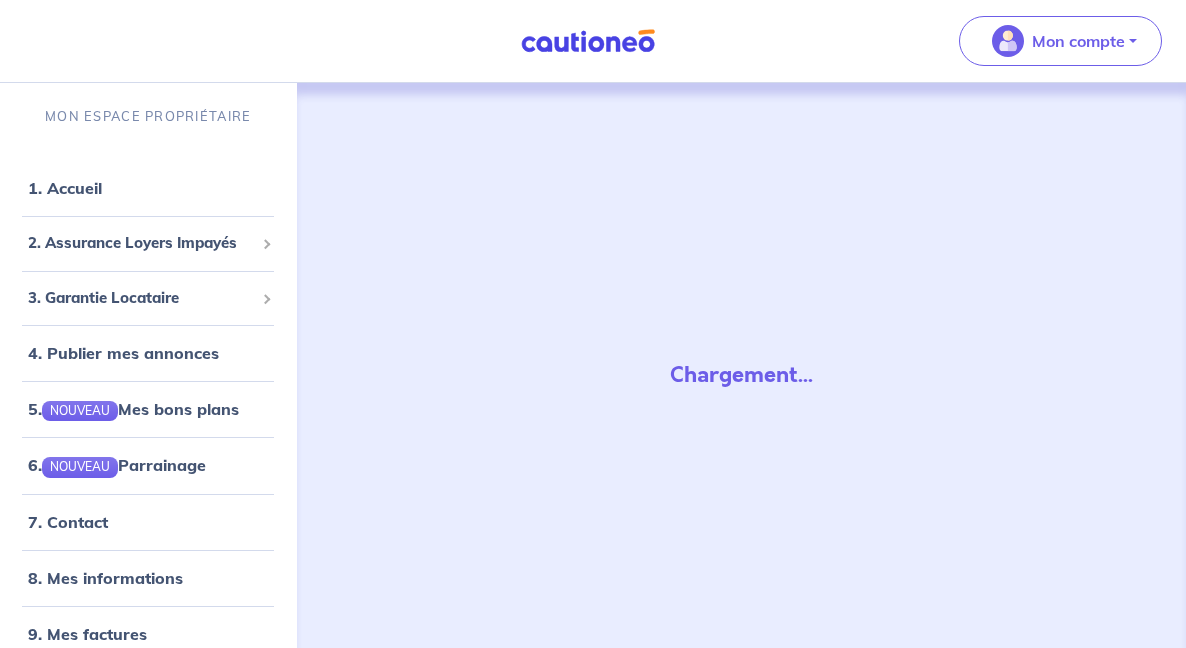 scroll, scrollTop: 0, scrollLeft: 0, axis: both 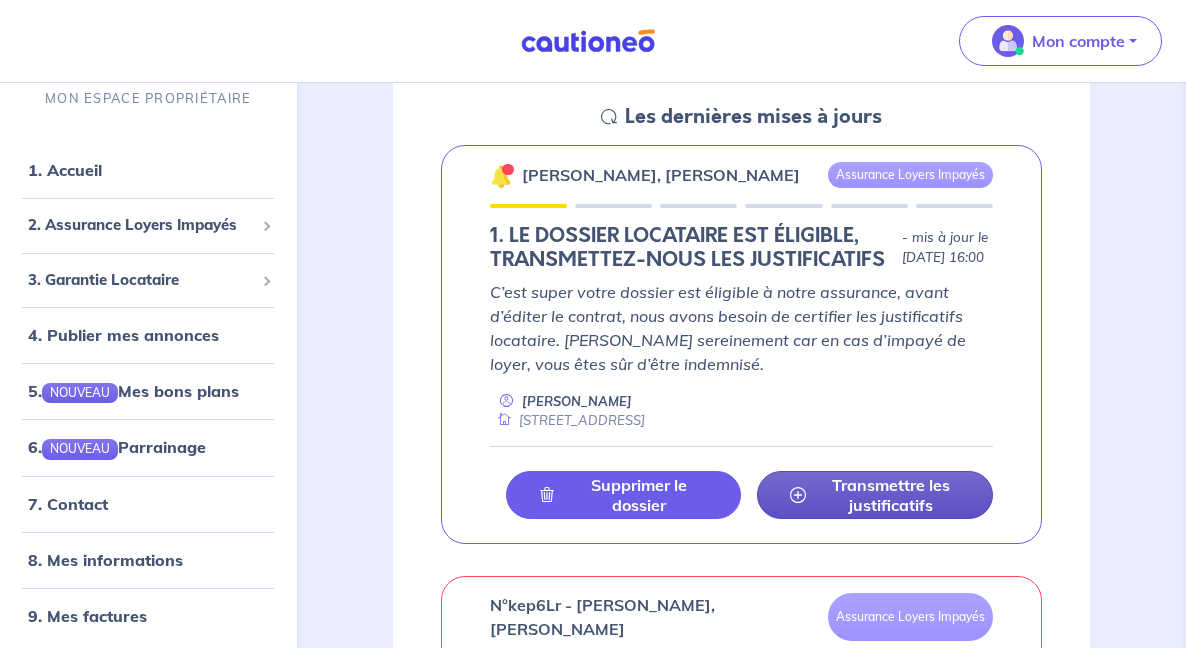 click on "Transmettre les justificatifs" at bounding box center (891, 495) 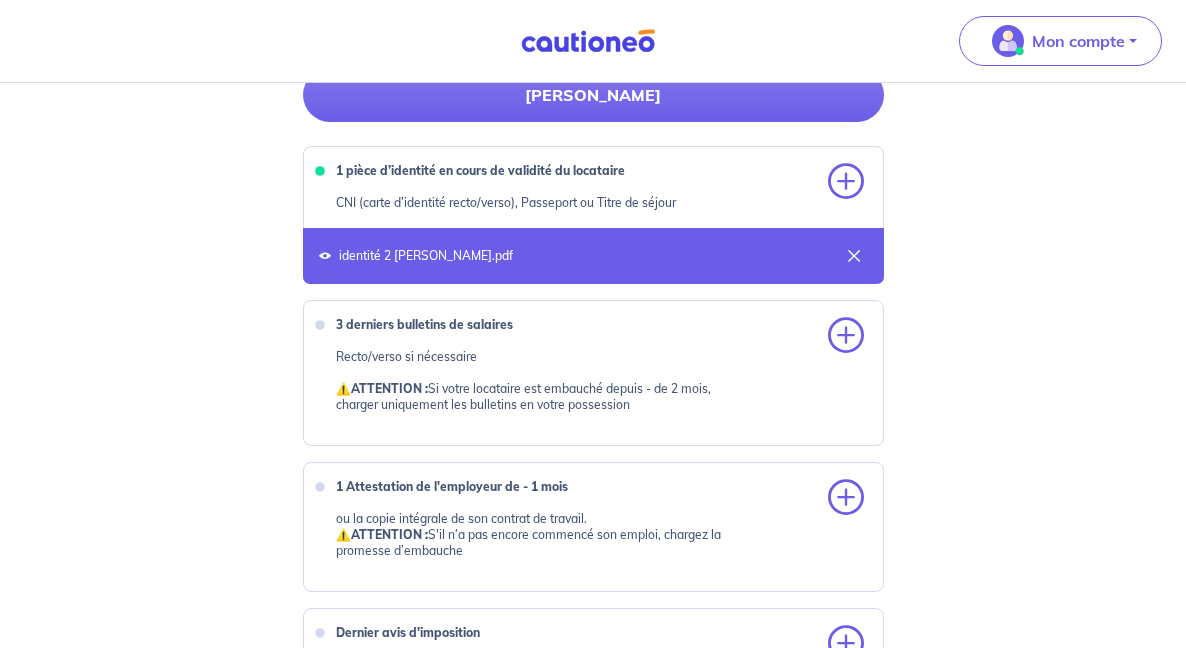 scroll, scrollTop: 798, scrollLeft: 0, axis: vertical 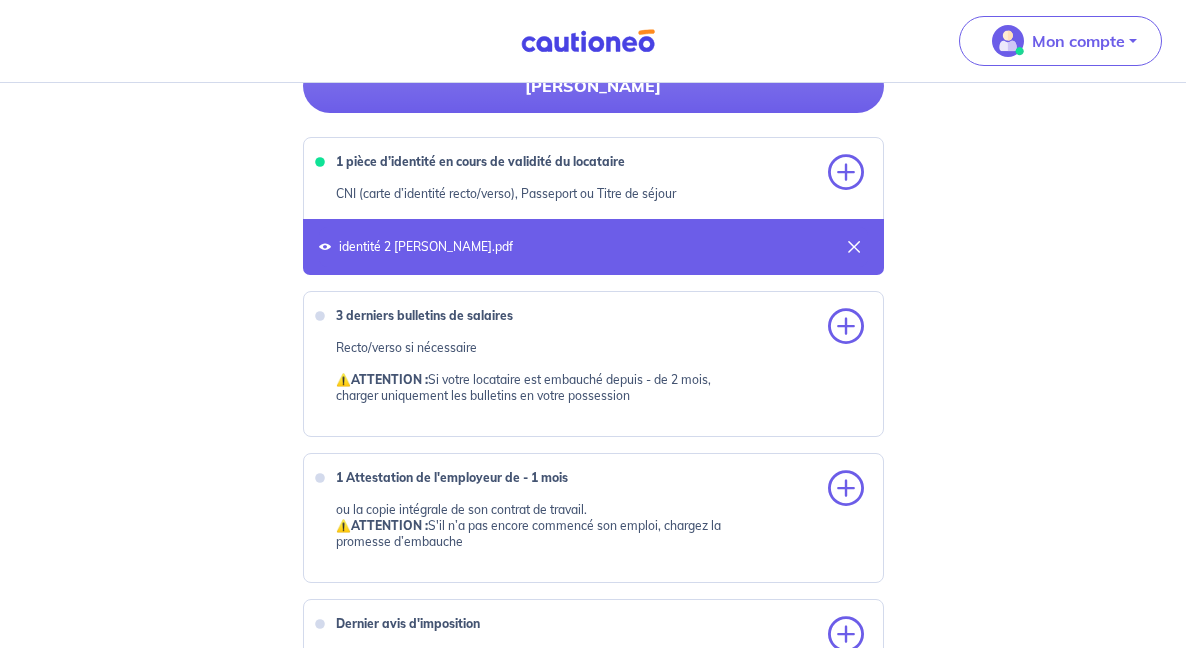 click at bounding box center [854, 247] 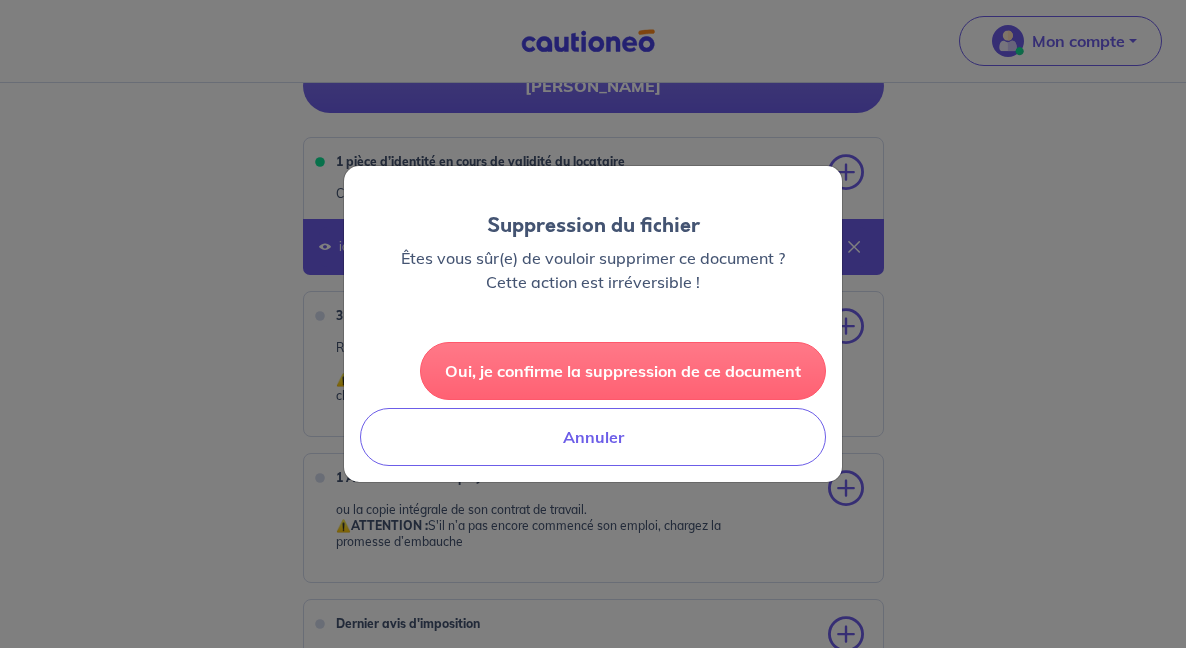 click on "Oui, je confirme la suppression de ce document" at bounding box center (623, 371) 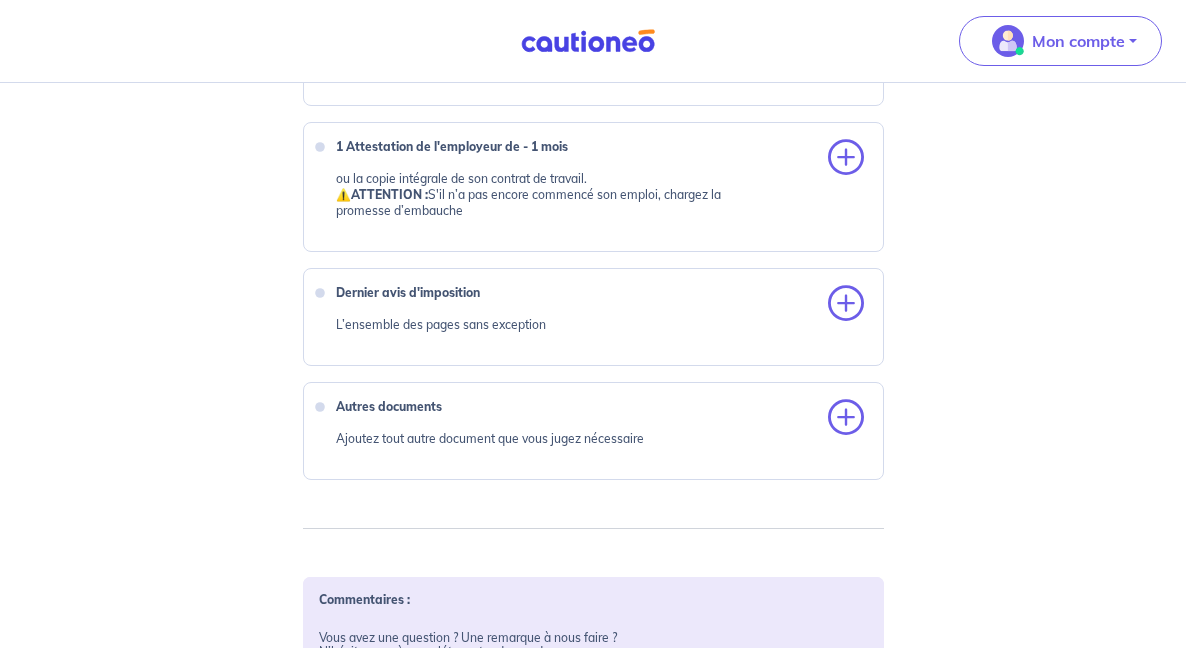 scroll, scrollTop: 1094, scrollLeft: 0, axis: vertical 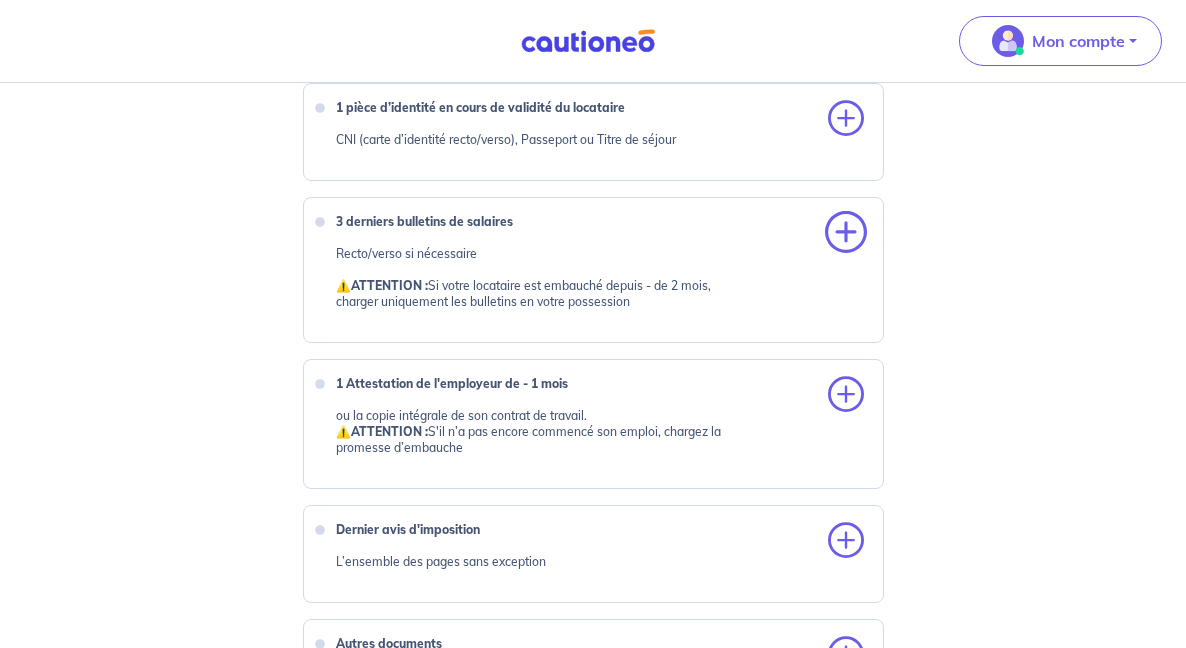 click at bounding box center (846, 233) 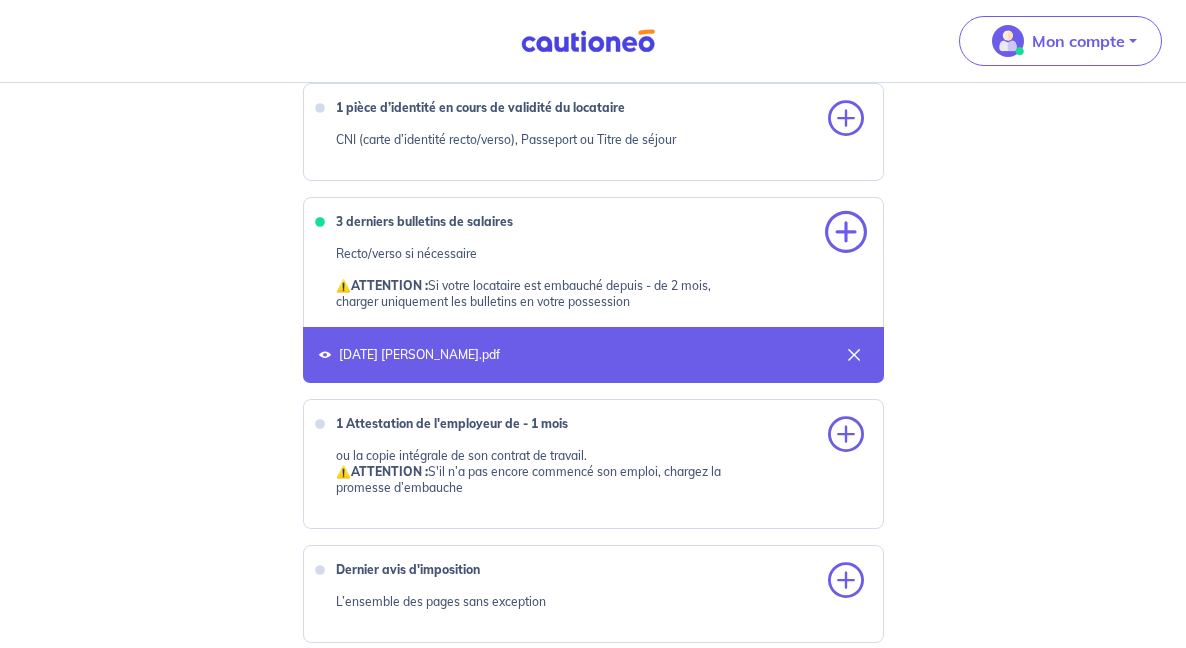 click at bounding box center [846, 233] 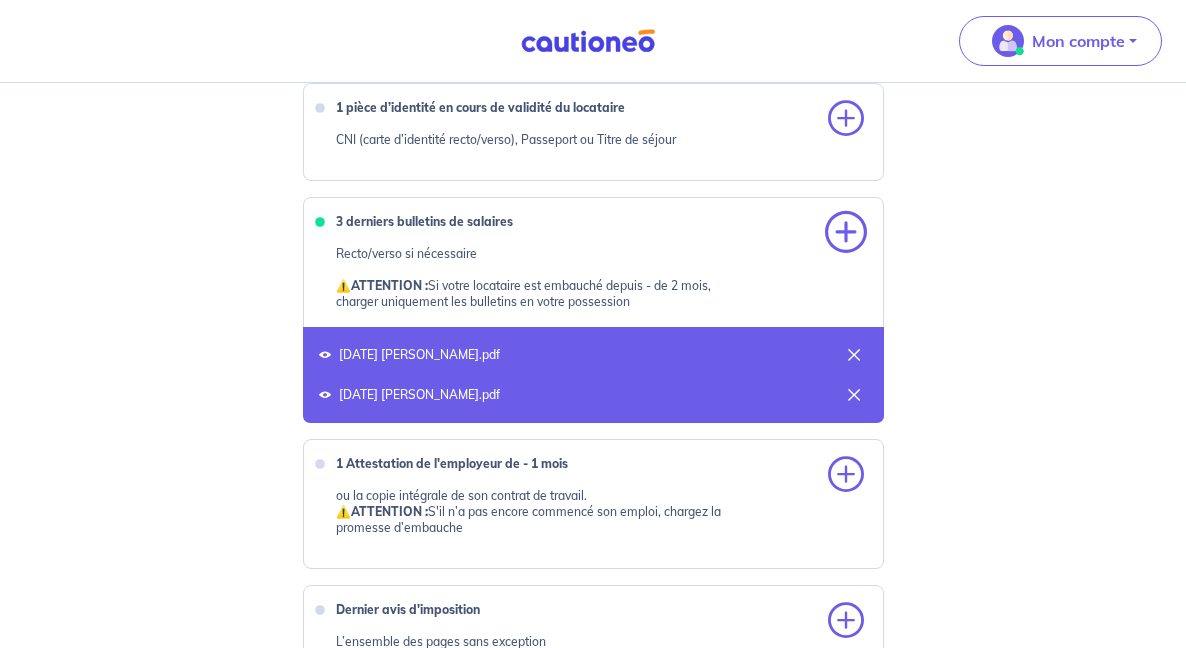 click at bounding box center (846, 233) 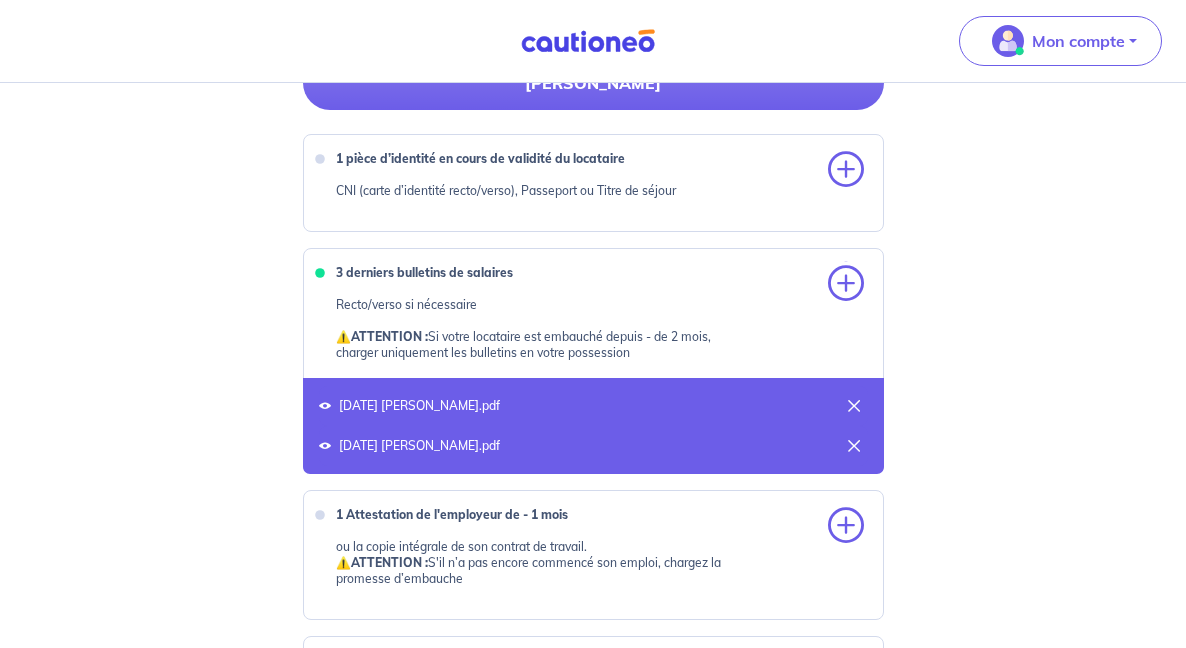 scroll, scrollTop: 775, scrollLeft: 0, axis: vertical 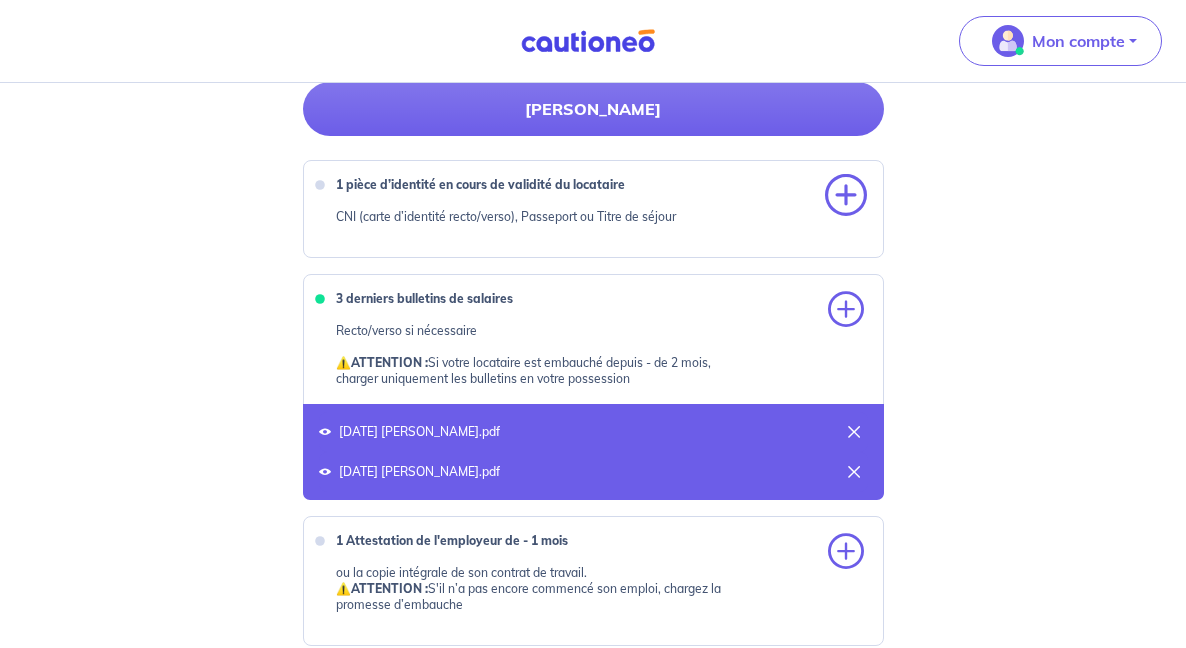 click at bounding box center (846, 196) 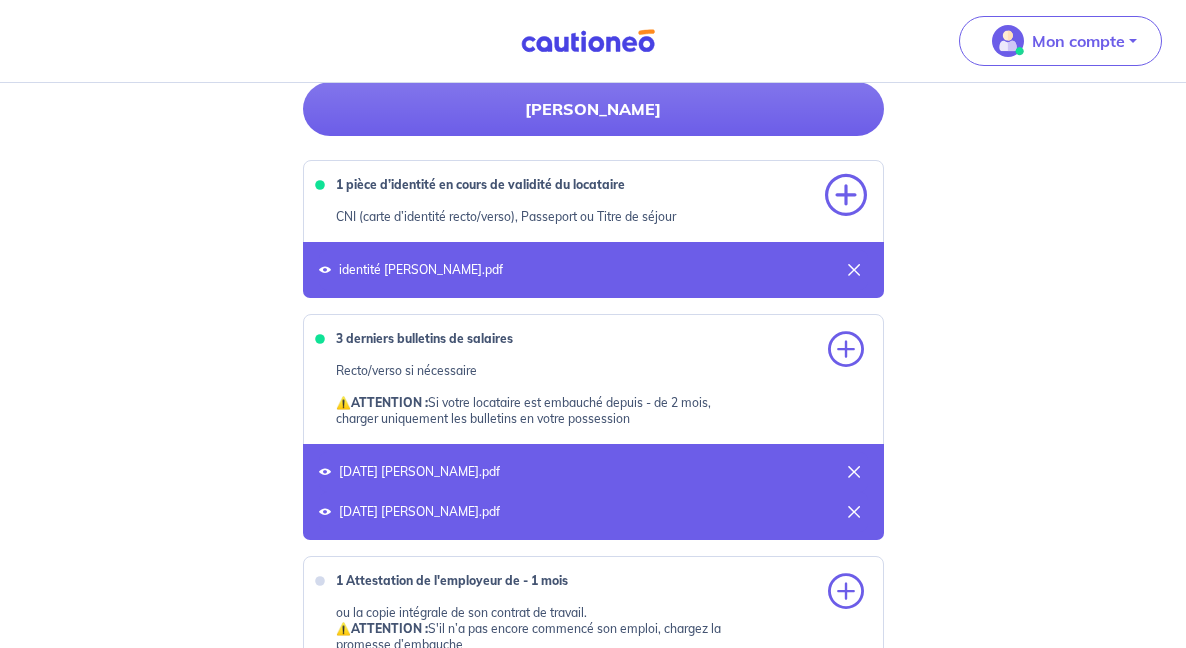 click at bounding box center (846, 196) 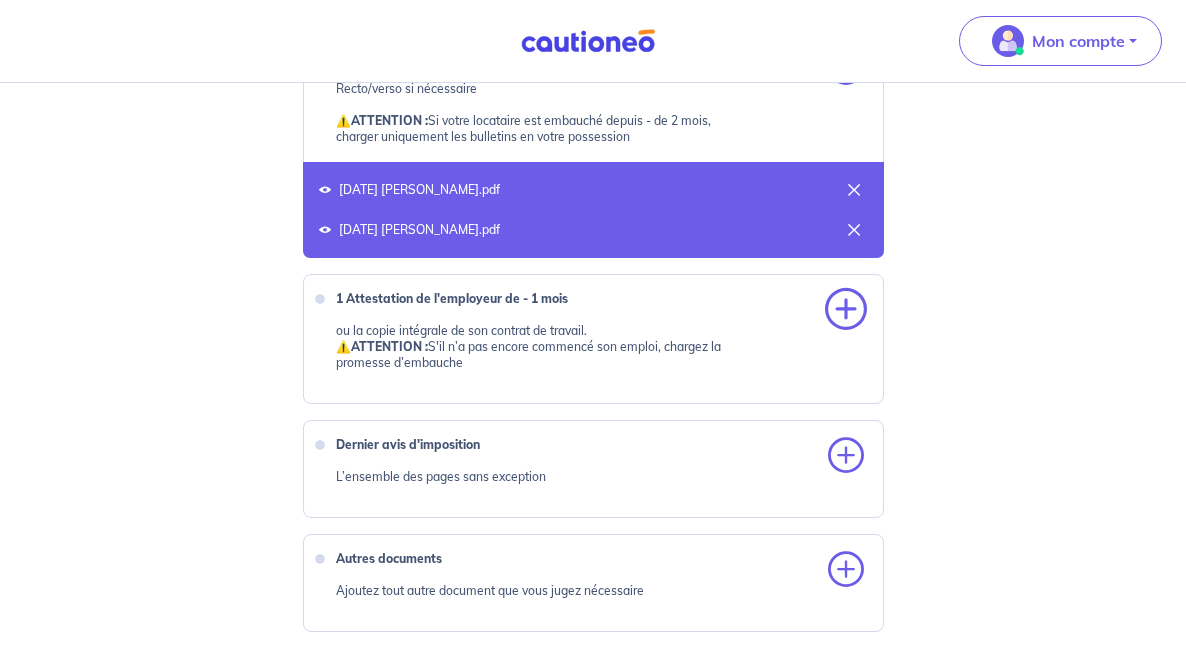 scroll, scrollTop: 1100, scrollLeft: 0, axis: vertical 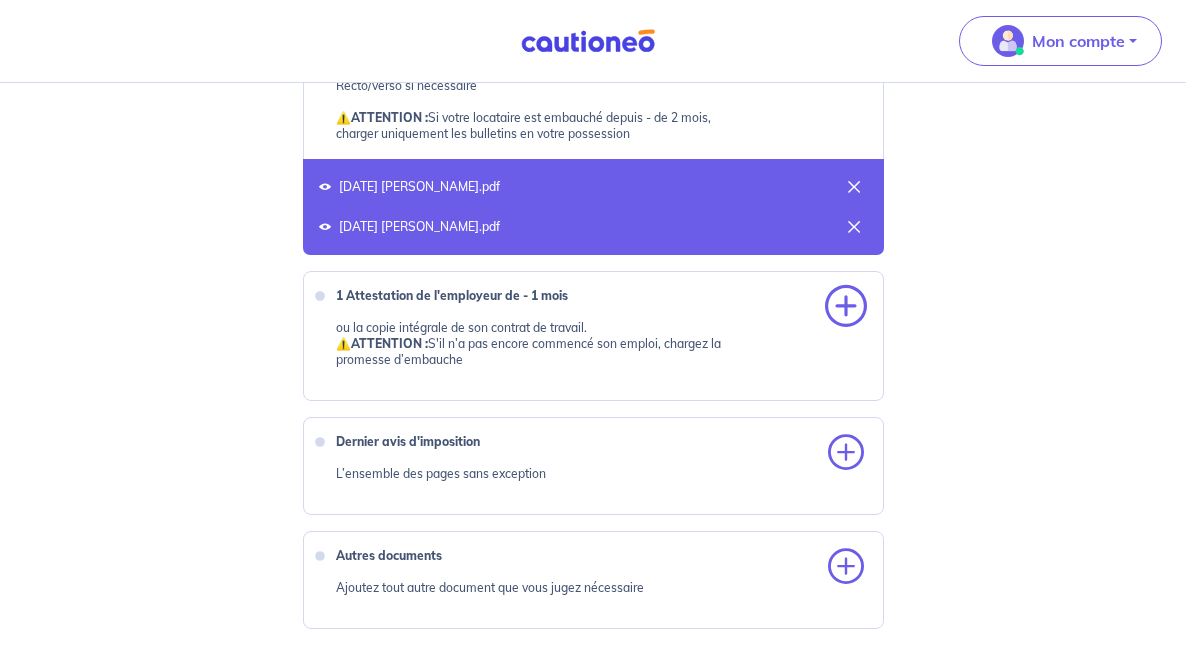 click at bounding box center [846, 307] 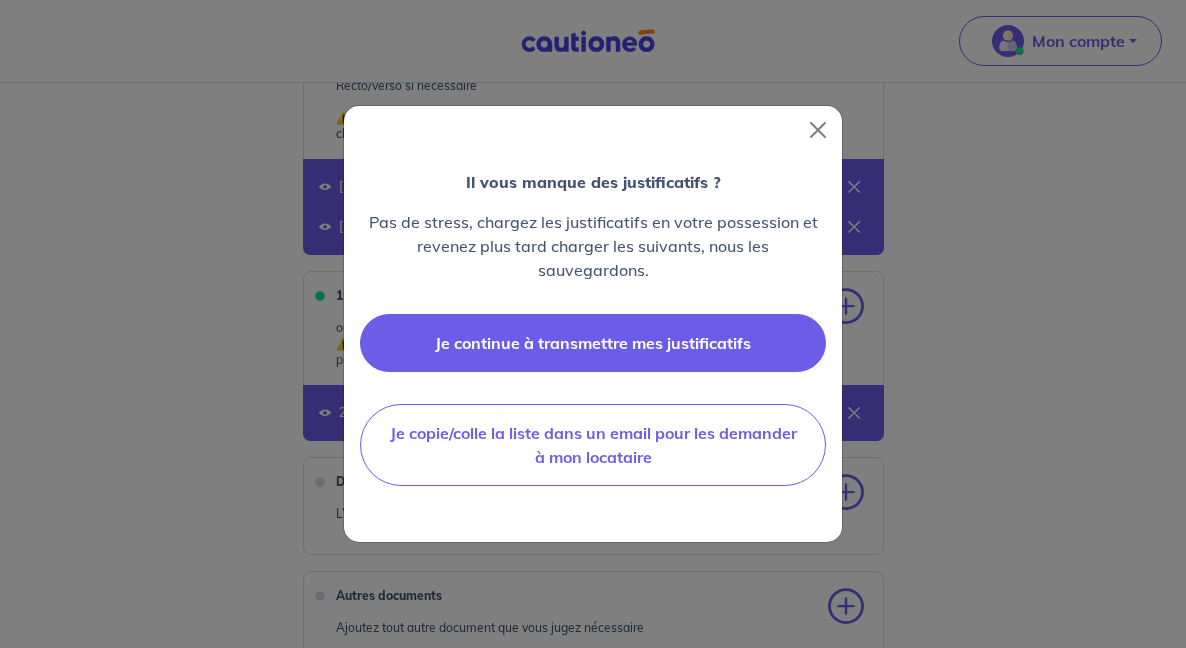 click on "Je continue à transmettre mes justificatifs" at bounding box center (593, 343) 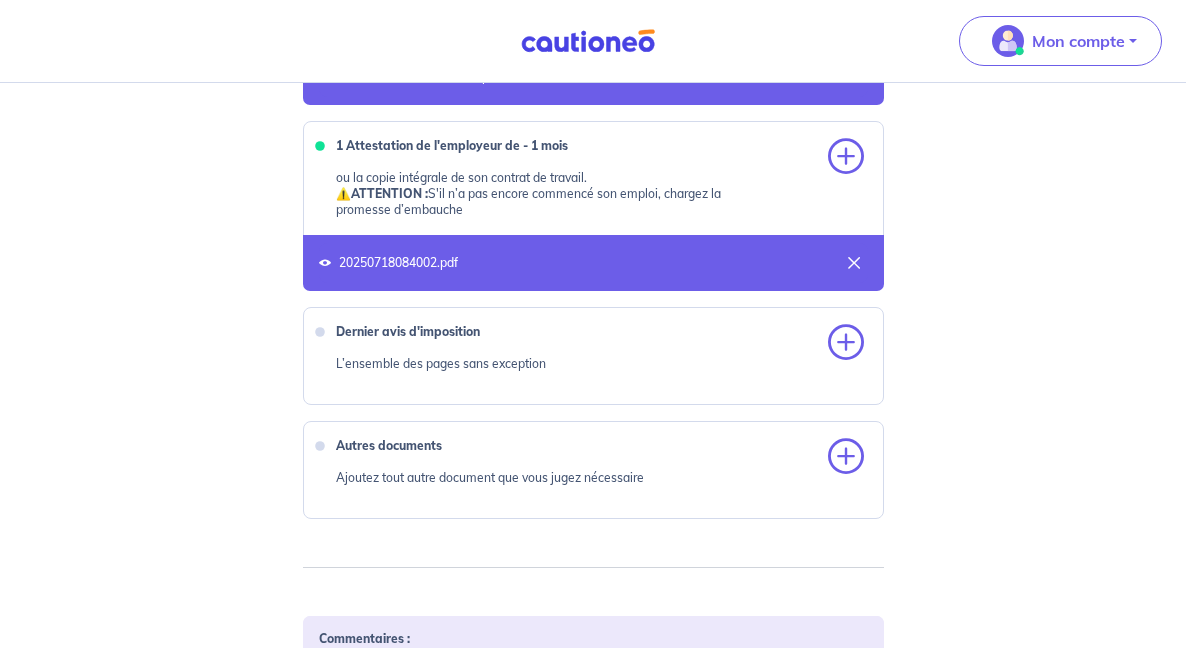 scroll, scrollTop: 1251, scrollLeft: 0, axis: vertical 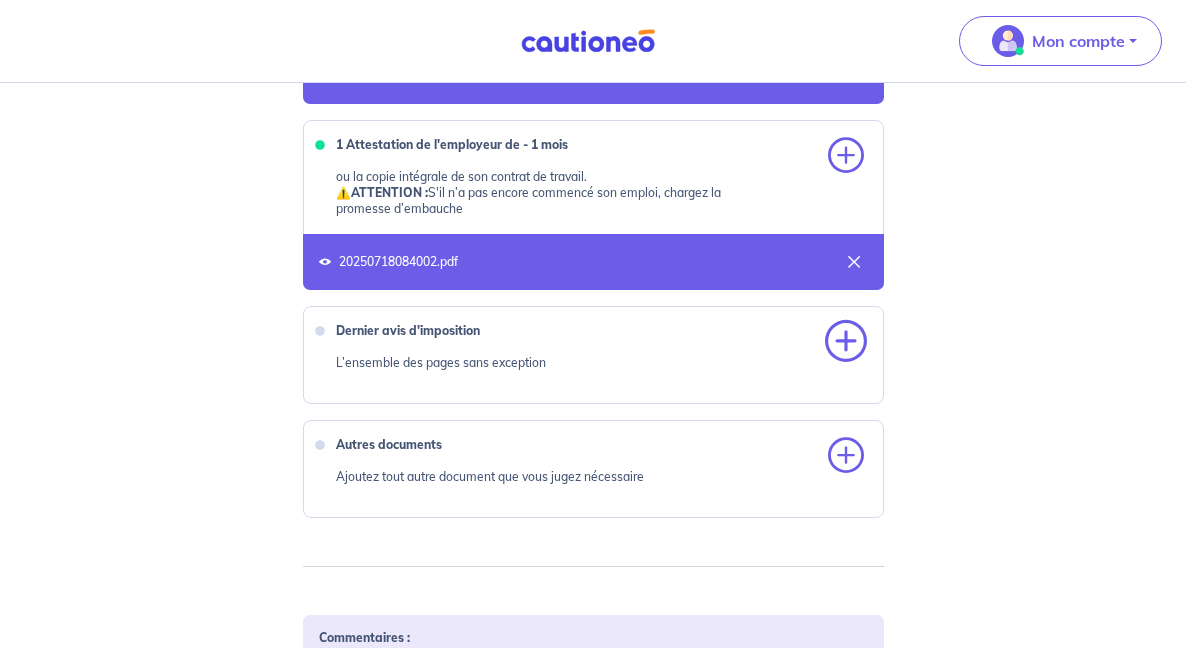 click at bounding box center (846, 342) 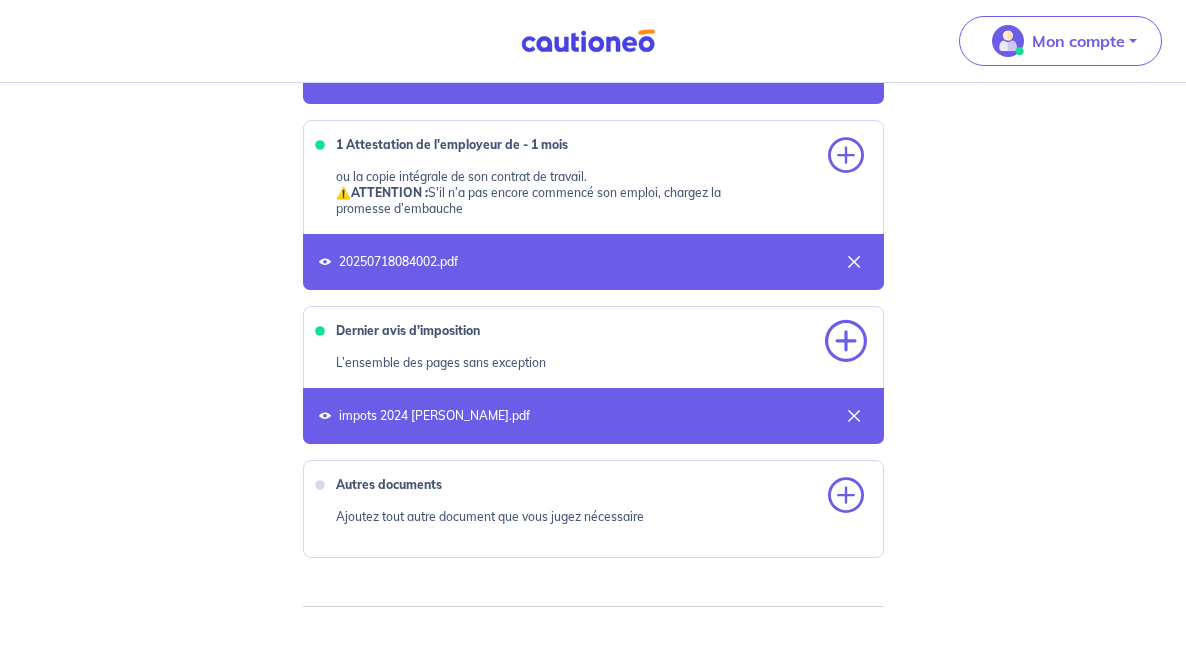 click at bounding box center [846, 342] 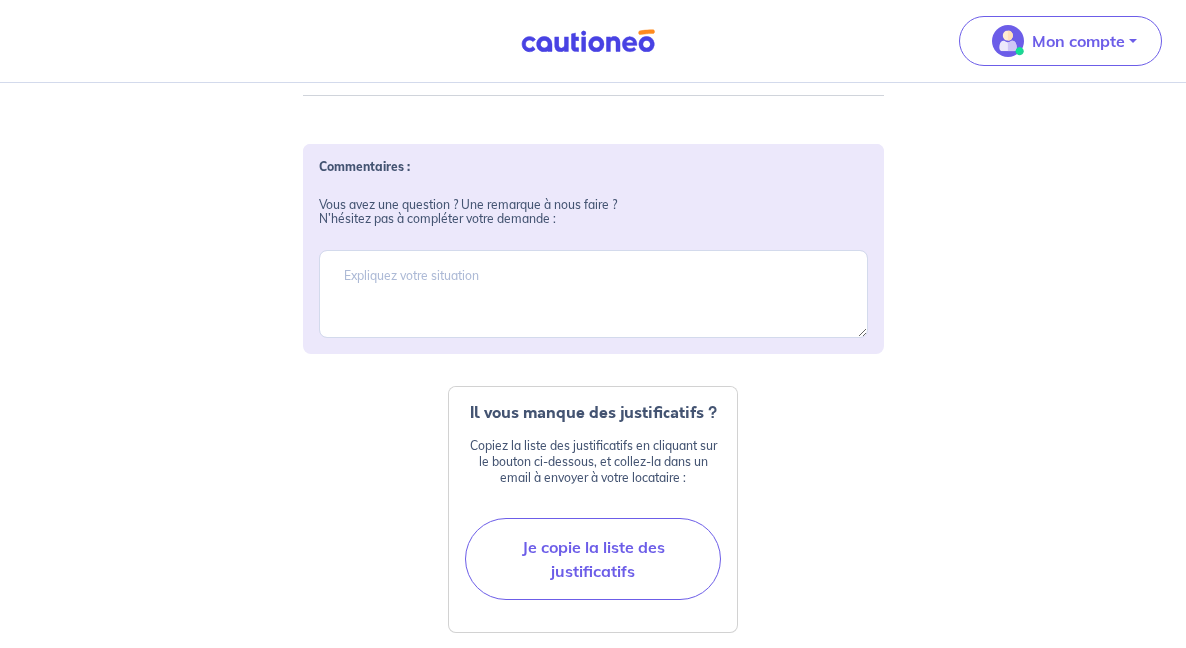 scroll, scrollTop: 1803, scrollLeft: 0, axis: vertical 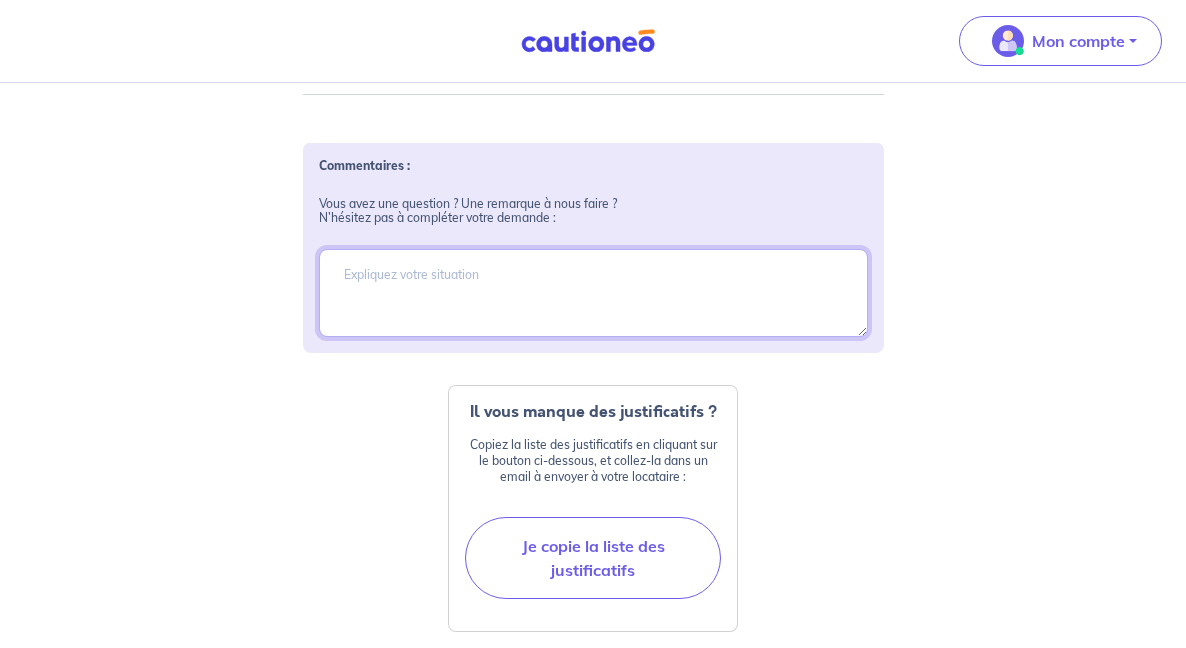 click at bounding box center [593, 293] 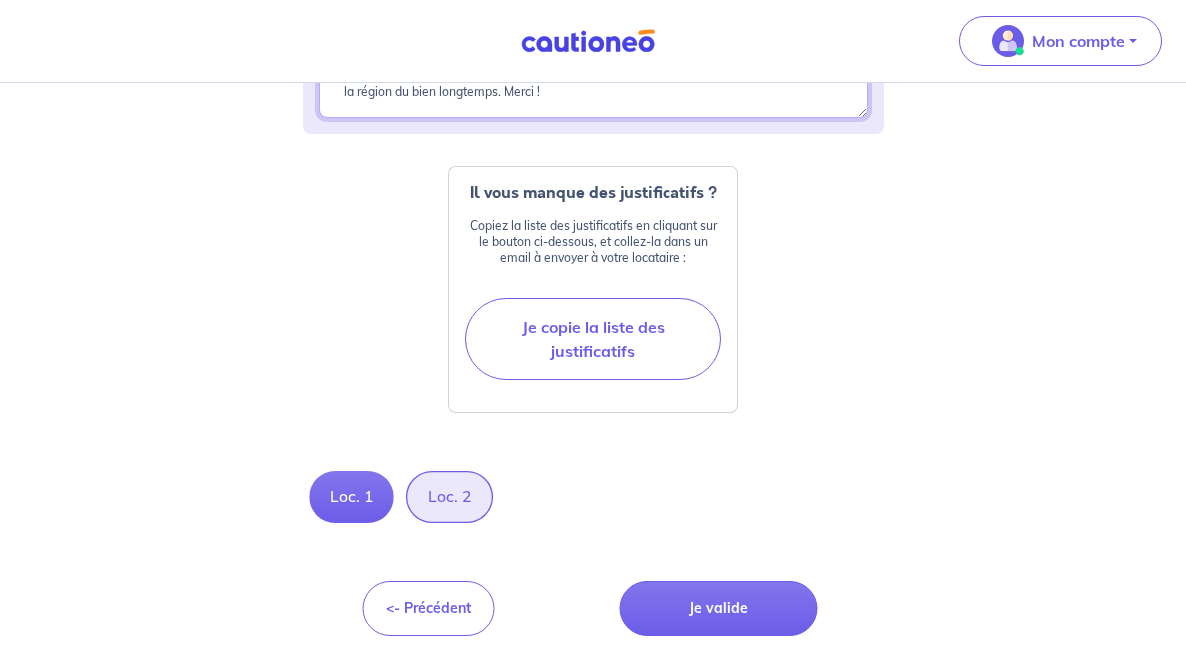scroll, scrollTop: 2022, scrollLeft: 0, axis: vertical 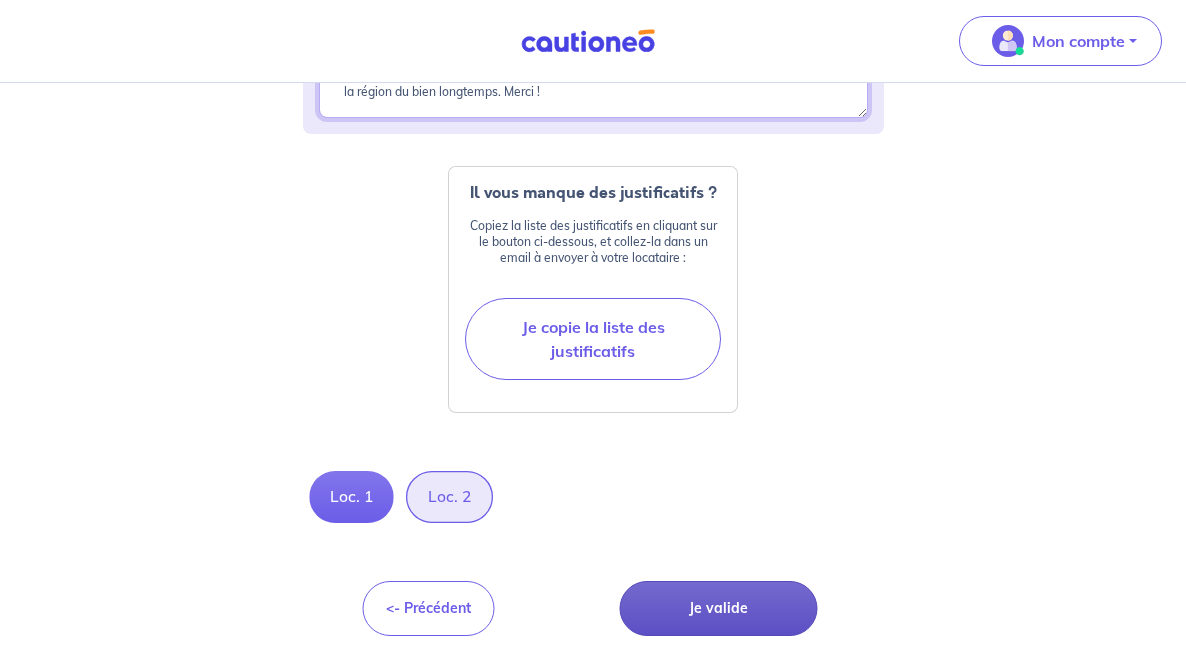 type on "J'ai demandé la dernière fiche de paye de [DATE], en attente de réception. Néanmoins, j'aimerais que le dossier soit traité en attendant cette dernière fiche : je ne suis pas dans la région du bien longtemps. Merci !" 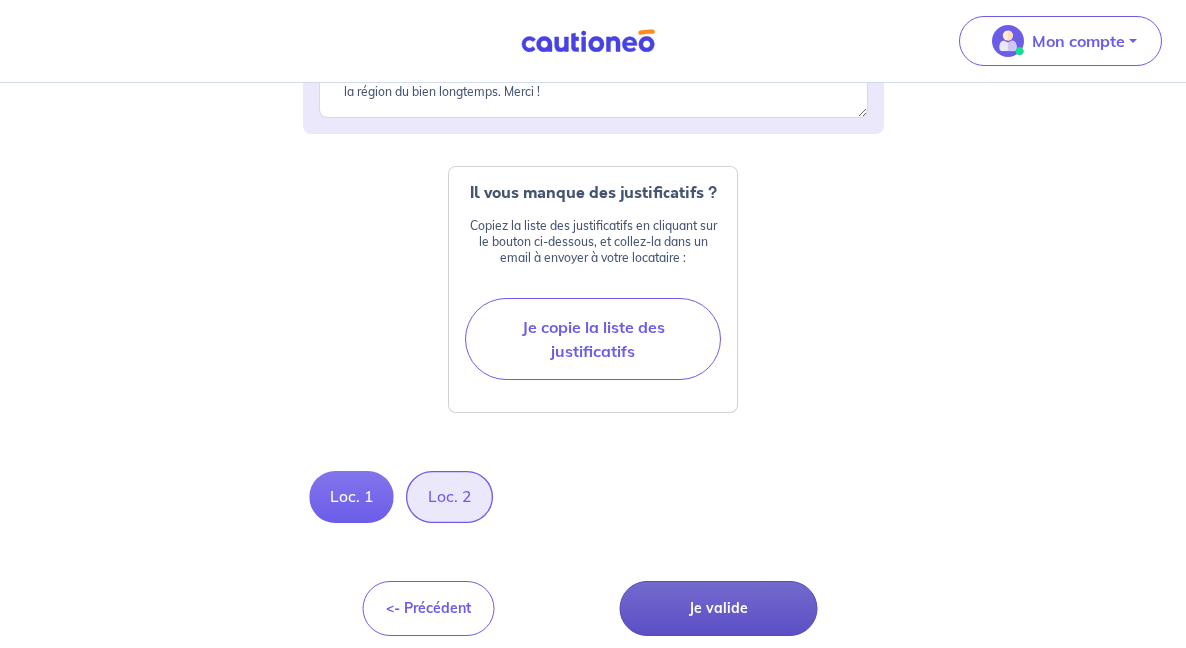 click on "Je valide" at bounding box center (719, 608) 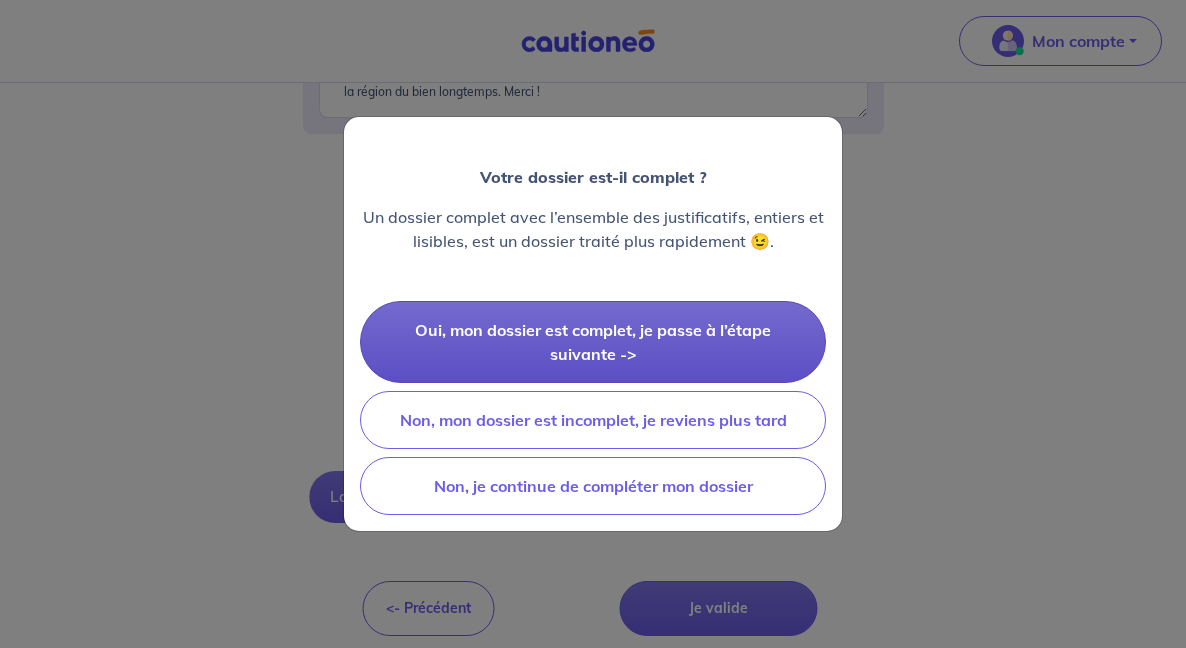 click on "Oui, mon dossier est complet, je passe à l’étape suivante ->" at bounding box center [593, 342] 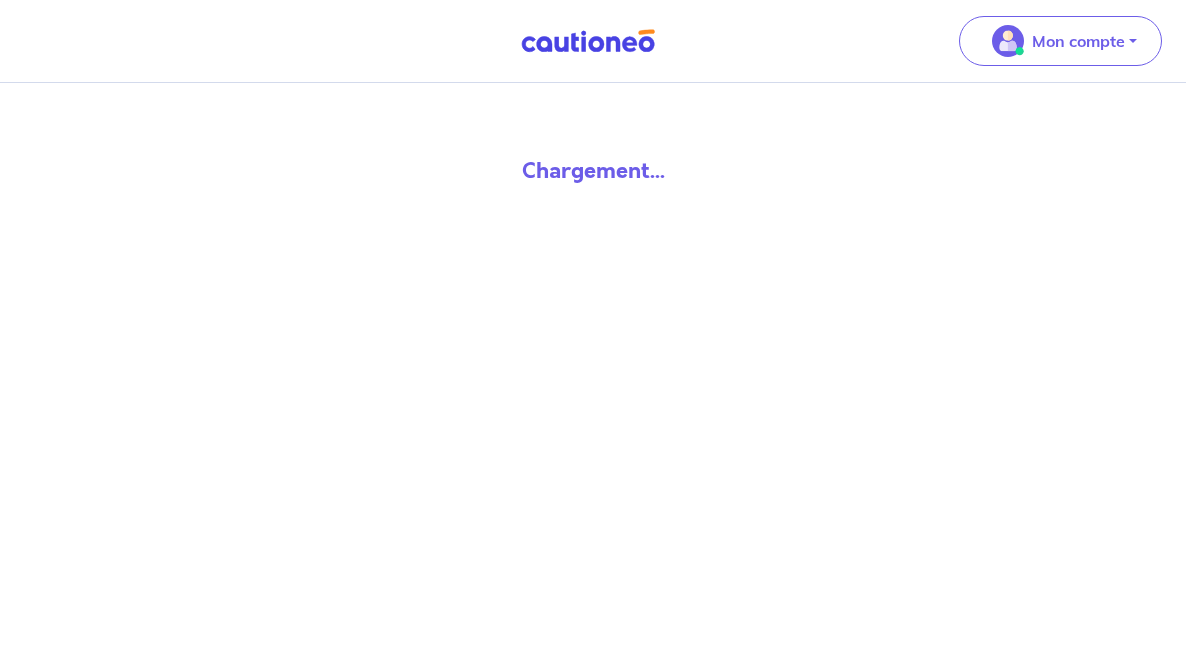 scroll, scrollTop: 0, scrollLeft: 0, axis: both 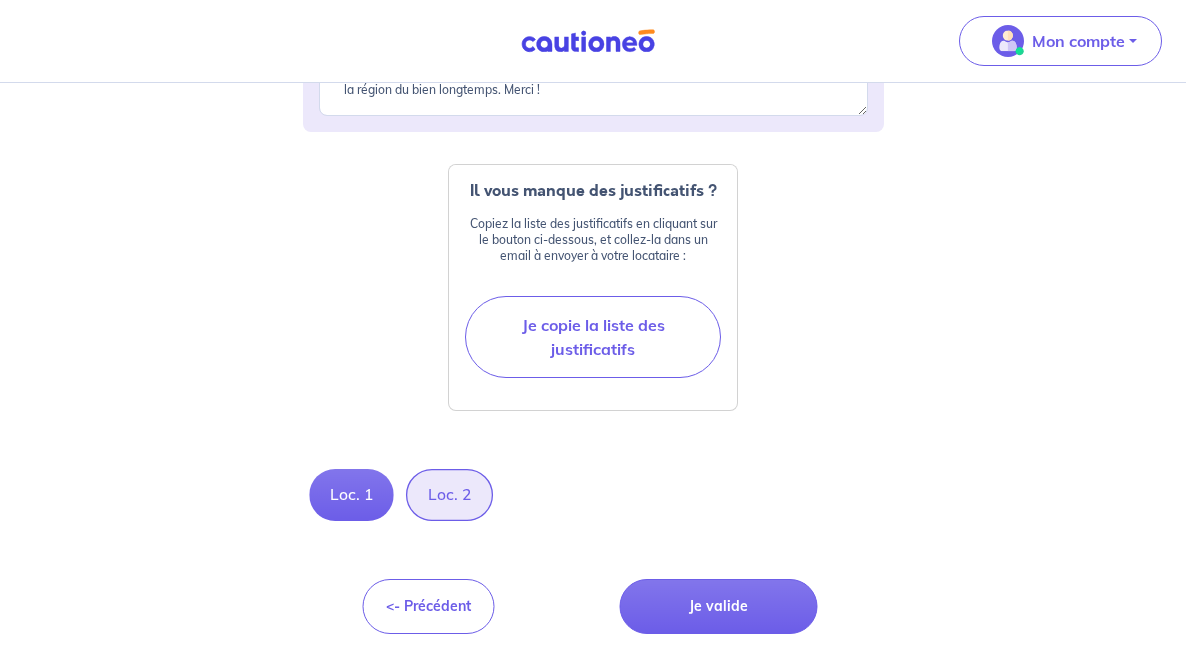 click on "Loc. 2" at bounding box center (448, 495) 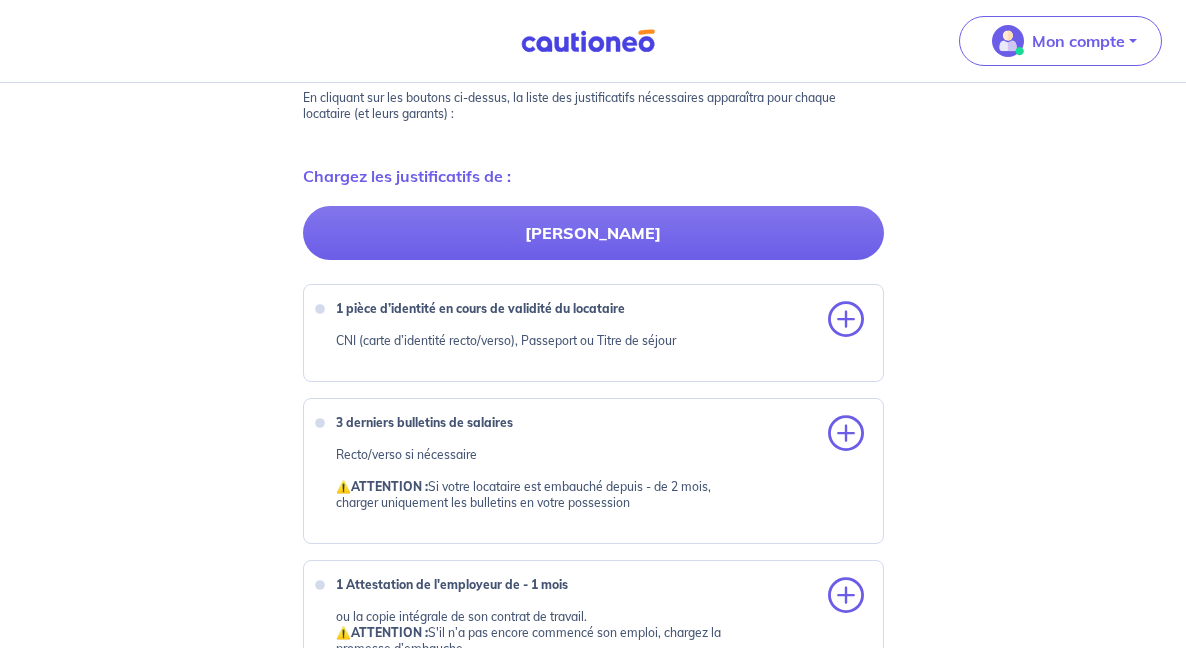 scroll, scrollTop: 651, scrollLeft: 0, axis: vertical 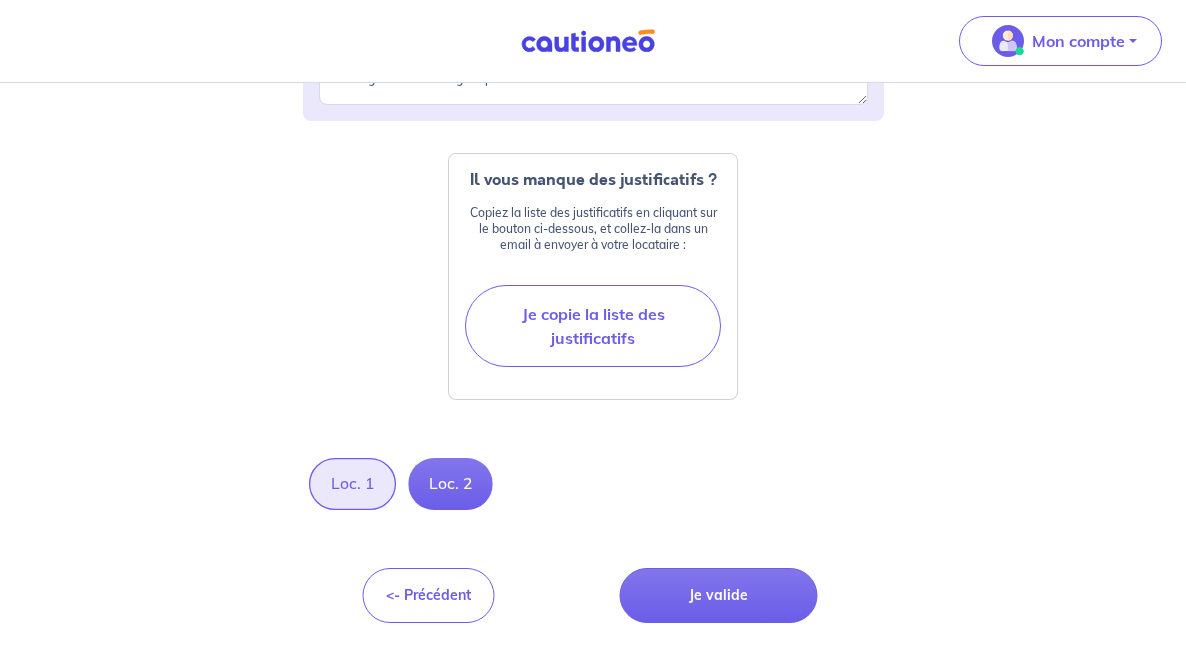 click on "Loc. 1 Loc. 2 En cliquant sur les boutons ci-dessus, la liste des justificatifs nécessaires apparaîtra pour chaque locataire (et leurs garants) : Chargez les justificatifs de : [PERSON_NAME] 1 pièce d’identité en cours de validité du locataire CNI (carte d’identité recto/verso), Passeport ou Titre de séjour 3 derniers bulletins de salaires Recto/verso si nécessaire
⚠️  ATTENTION :  Si votre locataire est embauché depuis - de 2 mois, charger uniquement les bulletins en votre possession 1 Attestation de l'employeur de - 1 mois ou la copie intégrale de son contrat de travail.
⚠️  ATTENTION :  S'il n’a pas encore commencé son emploi, chargez la promesse d’embauche [PERSON_NAME] avis d'imposition L’ensemble des pages sans exception Autres documents Ajoutez tout autre document que vous jugez nécessaire Commentaires : Vous avez une question ? Une remarque à nous faire ?
N’hésitez pas à compléter votre demande : Il vous manque des justificatifs ? [PERSON_NAME] Feminin [PERSON_NAME]" at bounding box center (593, -283) 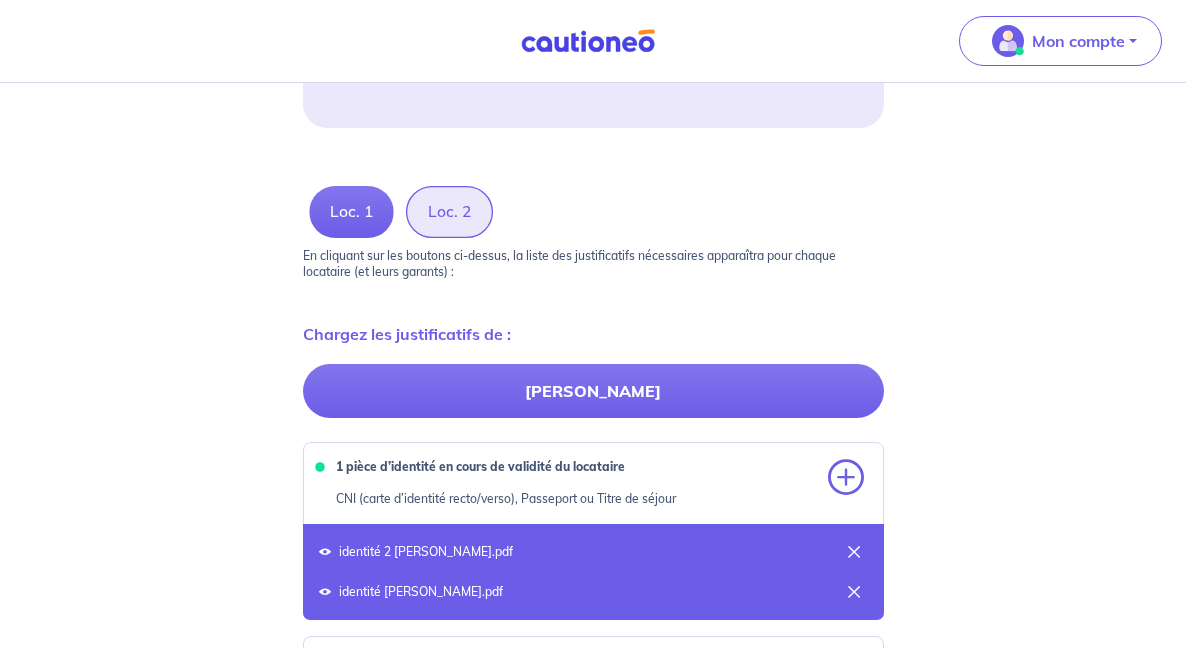 scroll, scrollTop: 616, scrollLeft: 0, axis: vertical 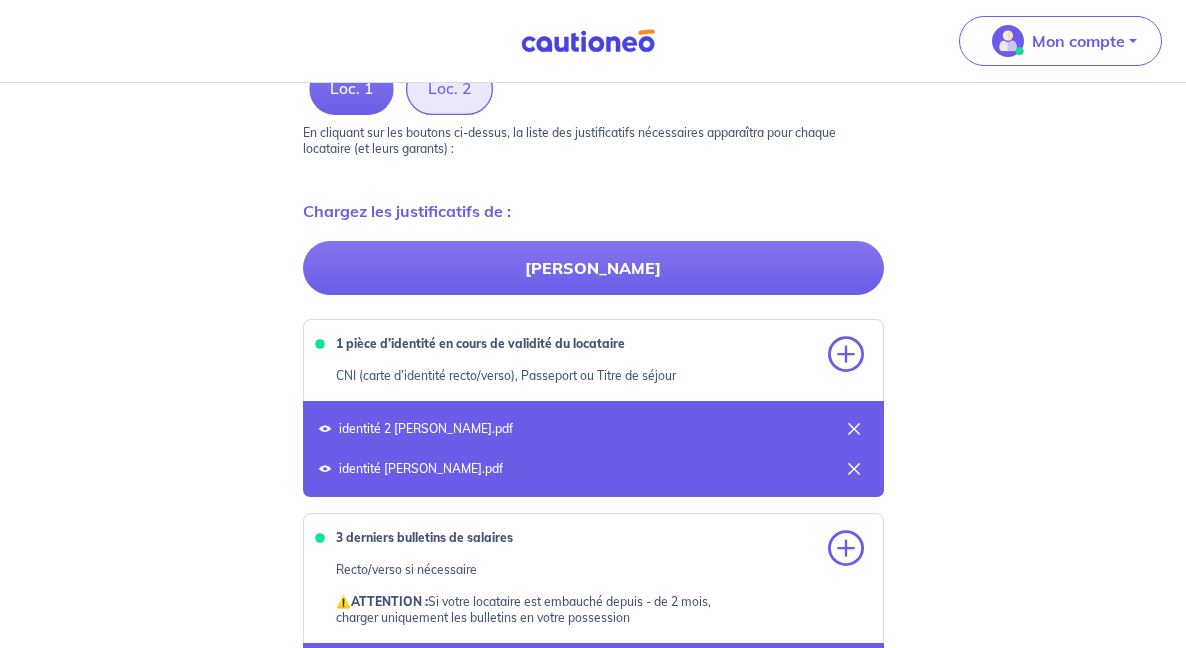 click on "[PERSON_NAME]" at bounding box center [592, 268] 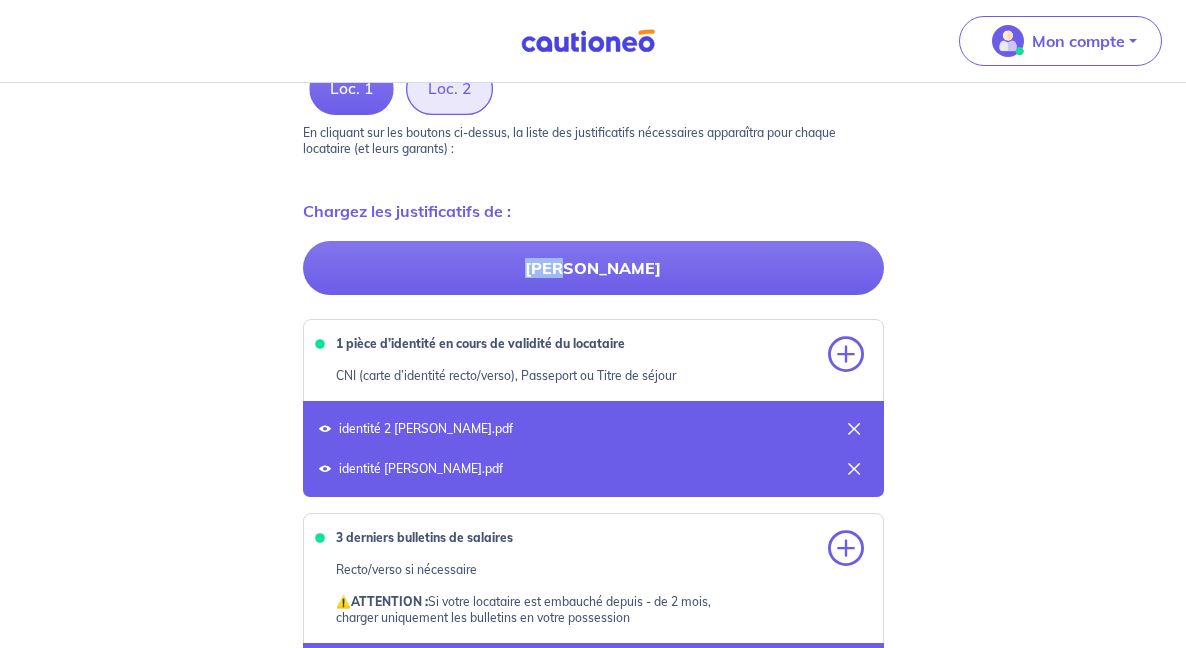 click on "[PERSON_NAME]" at bounding box center [592, 268] 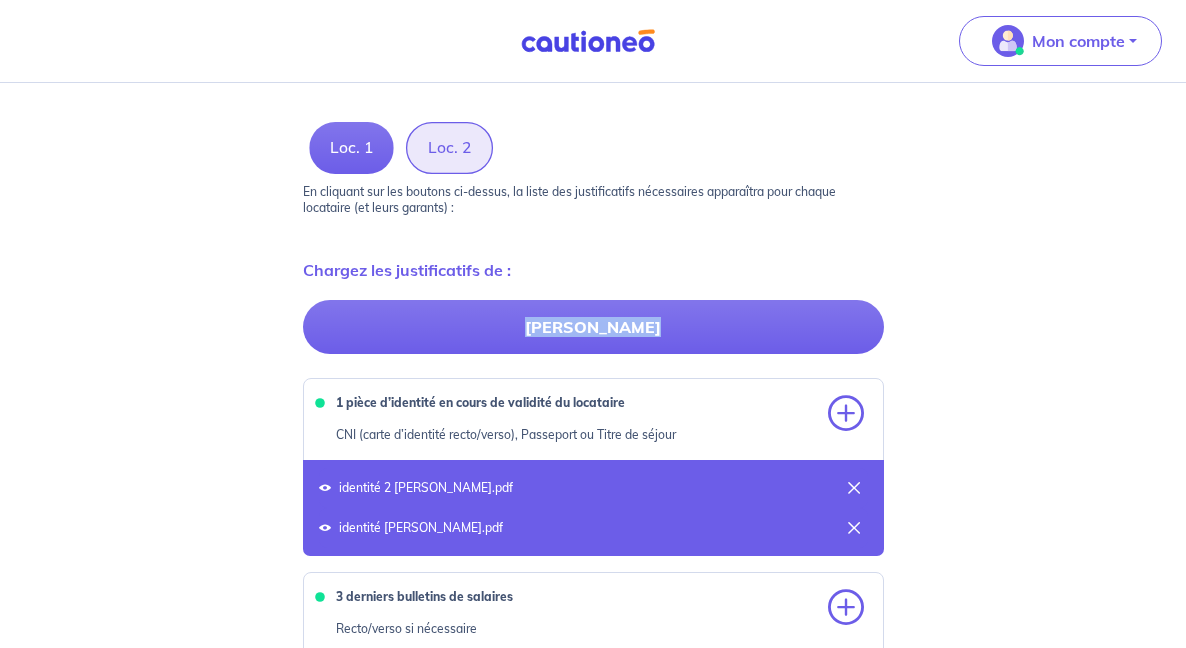 scroll, scrollTop: 557, scrollLeft: 0, axis: vertical 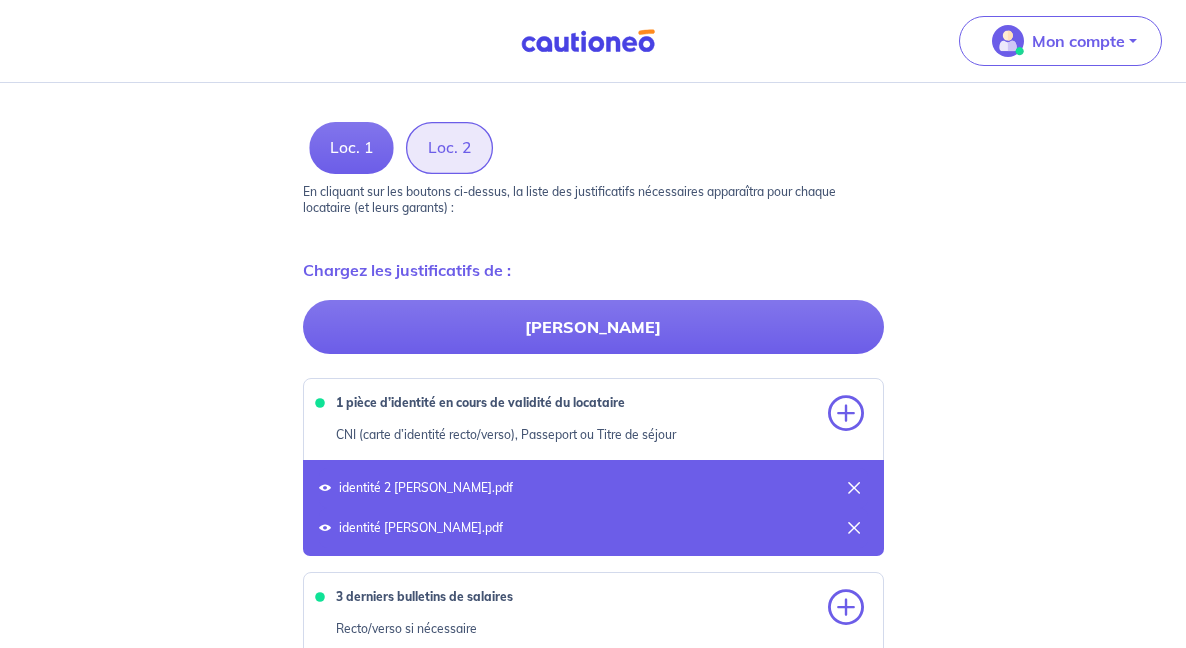 click on "[PERSON_NAME]" at bounding box center (593, 327) 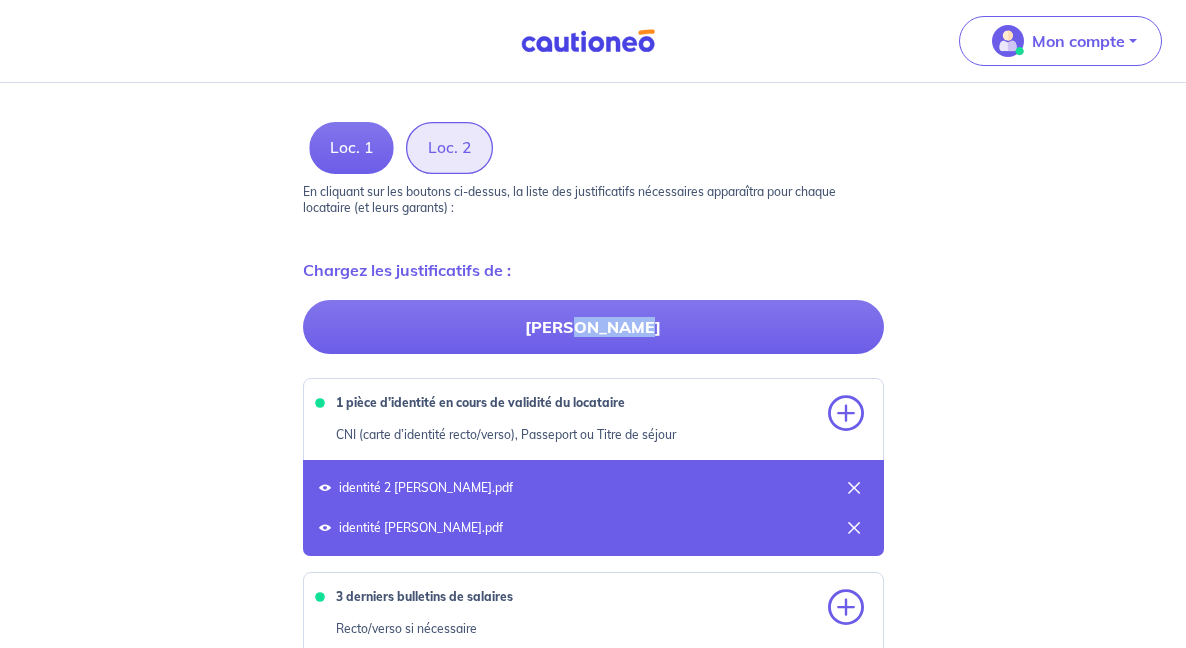 click on "[PERSON_NAME]" at bounding box center (593, 327) 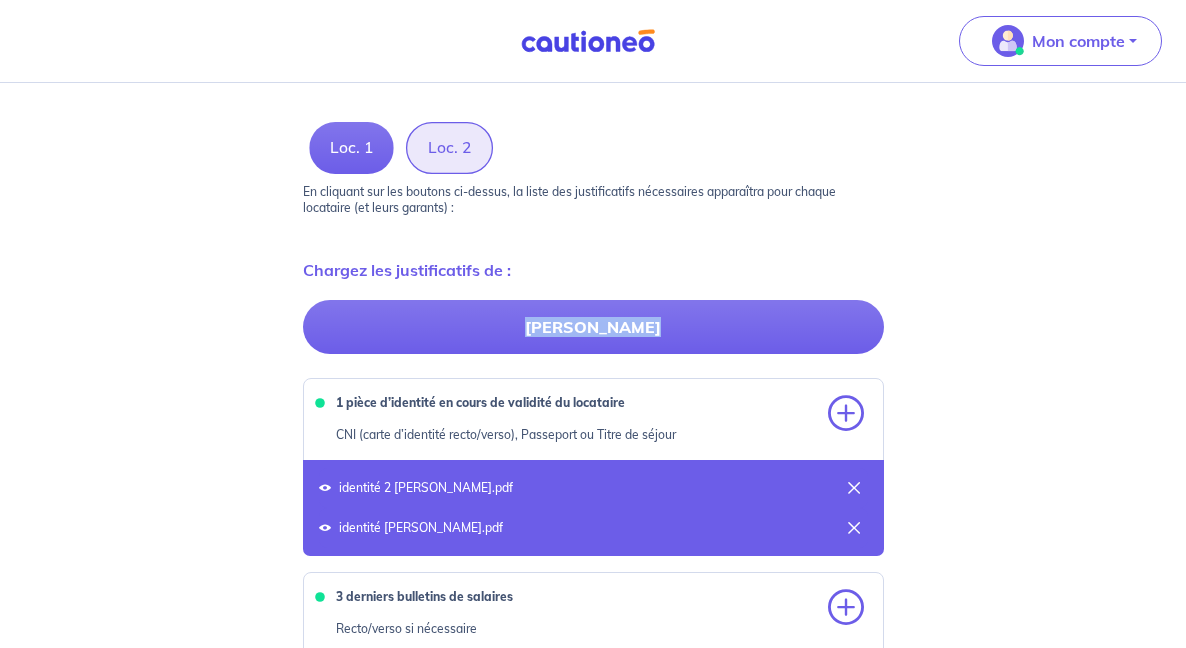 click on "Chargez les justificatifs de : [PERSON_NAME] 1 pièce d’identité en cours de validité du locataire CNI (carte d’identité recto/verso), Passeport ou Titre de séjour identité 2 [PERSON_NAME].pdf identité [PERSON_NAME].pdf 3 derniers bulletins de salaires Recto/verso si nécessaire
⚠️  ATTENTION :  Si votre locataire est embauché depuis - de 2 mois, charger uniquement les bulletins en votre possession [DATE] [PERSON_NAME].pdf [DATE] [PERSON_NAME].pdf 1 Attestation de l'employeur de - 1 mois ou la copie intégrale de son contrat de travail.
⚠️  ATTENTION :  S'il n’a pas encore commencé son emploi, chargez la promesse d’embauche 20250718084002.pdf Dernier avis d'imposition L’ensemble des pages sans exception impots 2024 [PERSON_NAME].pdf impots 2025 [PERSON_NAME].pdf Autres documents Ajoutez tout autre document que vous jugez nécessaire" at bounding box center (593, 762) 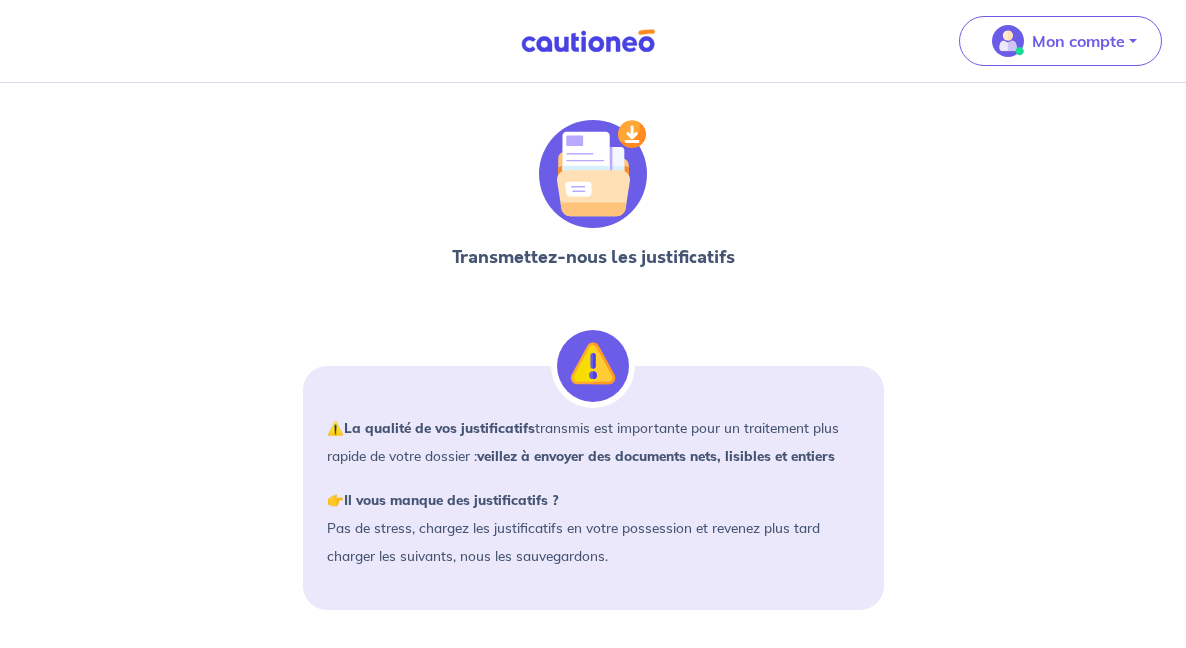 scroll, scrollTop: 0, scrollLeft: 0, axis: both 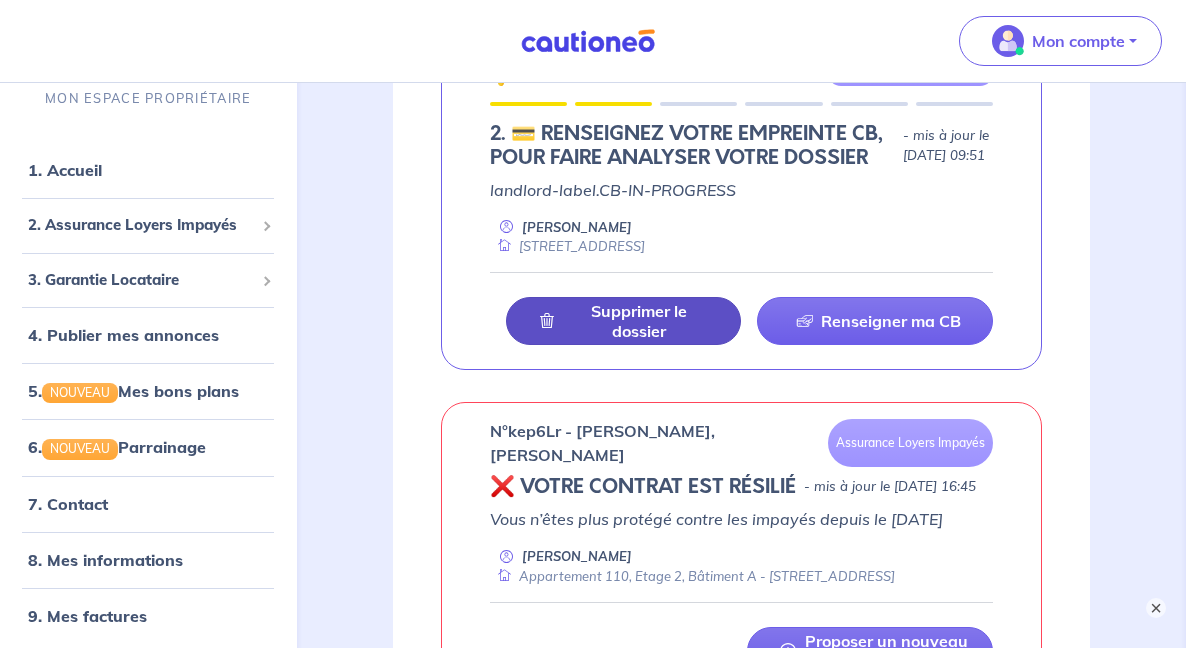 click on "Supprimer le dossier" at bounding box center [640, 321] 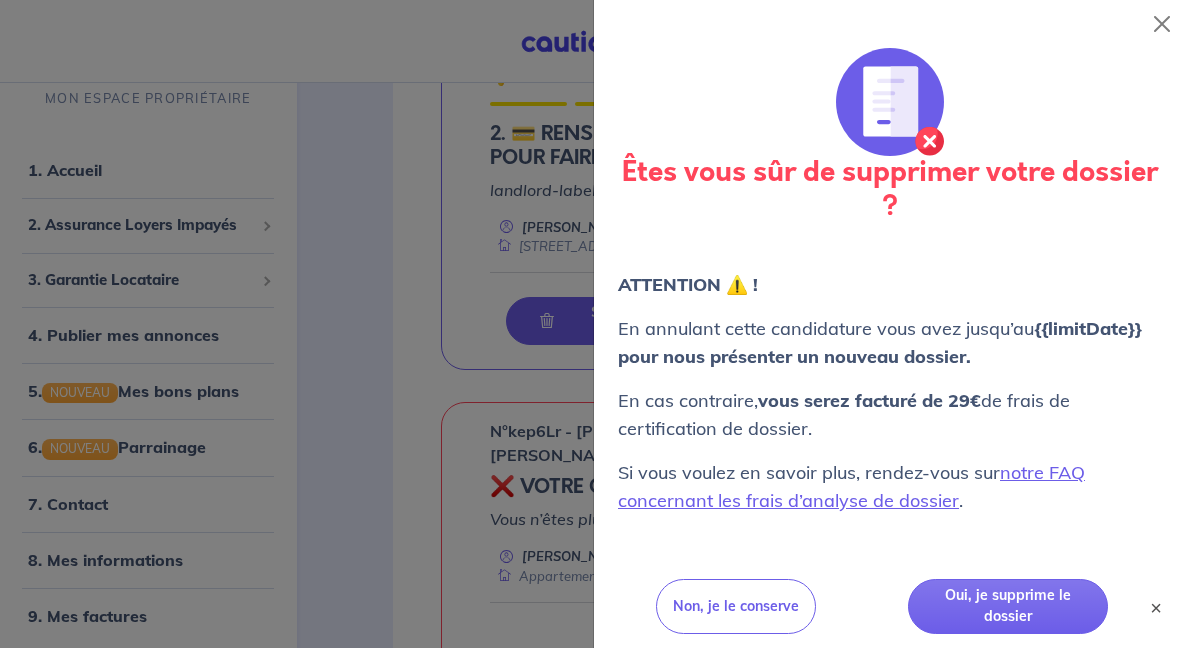 click at bounding box center (593, 324) 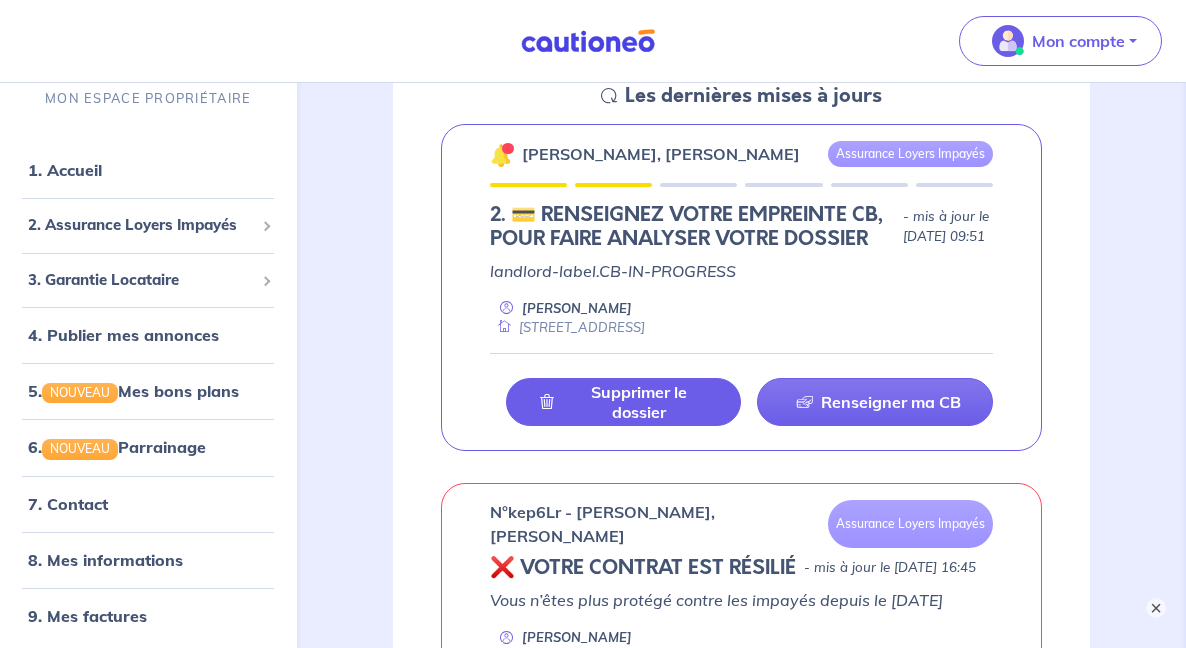 scroll, scrollTop: 289, scrollLeft: 0, axis: vertical 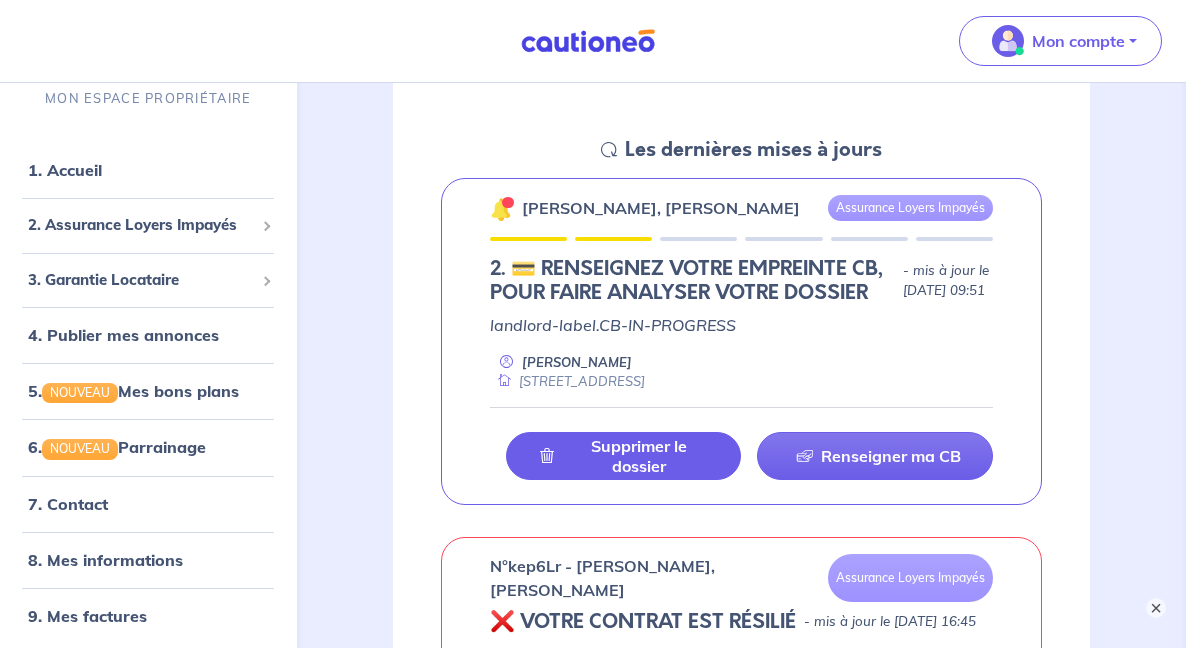 click at bounding box center (613, 239) 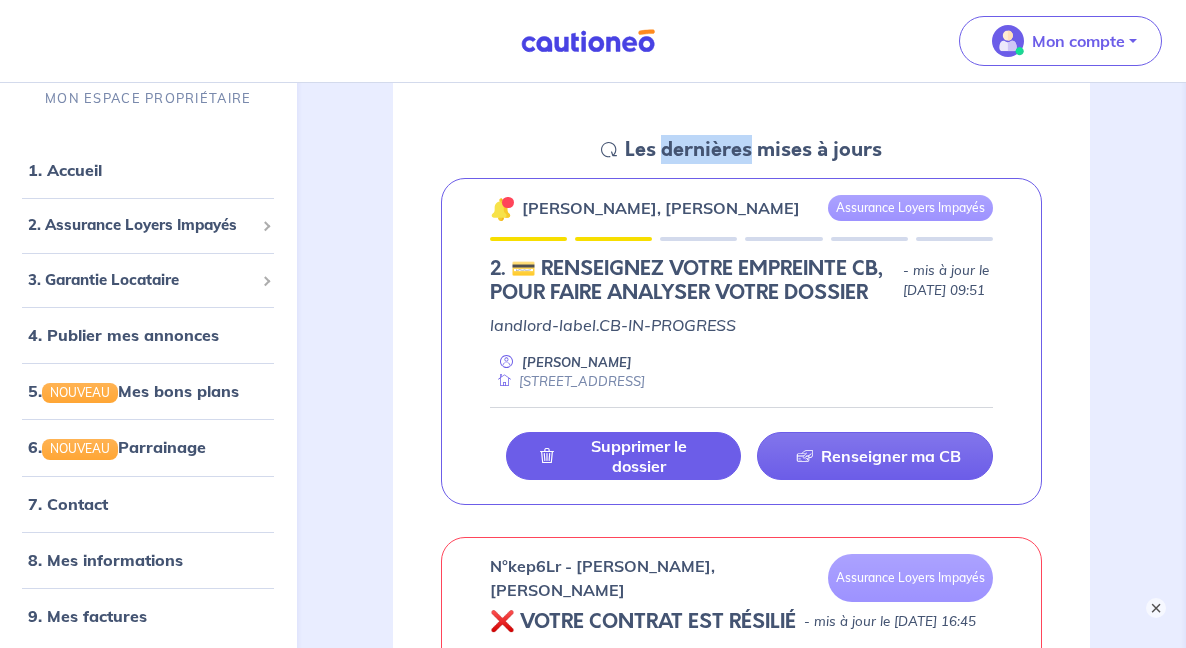 click on "Les dernières mises à jours" at bounding box center (753, 150) 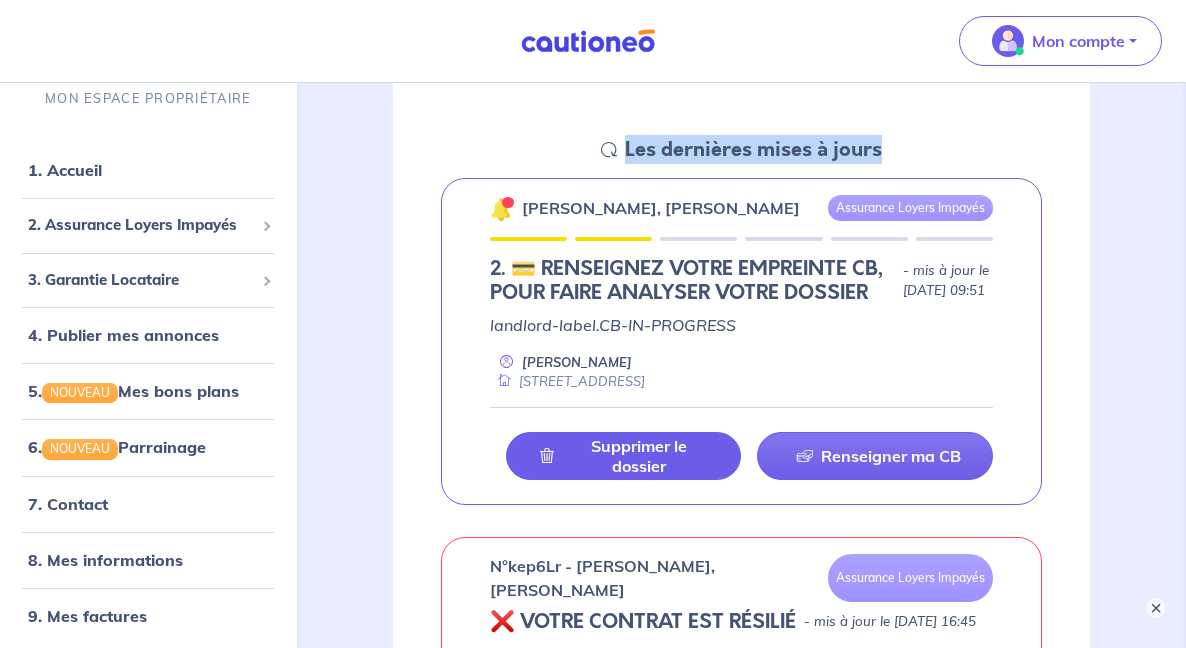 click on "Les dernières mises à jours" at bounding box center (753, 150) 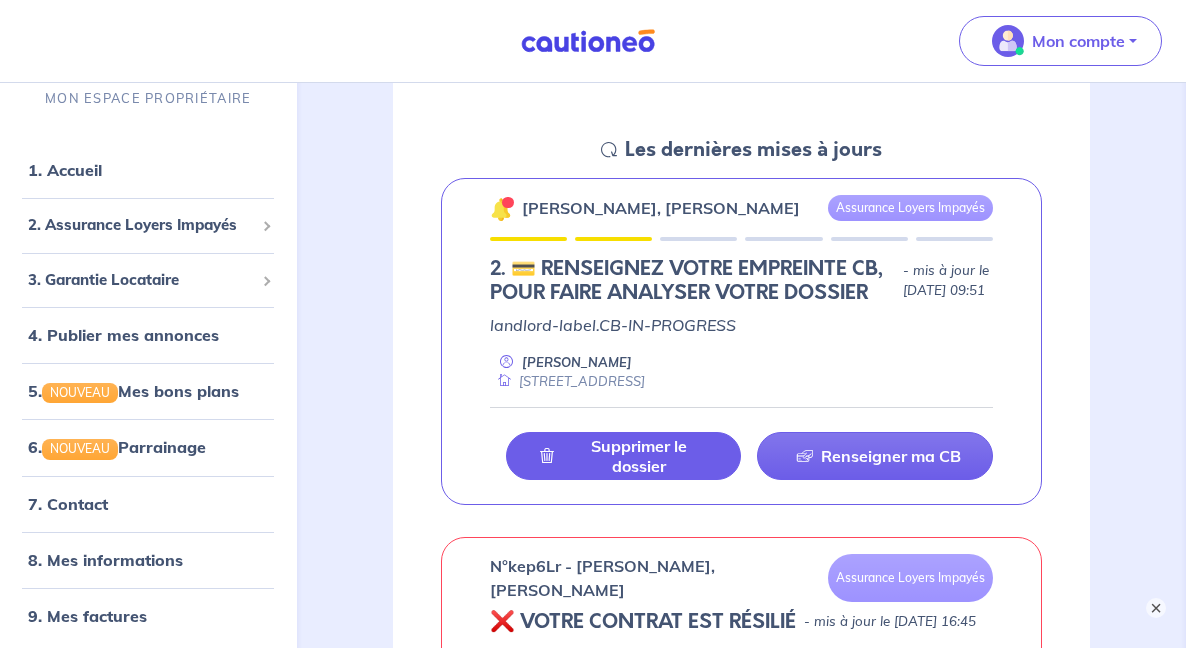 click on "2.︎ 💳 RENSEIGNEZ VOTRE EMPREINTE CB, POUR FAIRE ANALYSER VOTRE DOSSIER" at bounding box center [693, 281] 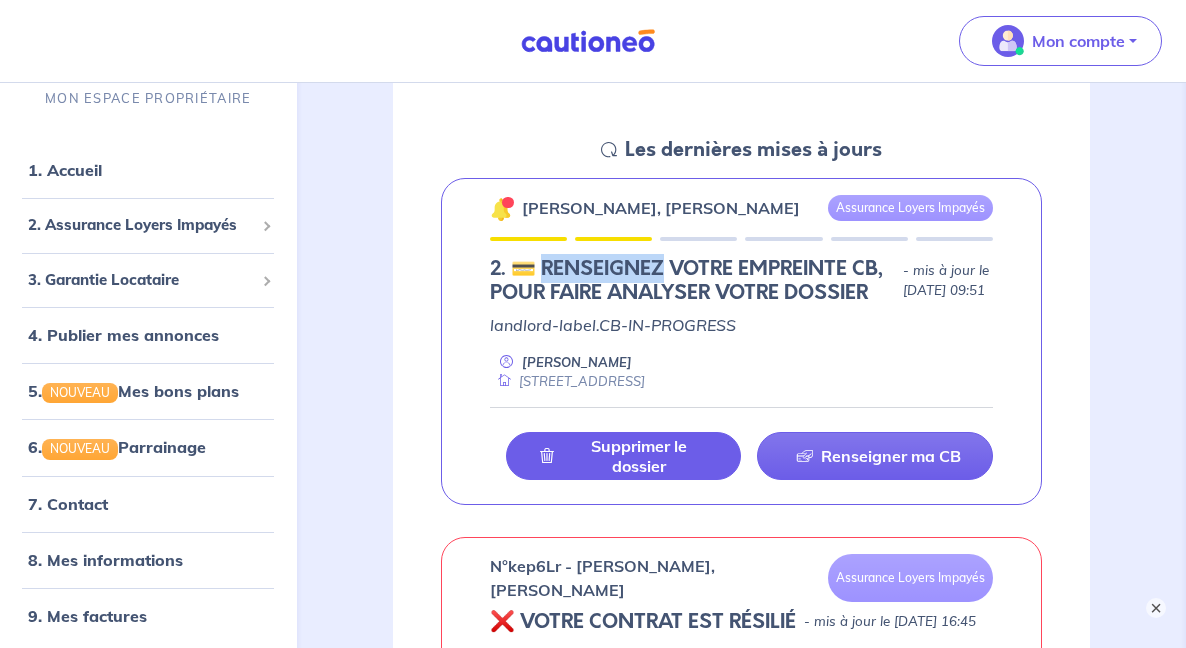 click on "2.︎ 💳 RENSEIGNEZ VOTRE EMPREINTE CB, POUR FAIRE ANALYSER VOTRE DOSSIER" at bounding box center (693, 281) 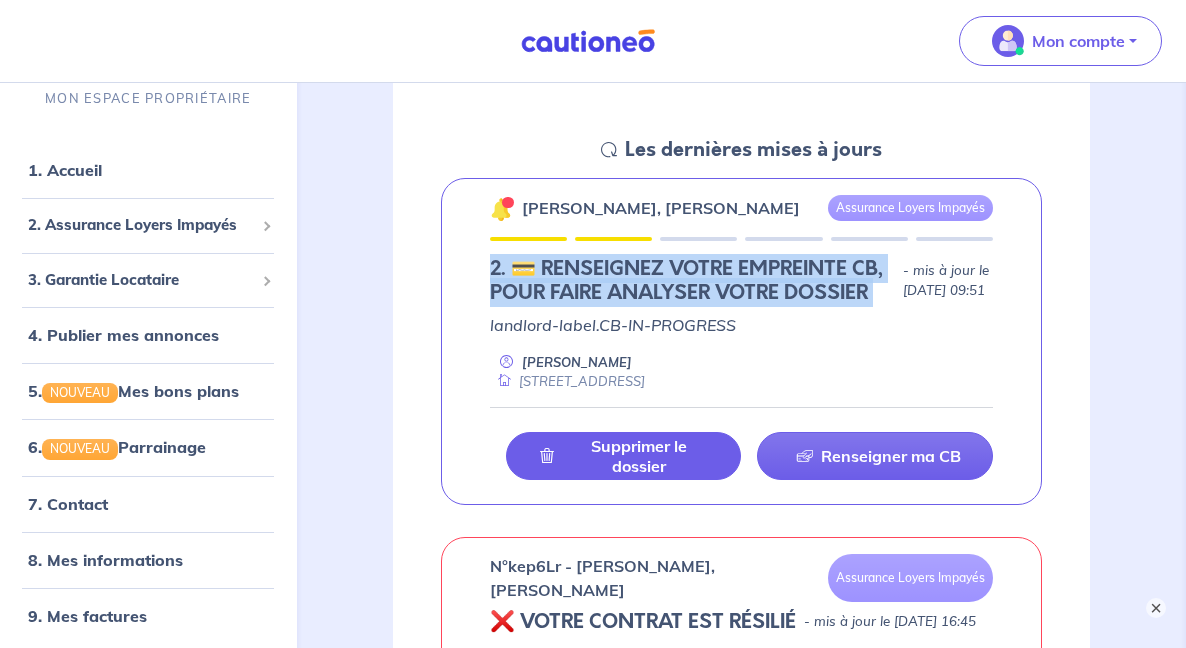 click on "2.︎ 💳 RENSEIGNEZ VOTRE EMPREINTE CB, POUR FAIRE ANALYSER VOTRE DOSSIER" at bounding box center (693, 281) 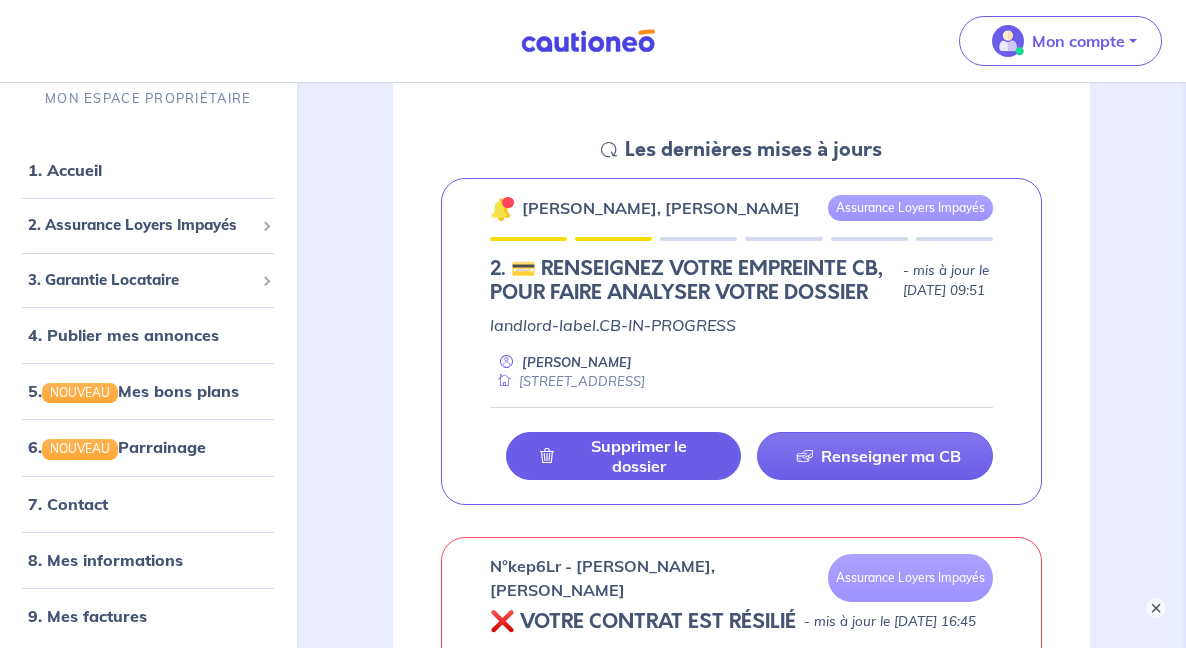click on "2.︎ 💳 RENSEIGNEZ VOTRE EMPREINTE CB, POUR FAIRE ANALYSER VOTRE DOSSIER" at bounding box center (693, 281) 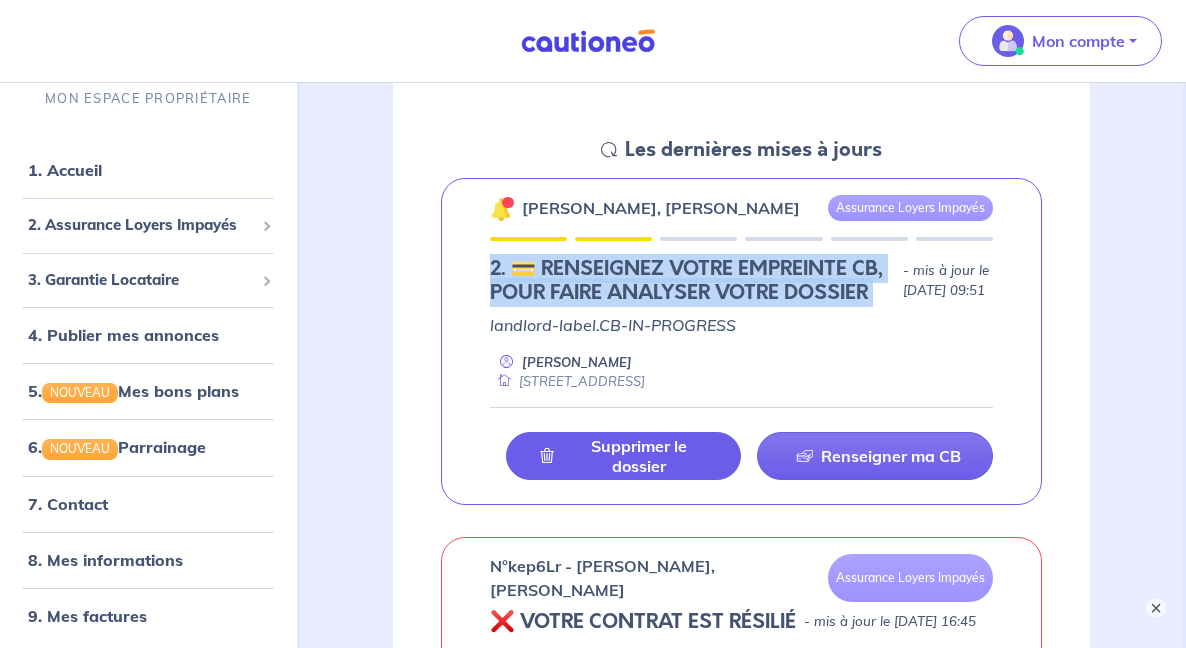 click on "[PERSON_NAME], [PERSON_NAME]   Assurance Loyers Impayés 2.︎ 💳 RENSEIGNEZ VOTRE EMPREINTE CB, POUR FAIRE ANALYSER VOTRE DOSSIER - mis à jour le [DATE] 09:51 landlord-label.CB-IN-PROGRESS [PERSON_NAME] 110, 2e Etage  - [STREET_ADDRESS] Supprimer le dossier Renseigner ma CB" at bounding box center [742, 342] 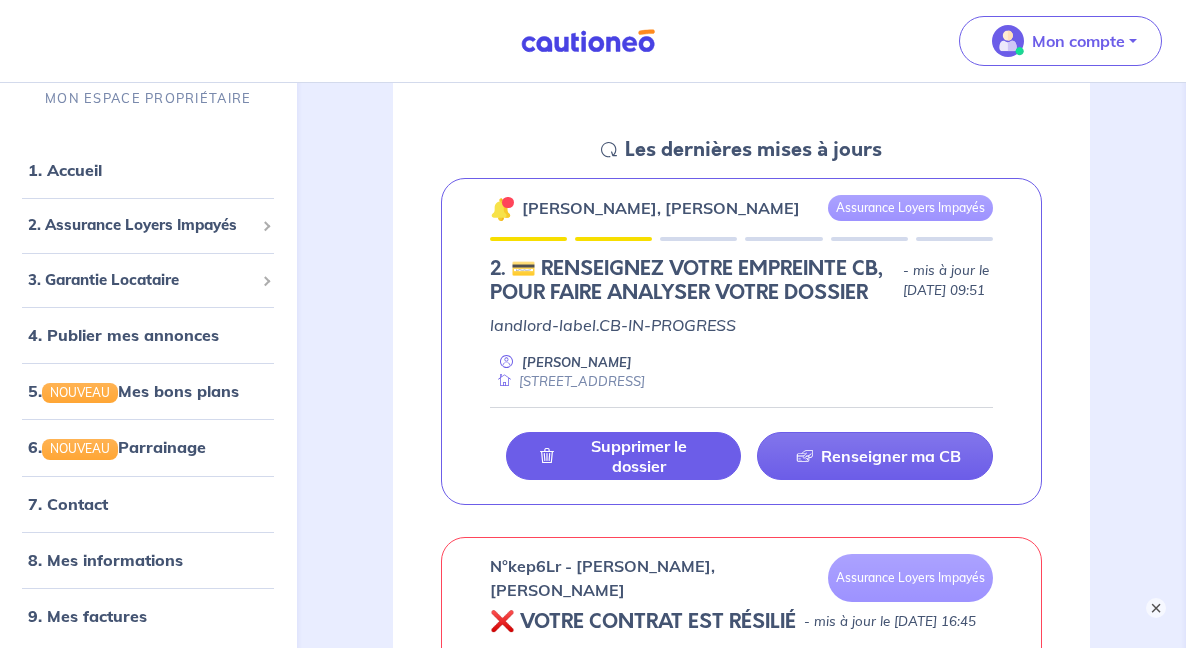 click on "[PERSON_NAME], [PERSON_NAME]   Assurance Loyers Impayés 2.︎ 💳 RENSEIGNEZ VOTRE EMPREINTE CB, POUR FAIRE ANALYSER VOTRE DOSSIER - mis à jour le [DATE] 09:51 landlord-label.CB-IN-PROGRESS [PERSON_NAME] 110, 2e Etage  - [STREET_ADDRESS] Supprimer le dossier Renseigner ma CB" at bounding box center (742, 342) 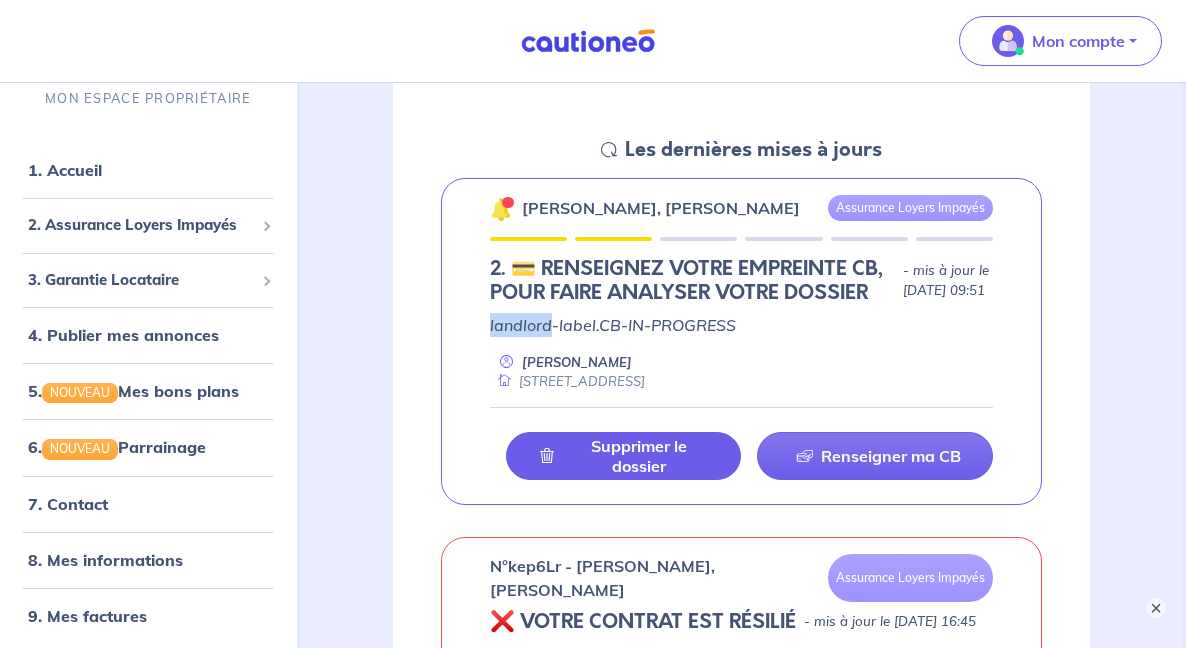 click on "[PERSON_NAME], [PERSON_NAME]   Assurance Loyers Impayés 2.︎ 💳 RENSEIGNEZ VOTRE EMPREINTE CB, POUR FAIRE ANALYSER VOTRE DOSSIER - mis à jour le [DATE] 09:51 landlord-label.CB-IN-PROGRESS [PERSON_NAME] 110, 2e Etage  - [STREET_ADDRESS] Supprimer le dossier Renseigner ma CB" at bounding box center [742, 342] 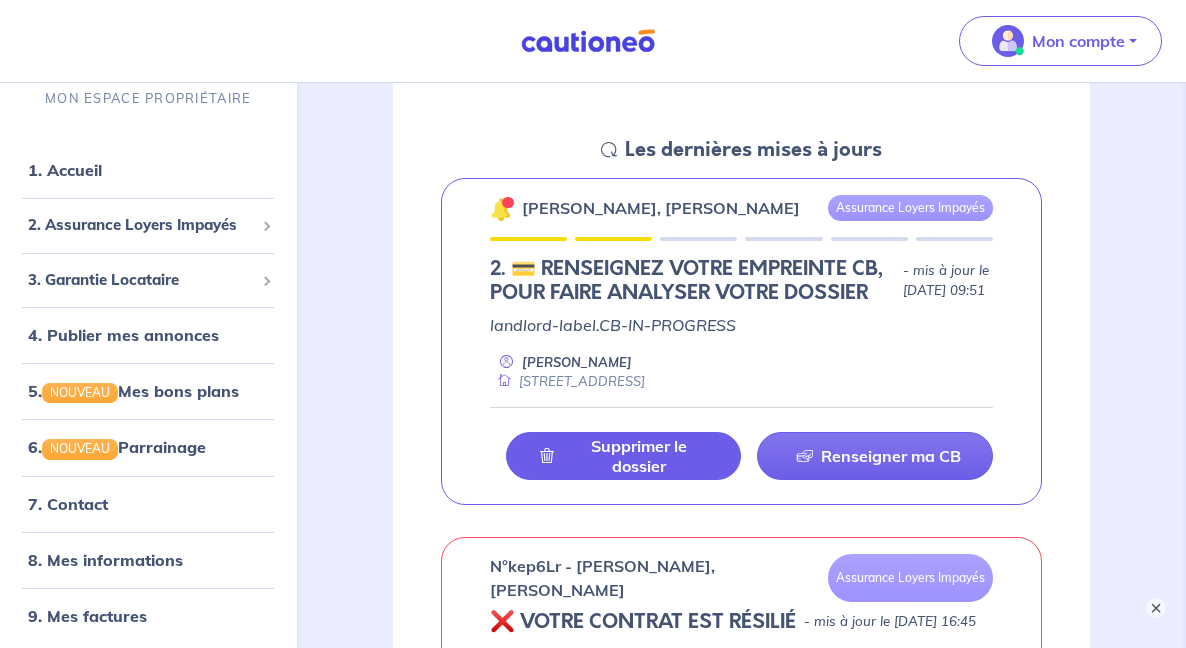 click on "2.︎ 💳 RENSEIGNEZ VOTRE EMPREINTE CB, POUR FAIRE ANALYSER VOTRE DOSSIER" at bounding box center (693, 281) 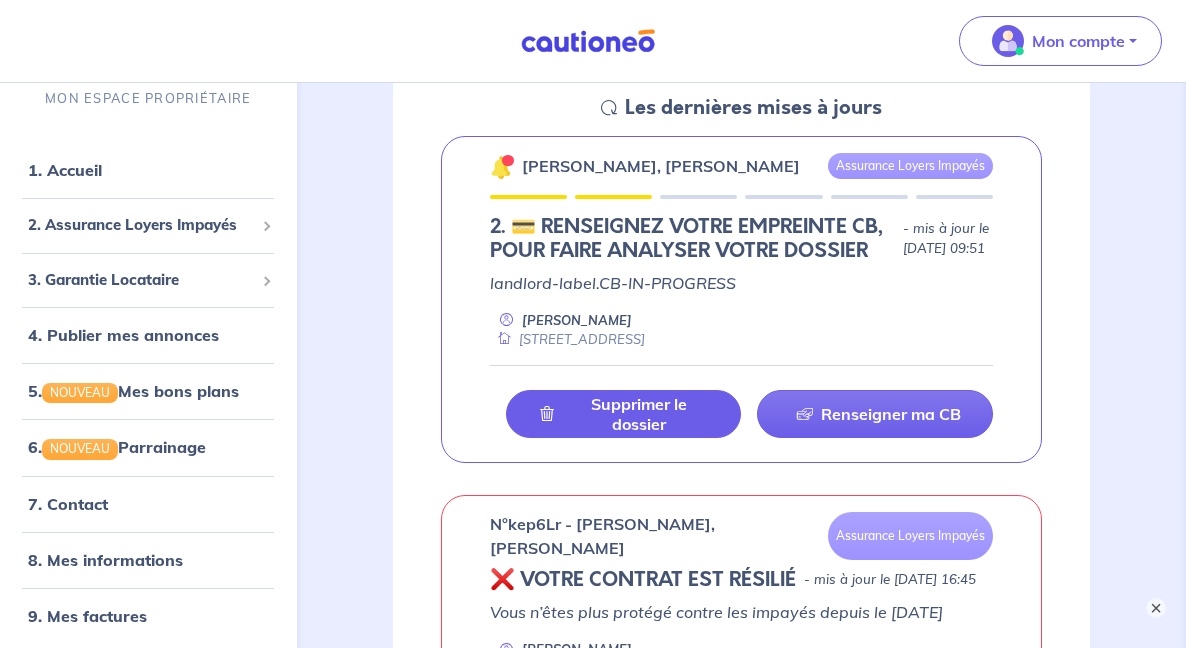 scroll, scrollTop: 320, scrollLeft: 0, axis: vertical 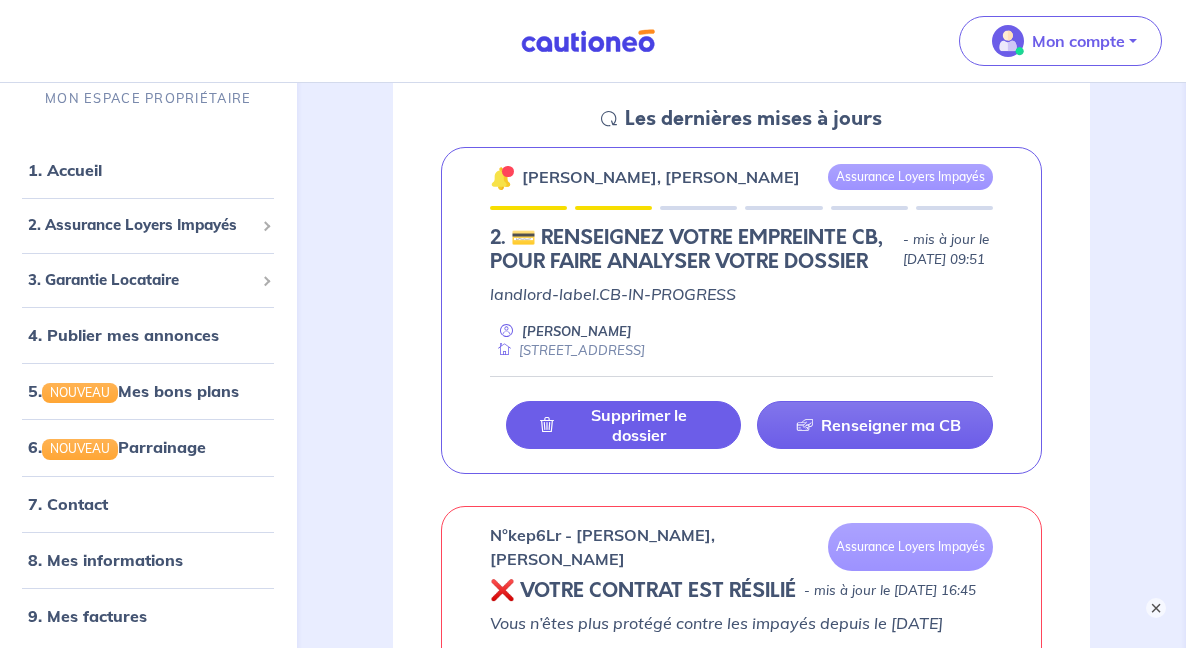 click on "Assurance Loyers Impayés" at bounding box center (910, 177) 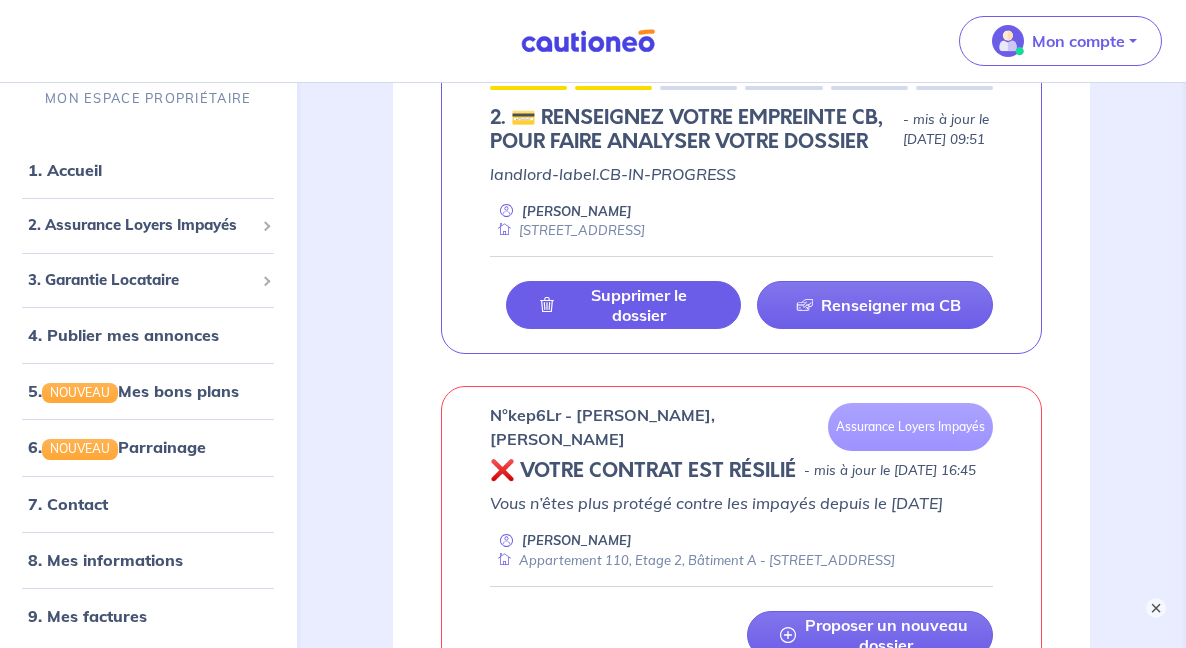 scroll, scrollTop: 447, scrollLeft: 0, axis: vertical 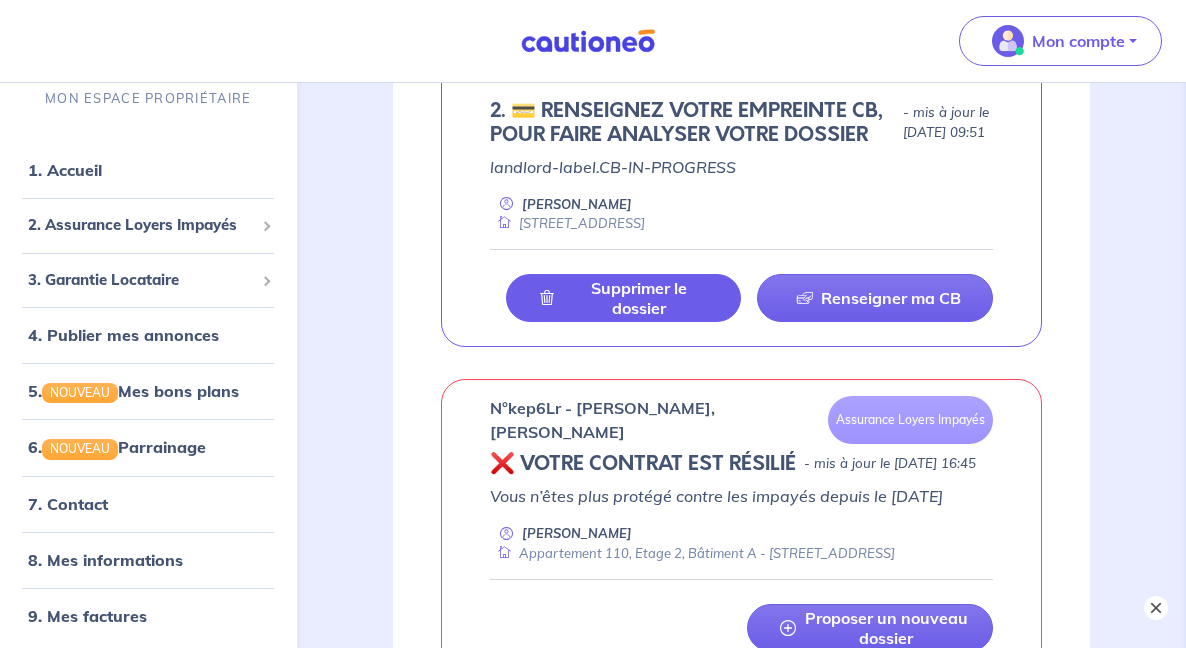click on "×" at bounding box center [1156, 608] 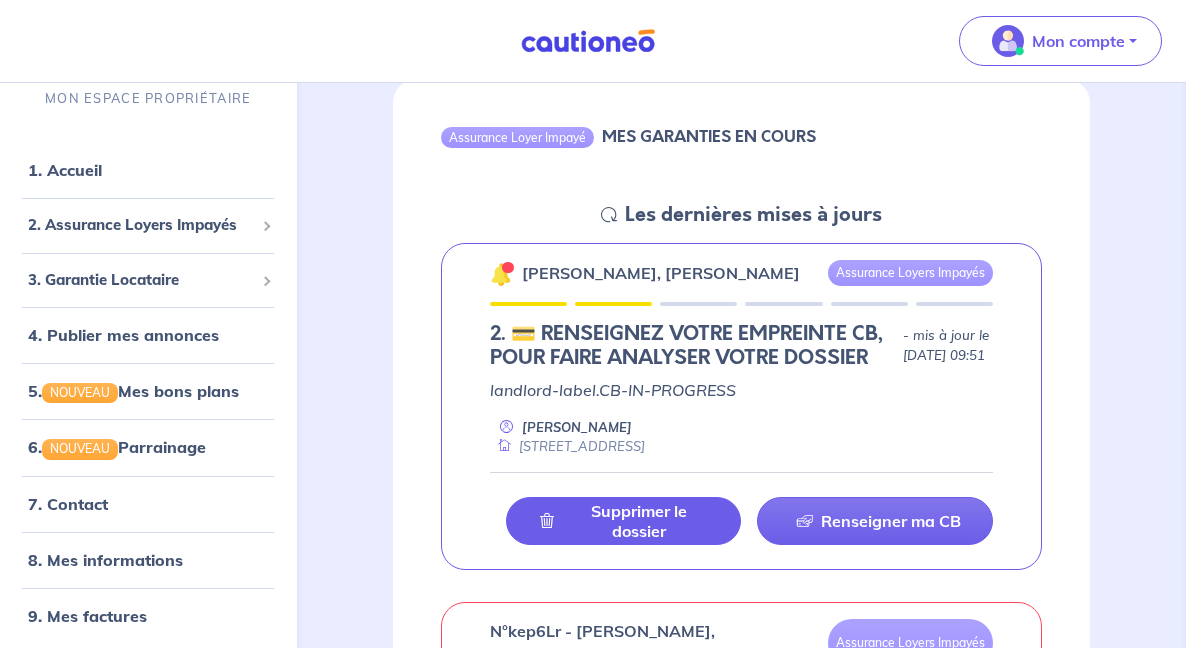 scroll, scrollTop: 225, scrollLeft: 0, axis: vertical 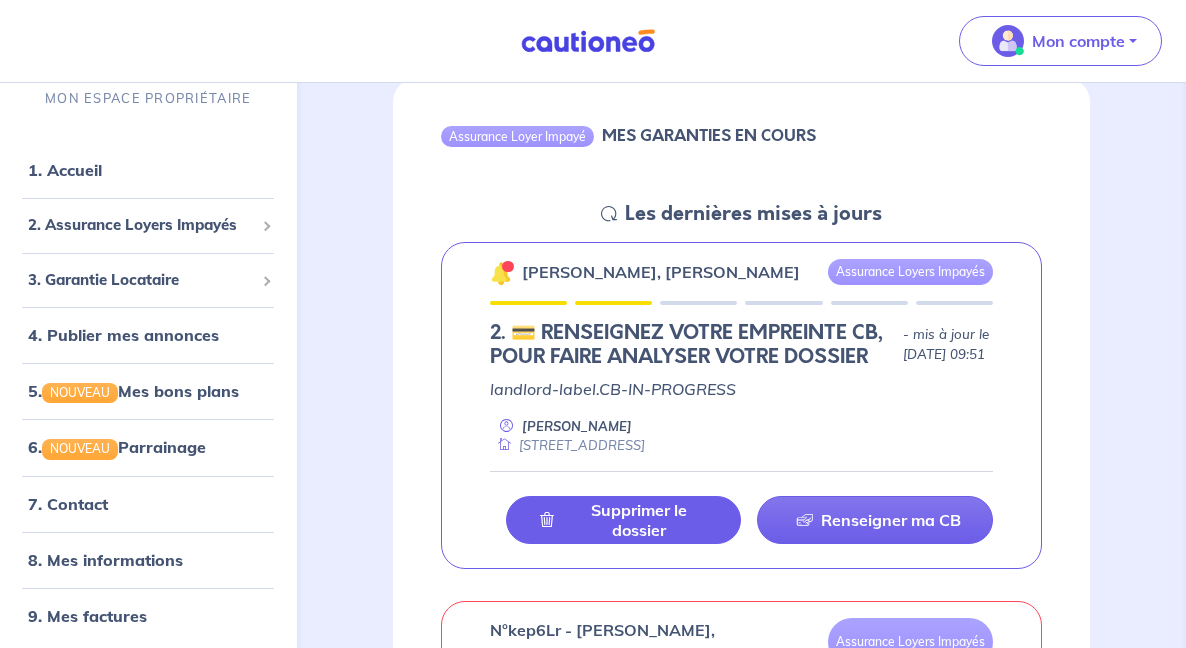 click on "Assurance Loyer Impayé MES GARANTIES EN COURS" at bounding box center (742, 139) 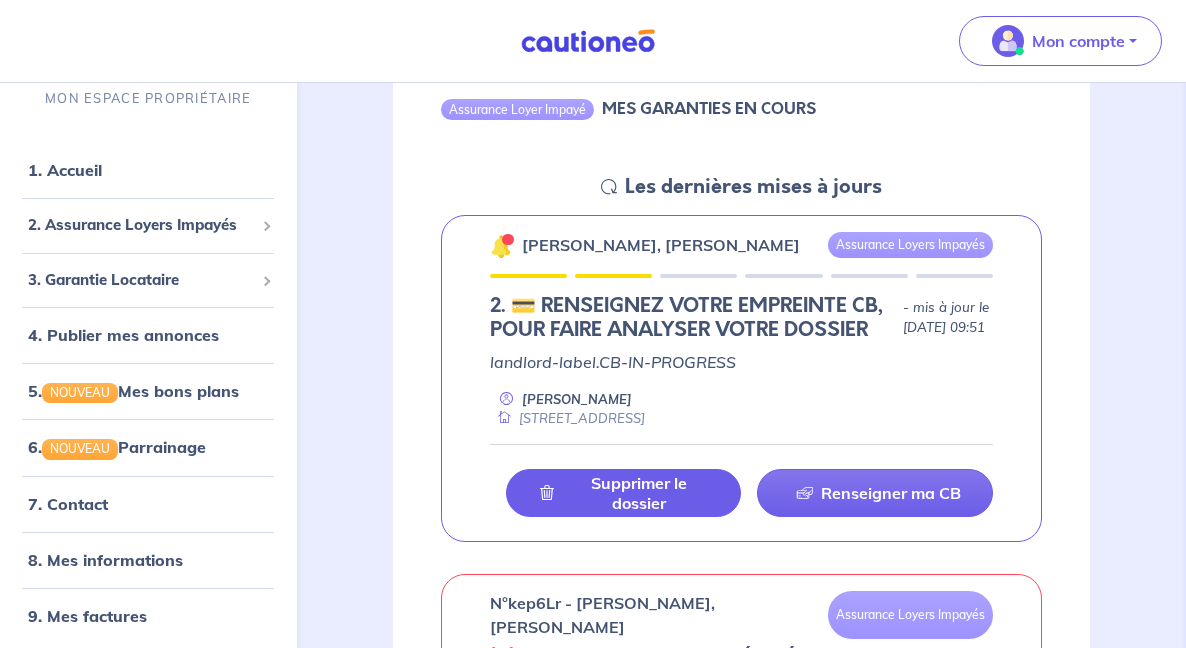 scroll, scrollTop: 294, scrollLeft: 0, axis: vertical 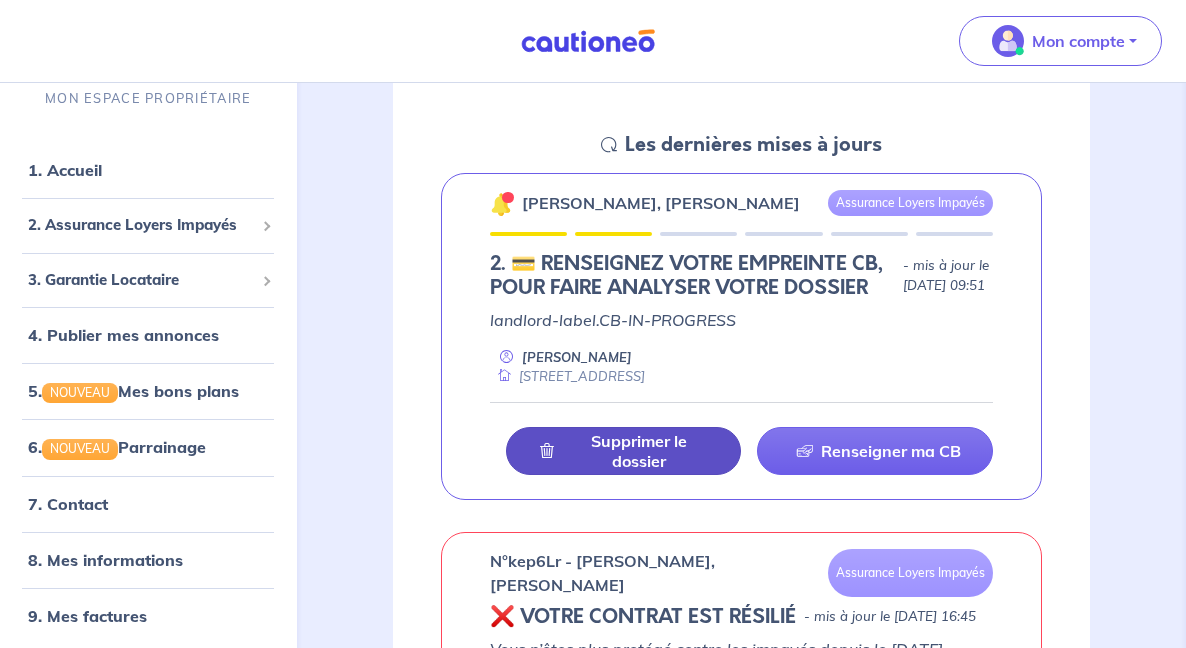 click on "Supprimer le dossier" at bounding box center (640, 451) 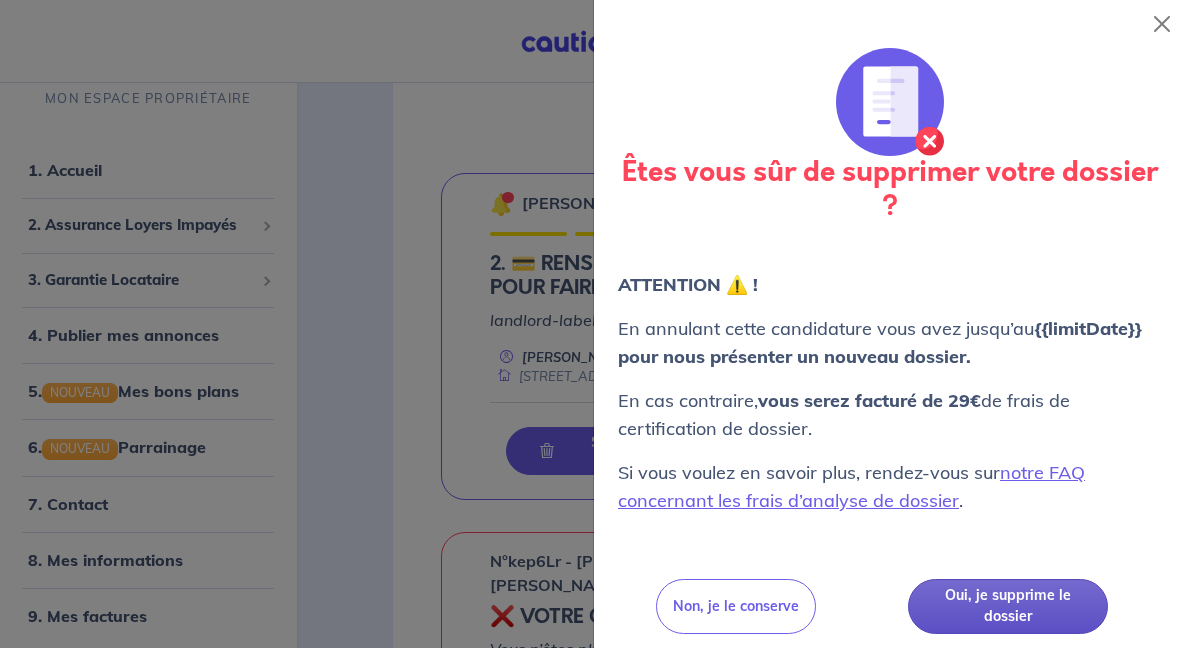 click on "Oui, je supprime le dossier" at bounding box center (1008, 606) 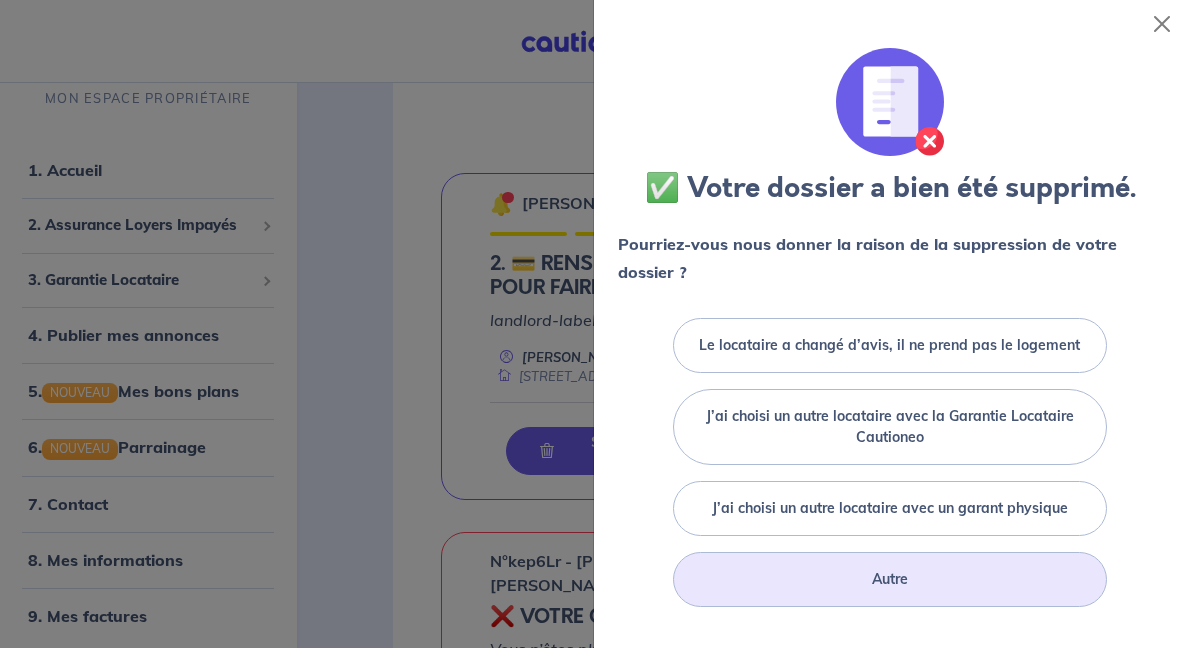 click on "Autre" at bounding box center [889, 579] 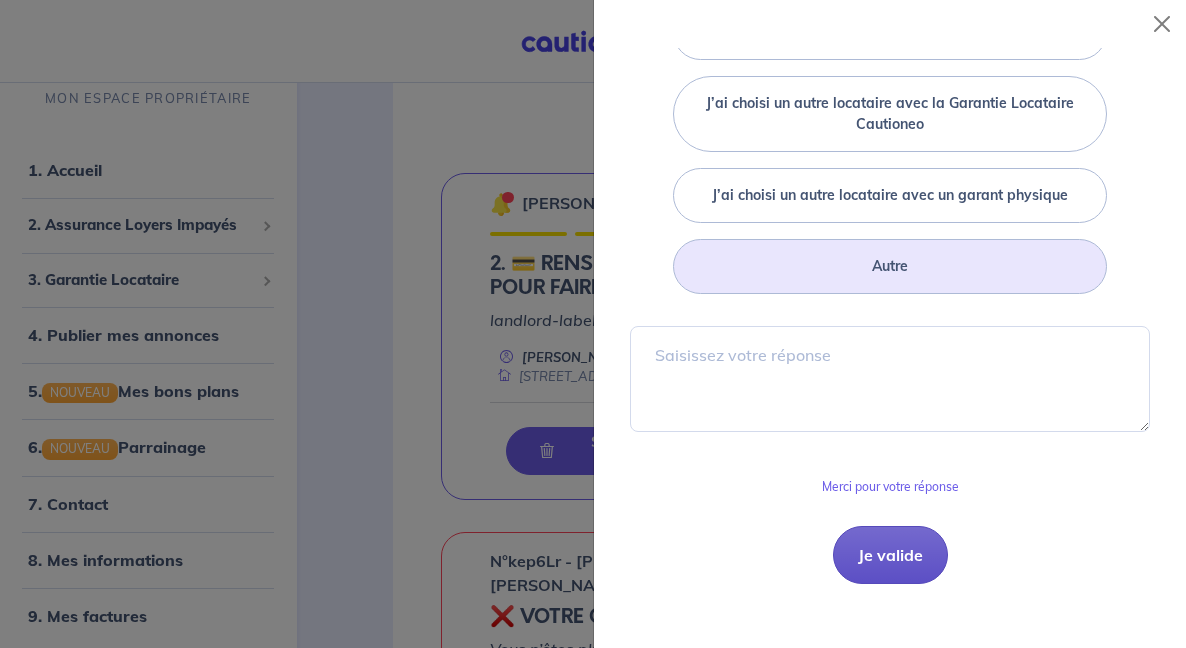 scroll, scrollTop: 312, scrollLeft: 0, axis: vertical 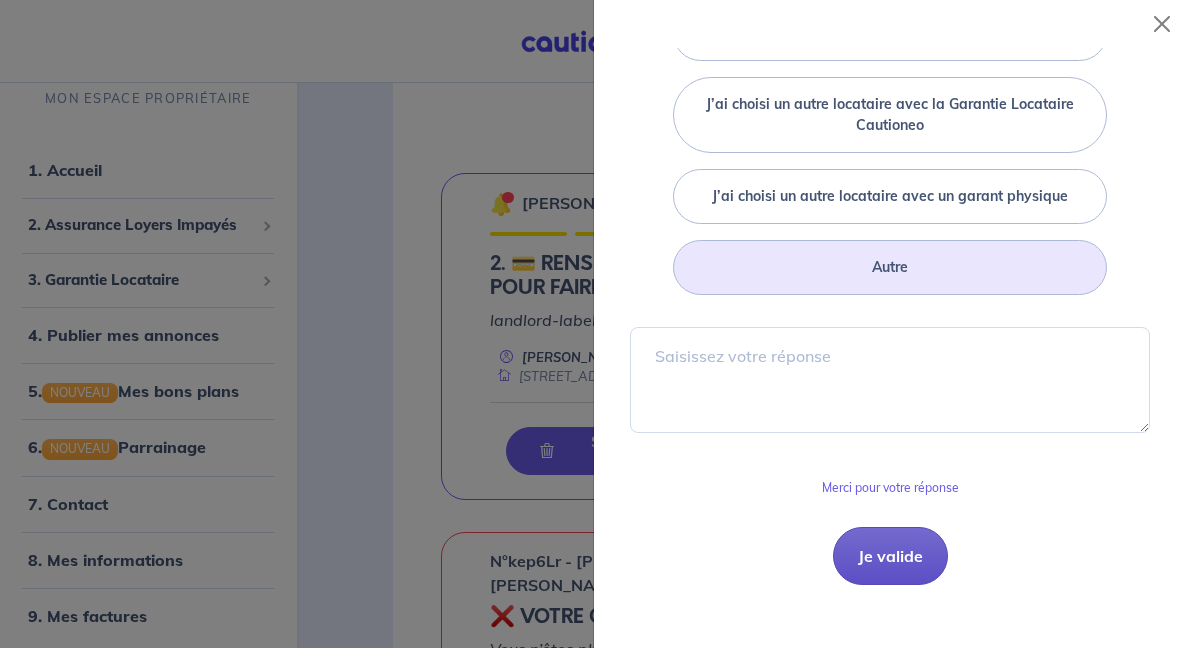 click on "Je valide" at bounding box center (890, 556) 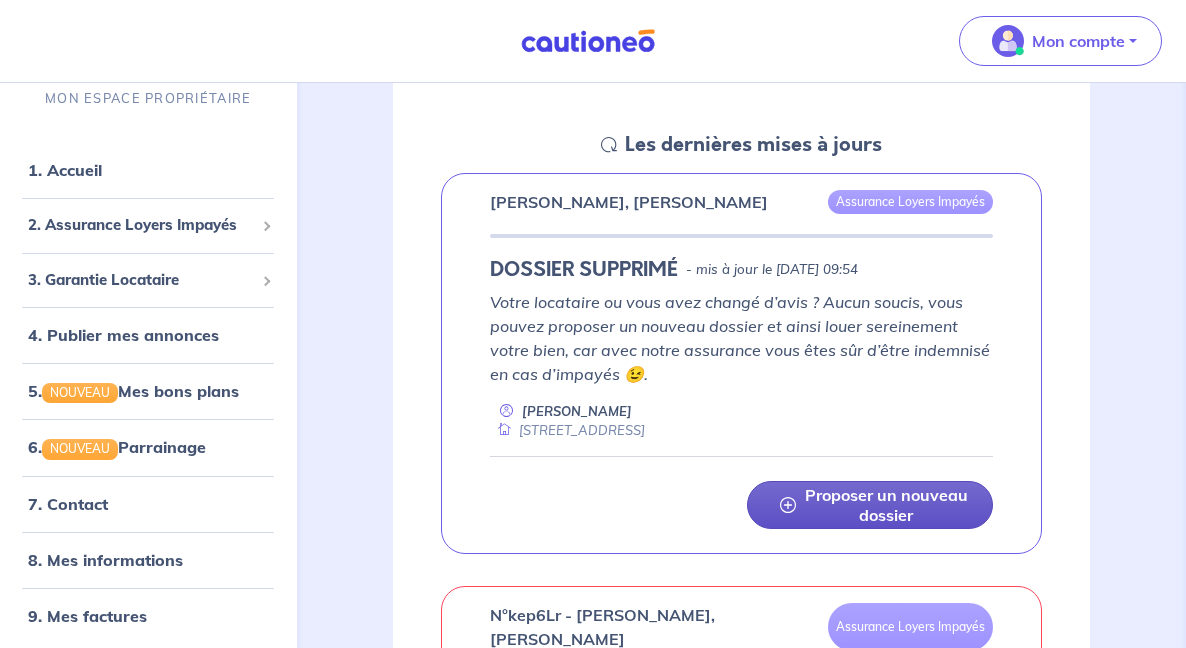 click on "Proposer un nouveau dossier" at bounding box center (886, 505) 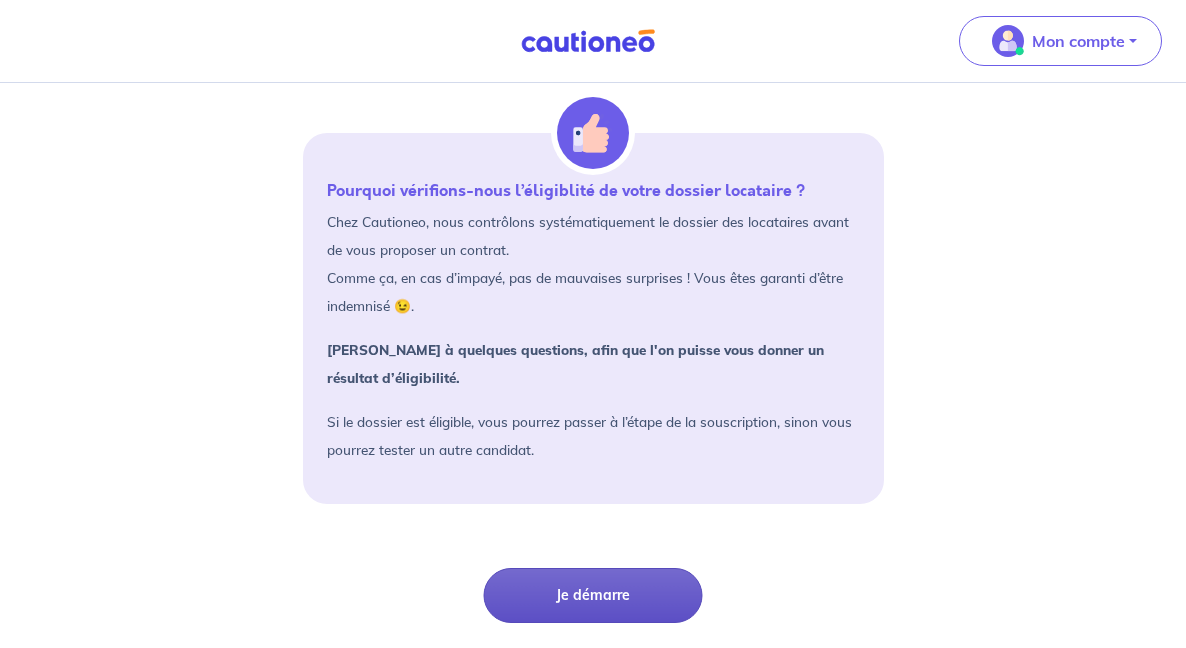 scroll, scrollTop: 248, scrollLeft: 0, axis: vertical 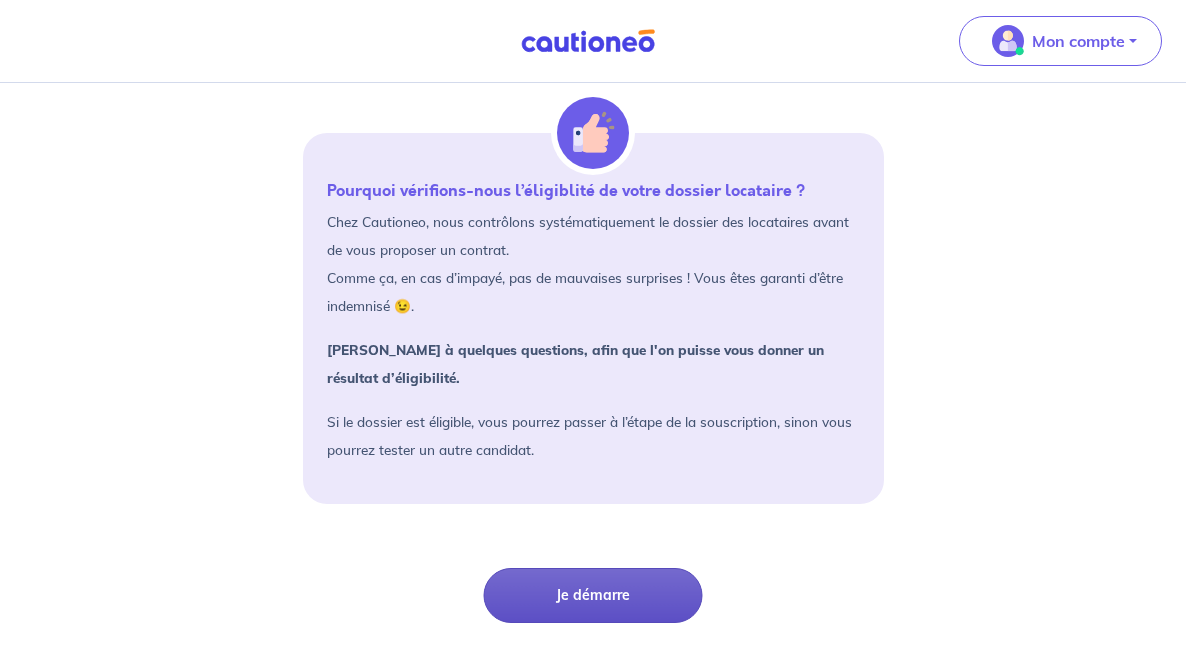 click on "Je démarre" at bounding box center (593, 595) 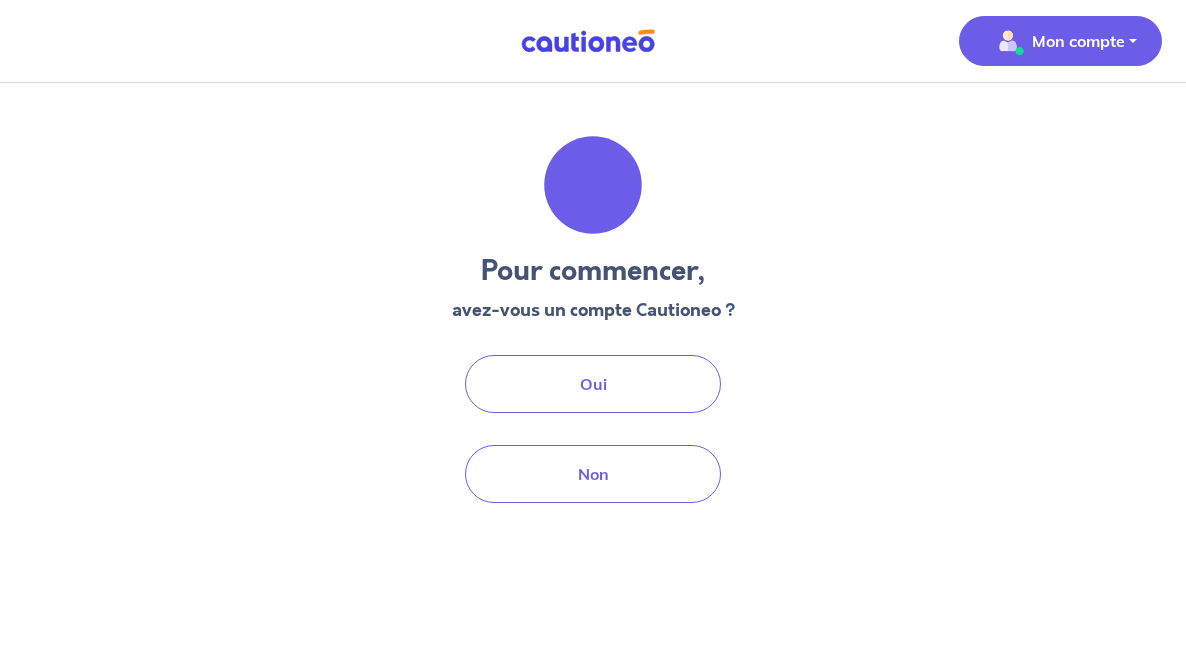 scroll, scrollTop: 0, scrollLeft: 0, axis: both 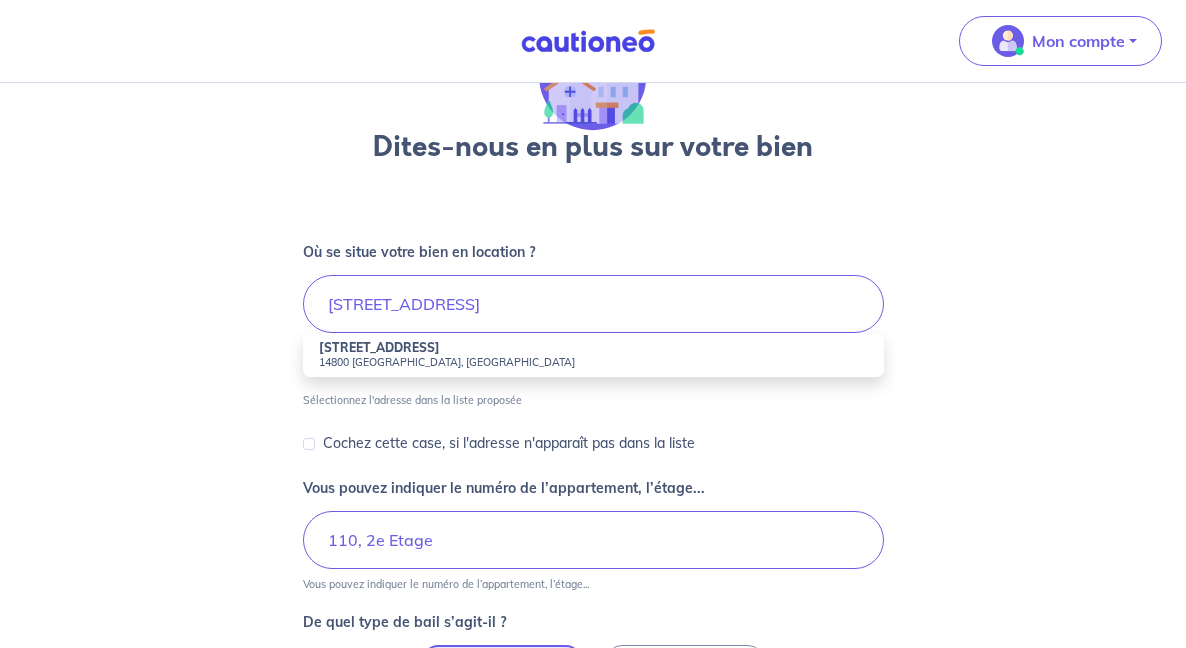 click on "14800 [GEOGRAPHIC_DATA], [GEOGRAPHIC_DATA]" at bounding box center (593, 362) 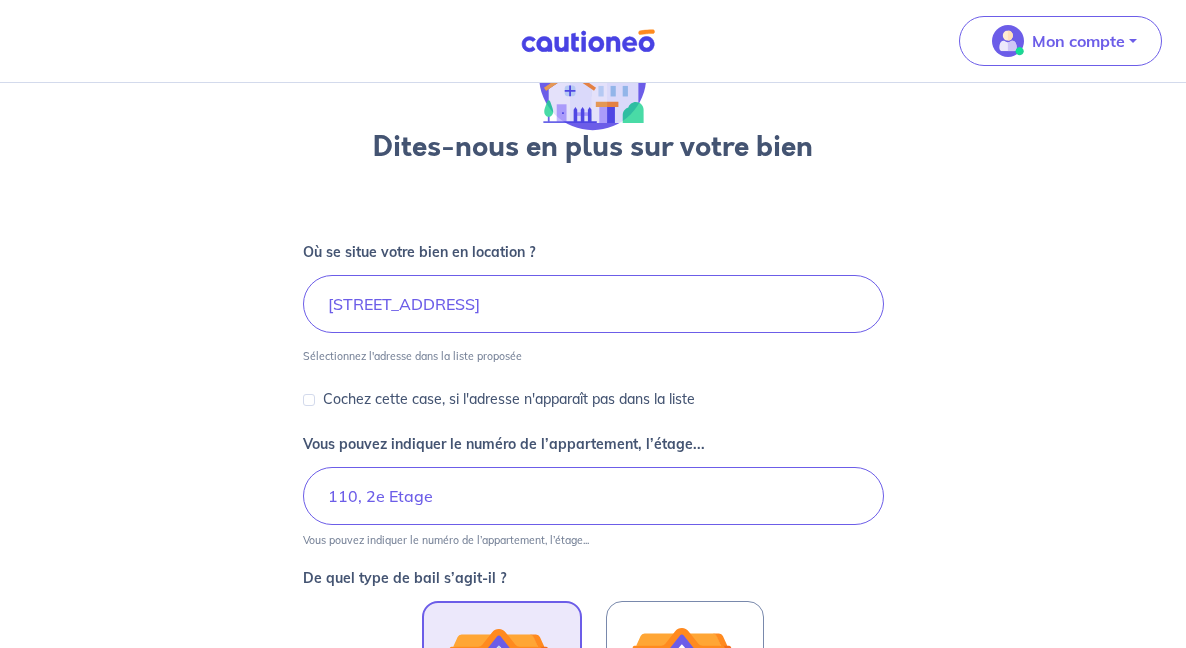 type on "[STREET_ADDRESS]" 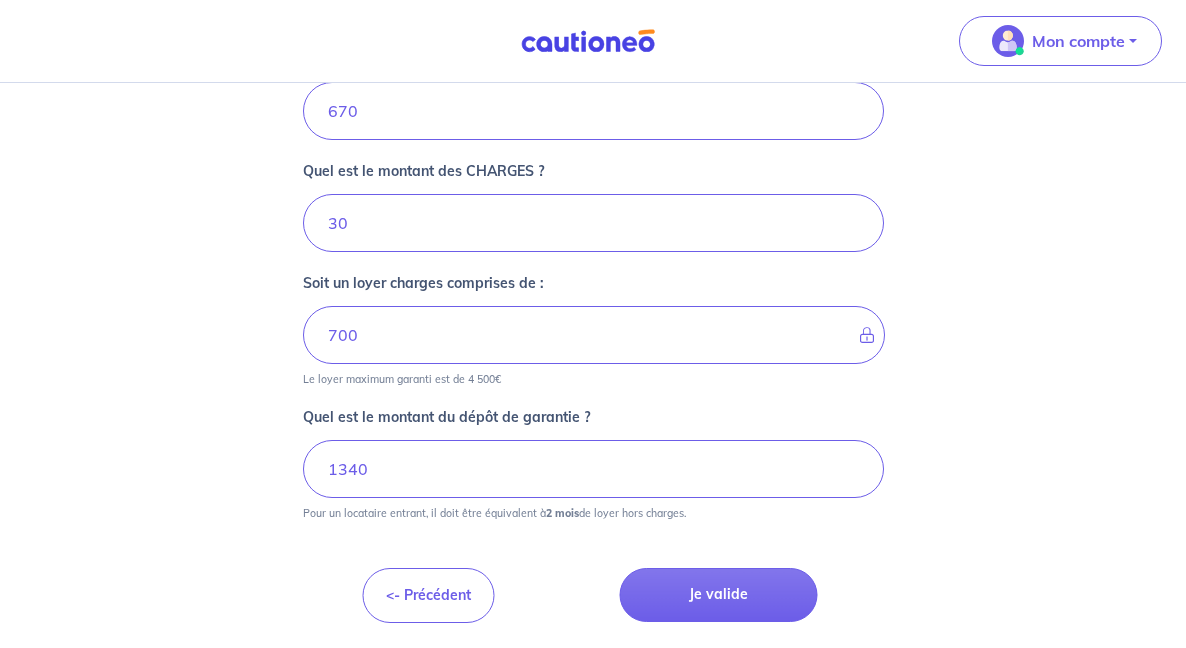 scroll, scrollTop: 847, scrollLeft: 0, axis: vertical 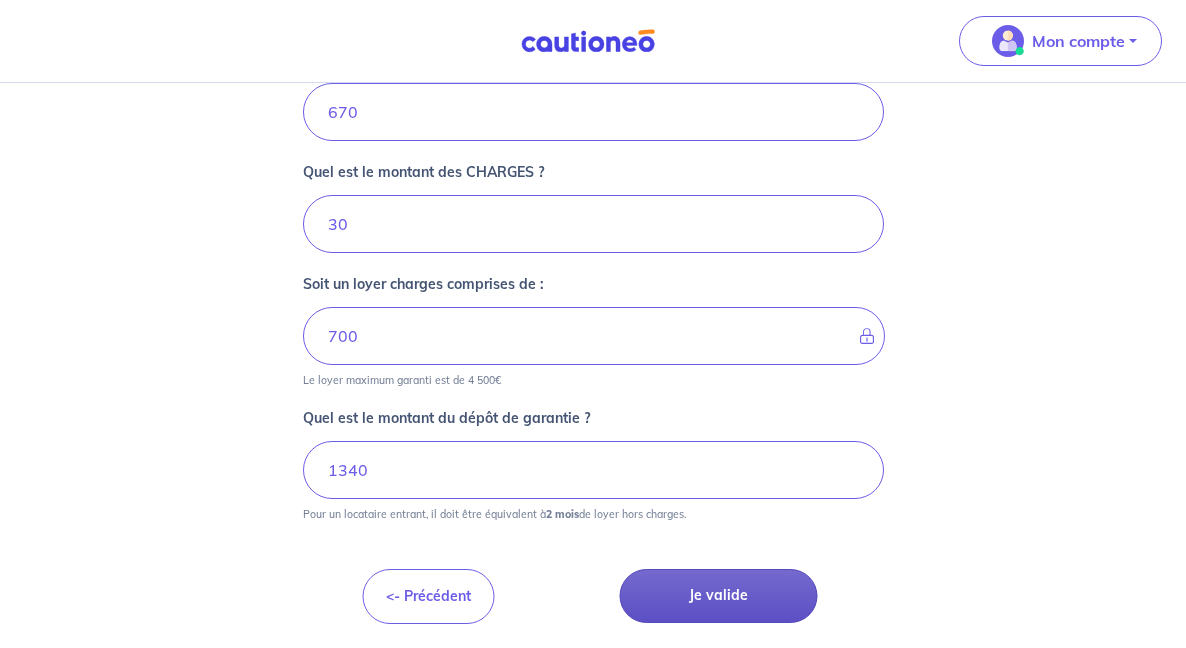 click on "Je valide" at bounding box center (719, 596) 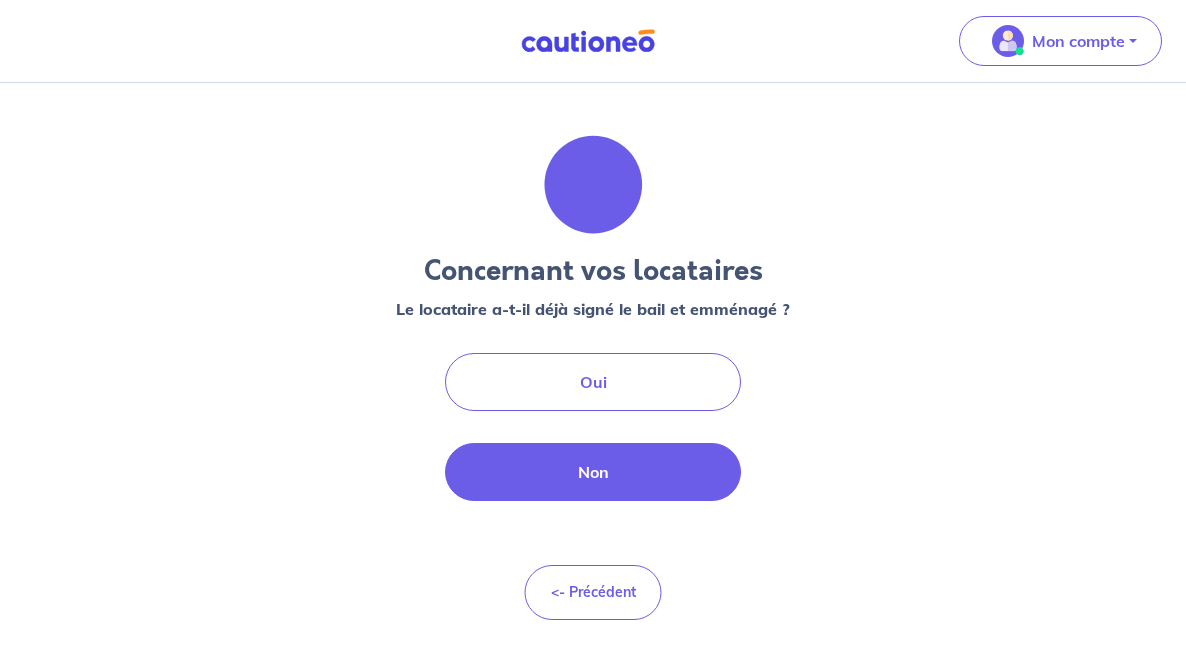 click on "Non" at bounding box center [593, 472] 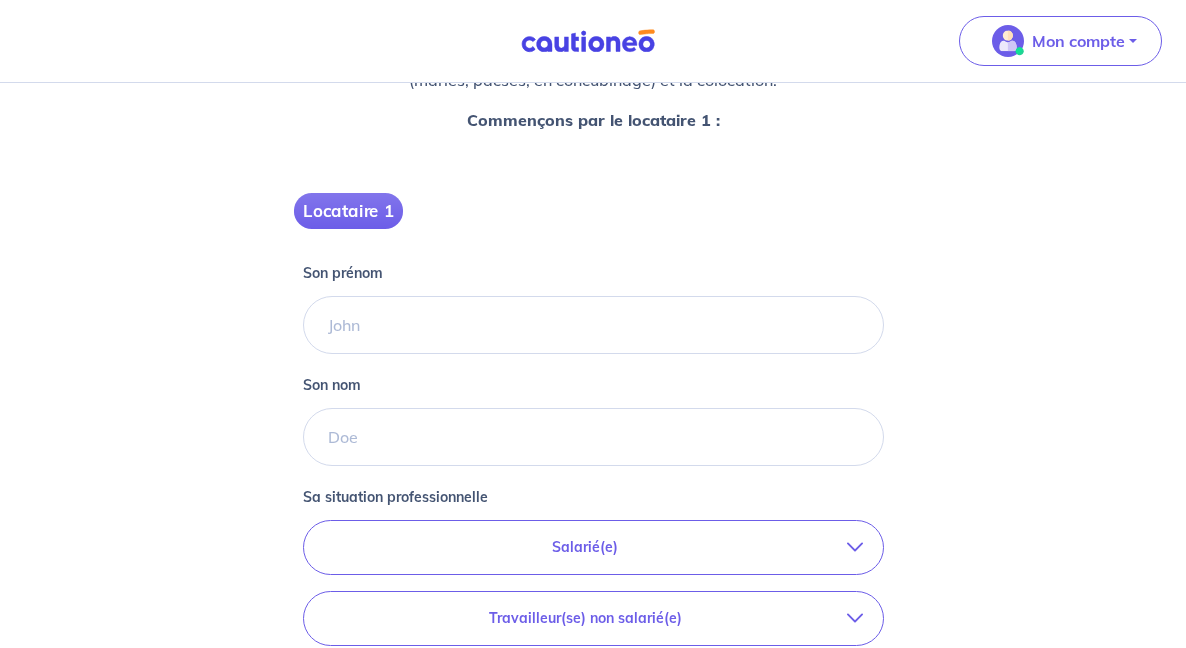 scroll, scrollTop: 259, scrollLeft: 0, axis: vertical 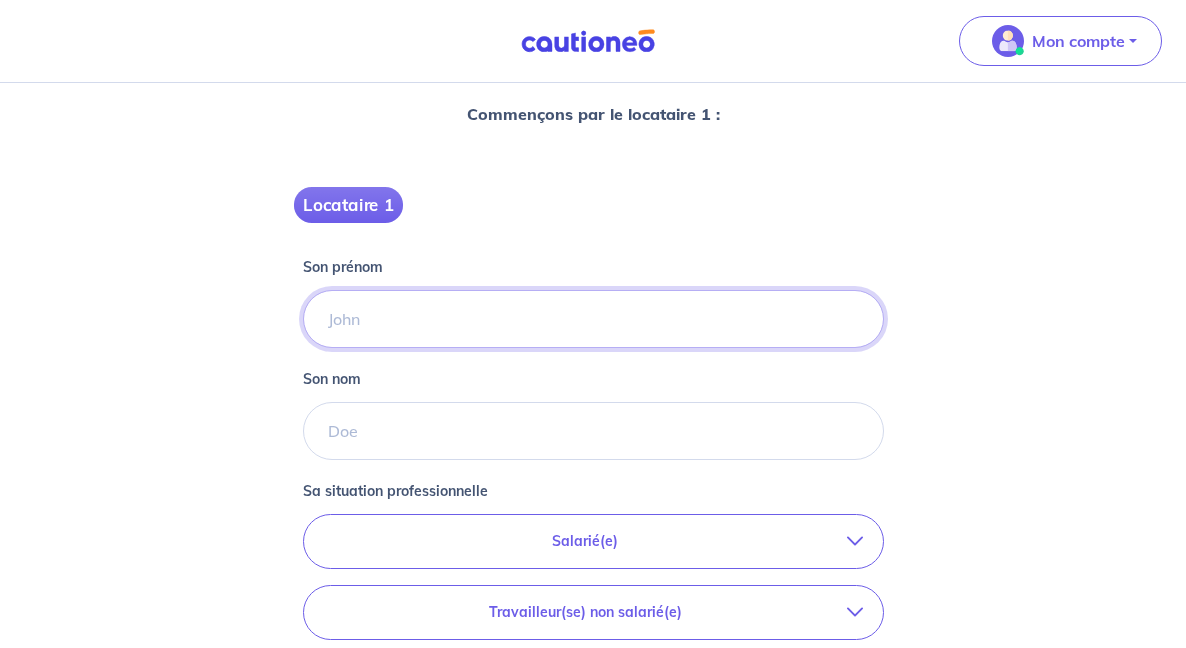 click on "Son prénom" at bounding box center (593, 319) 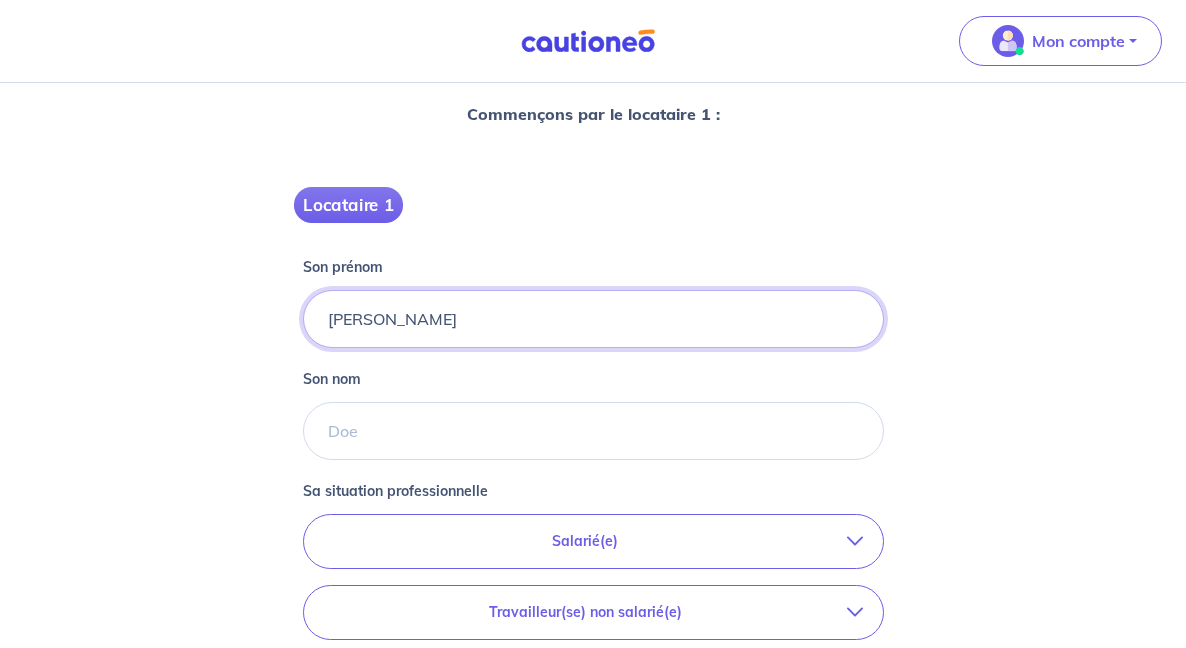 type on "[PERSON_NAME]" 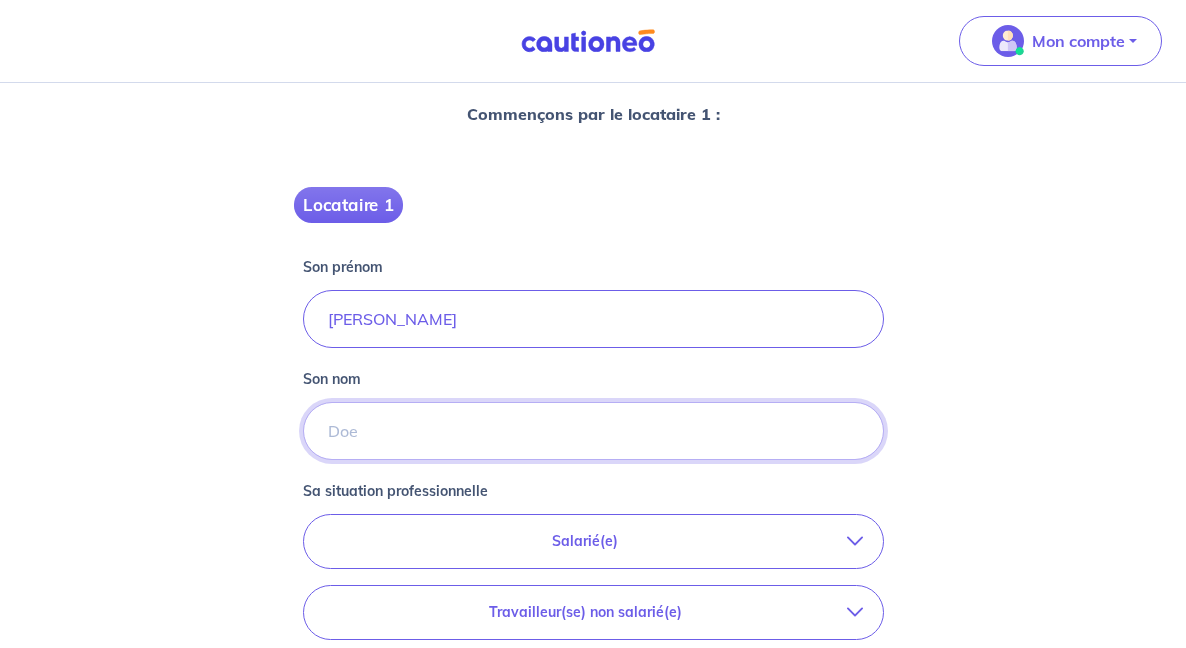 click on "Son nom" at bounding box center (593, 431) 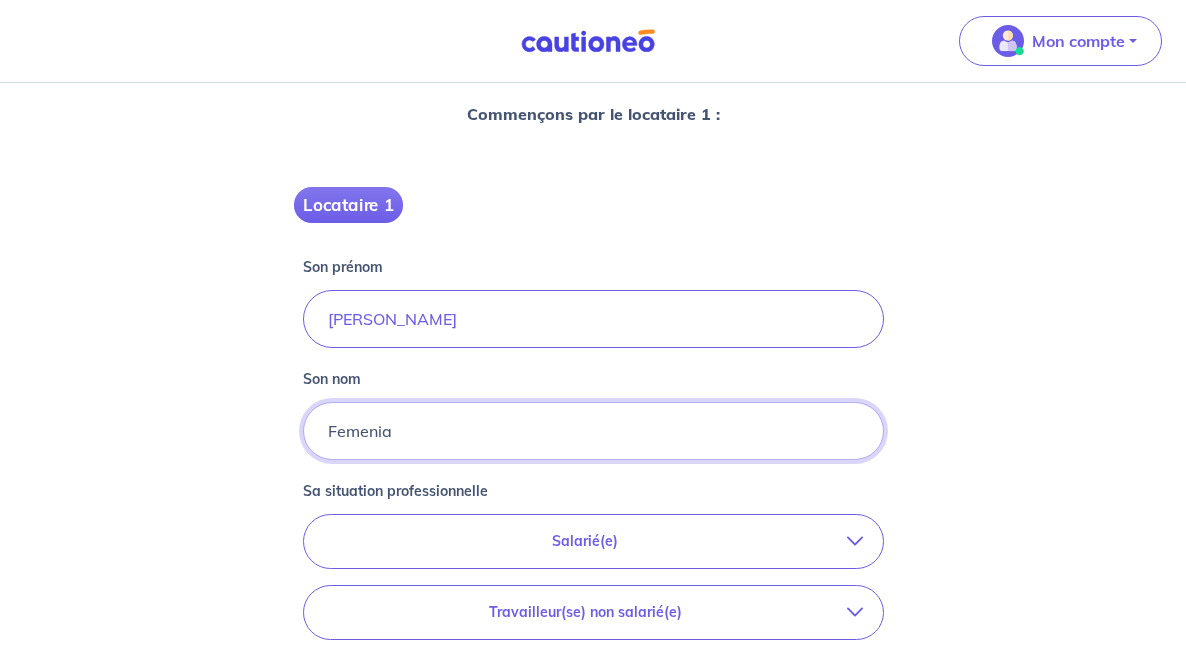 type on "Femenia" 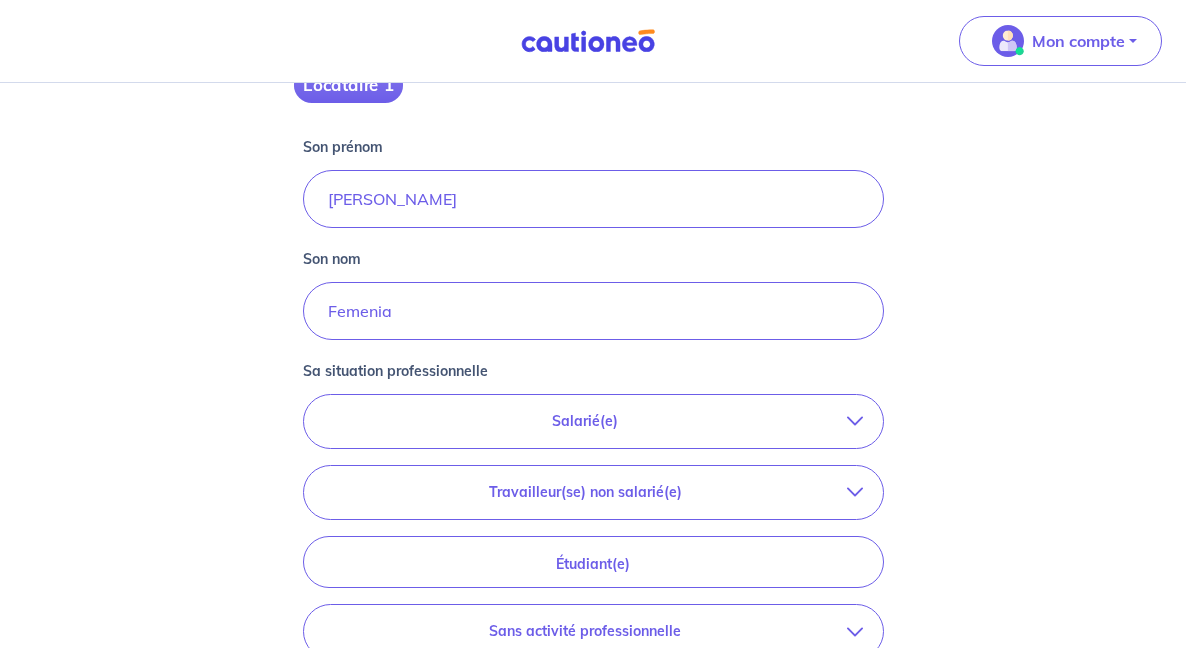 scroll, scrollTop: 380, scrollLeft: 0, axis: vertical 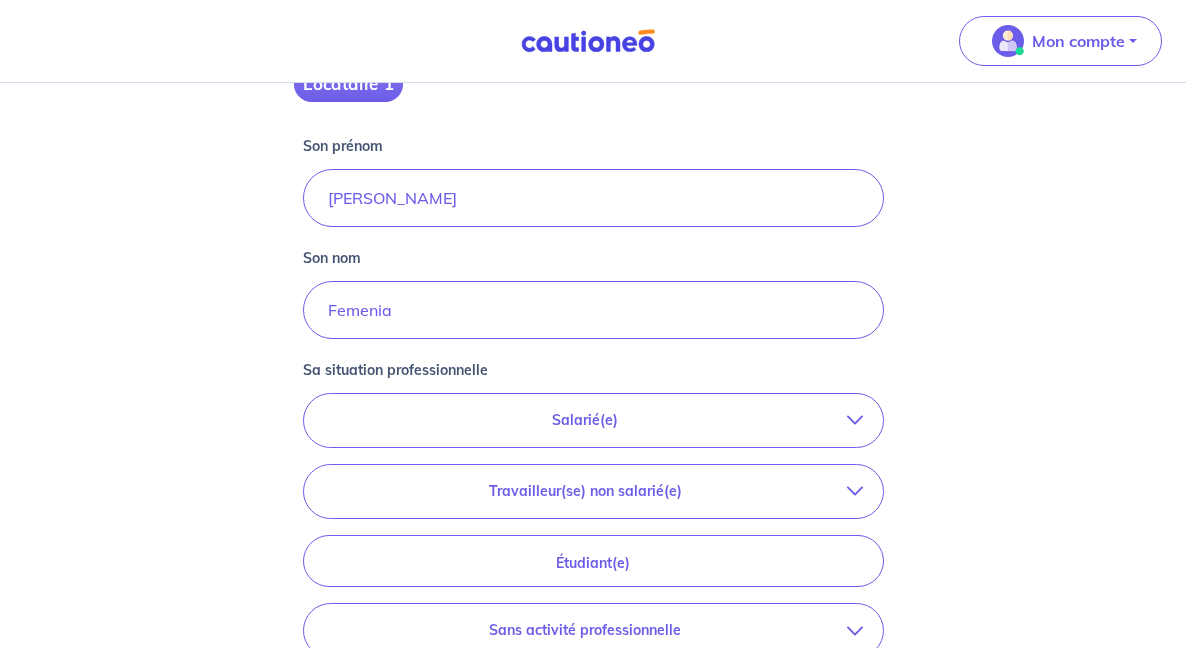 click on "Salarié(e) CDI  hors période d'essai CDI  en période d'essai  (min. 3 bulletins de salaire) Fonctionnaire CDD : Privé ou contractuel / En alternance Intérimaire Intermittent·e du spectacle Militaire" at bounding box center (593, 420) 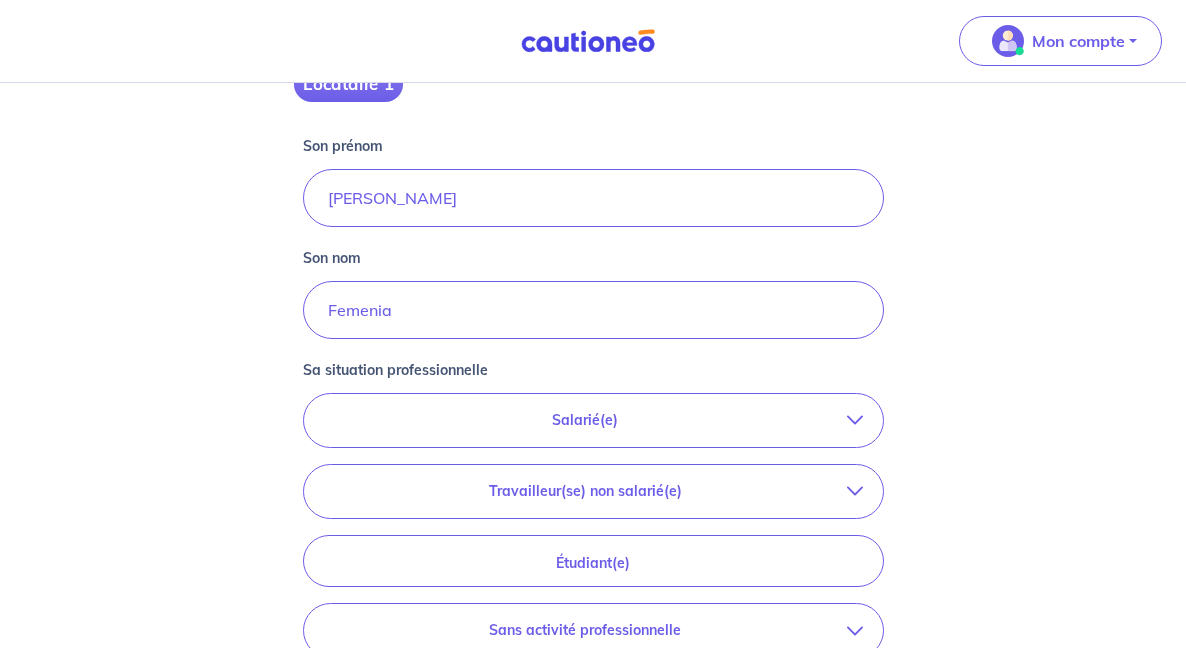 click on "Salarié(e)" at bounding box center (585, 420) 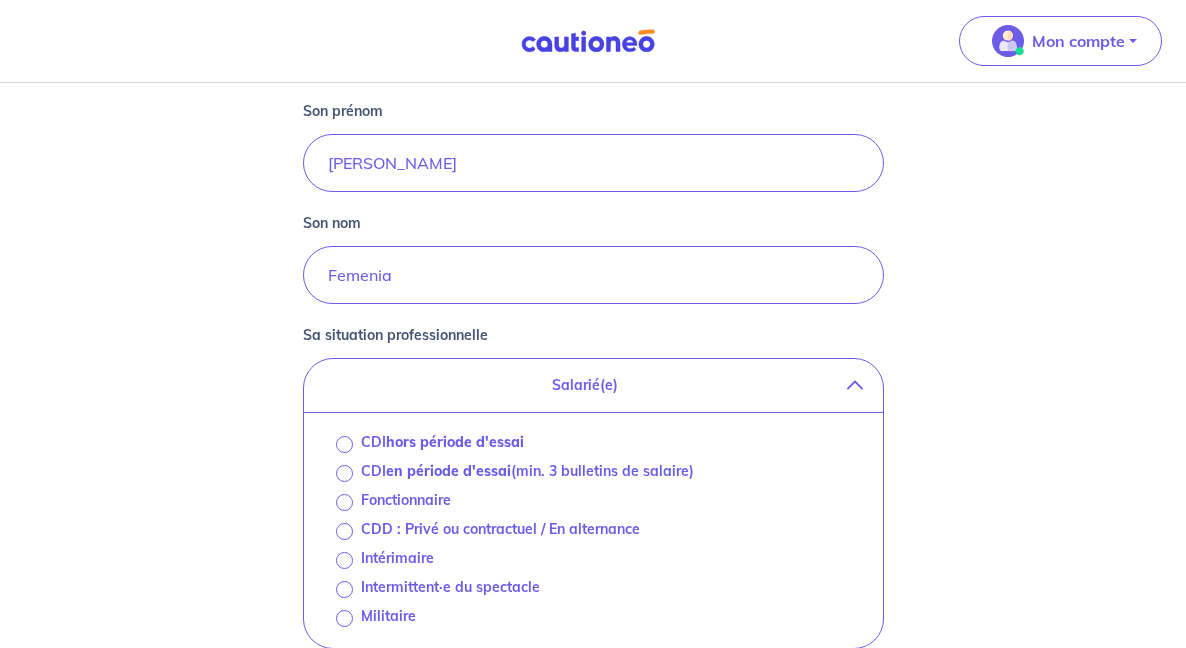 click on "CDI  hors période d'essai" at bounding box center [344, 444] 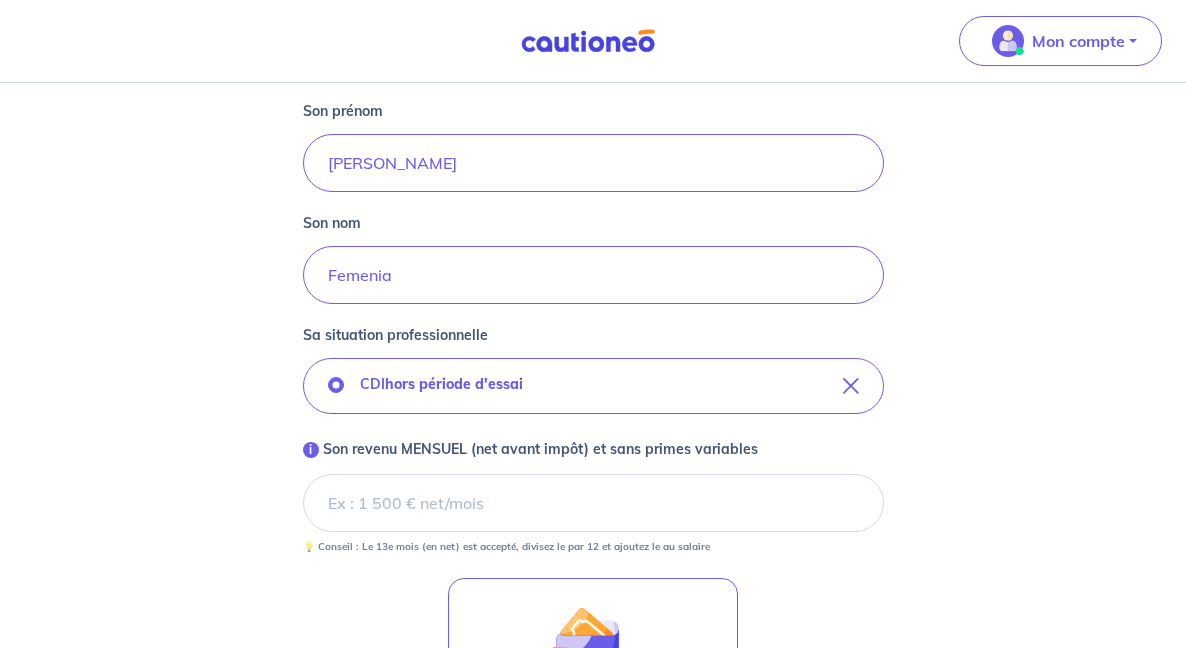 scroll, scrollTop: 582, scrollLeft: 0, axis: vertical 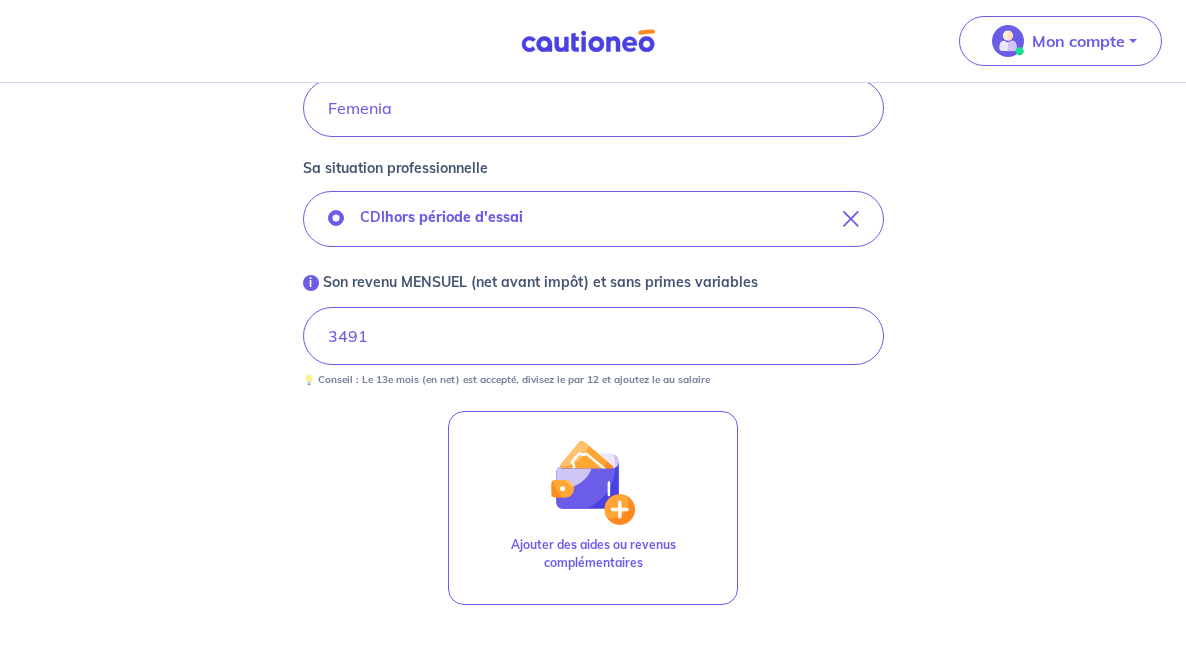 type on "3491.0" 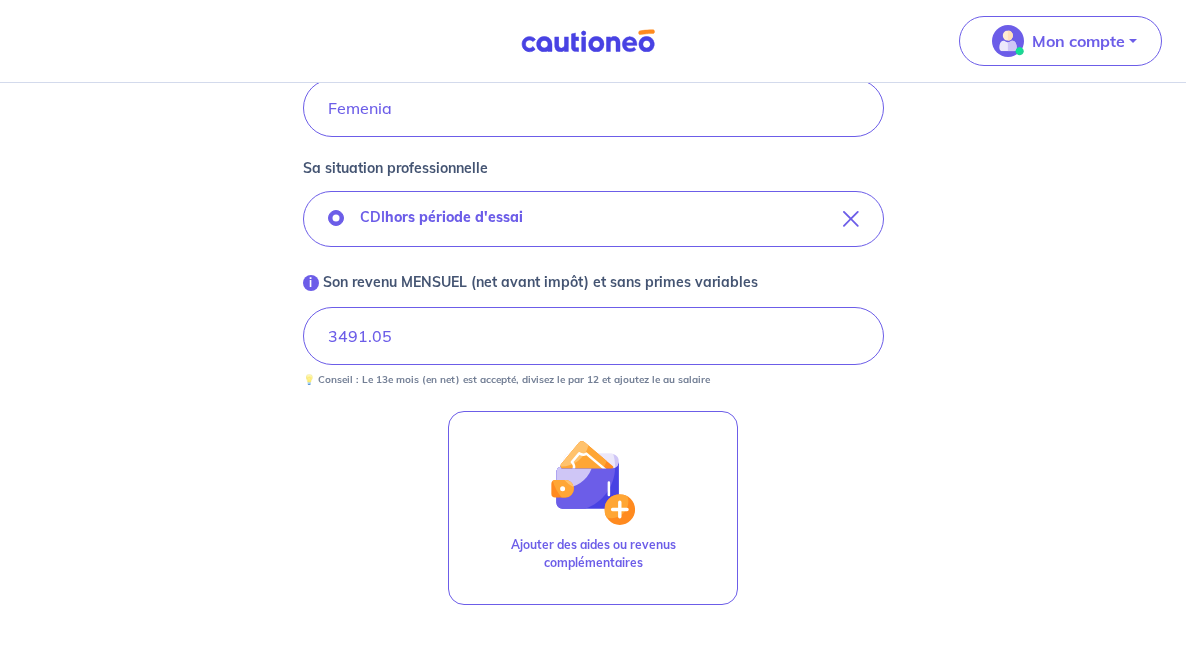 click on "Concernant vos locataires 💡 Pour info : nous acceptons les personnes seules, les couples (mariés, pacsés, en concubinage) et la colocation.
Commençons par le locataire 1 : Locataire 1 Son prénom [PERSON_NAME] nom Femenia Sa situation professionnelle CDI  hors période d'essai i Son revenu MENSUEL (net avant impôt) et sans primes variables 3491.05 💡 Conseil : Le 13e mois (en net) est accepté, divisez le par 12 et ajoutez le au salaire Ajouter des aides ou revenus complémentaires <- Précédent Je valide Besoin d’aide pour compléter votre demande : Contactez-nous X" at bounding box center (593, 129) 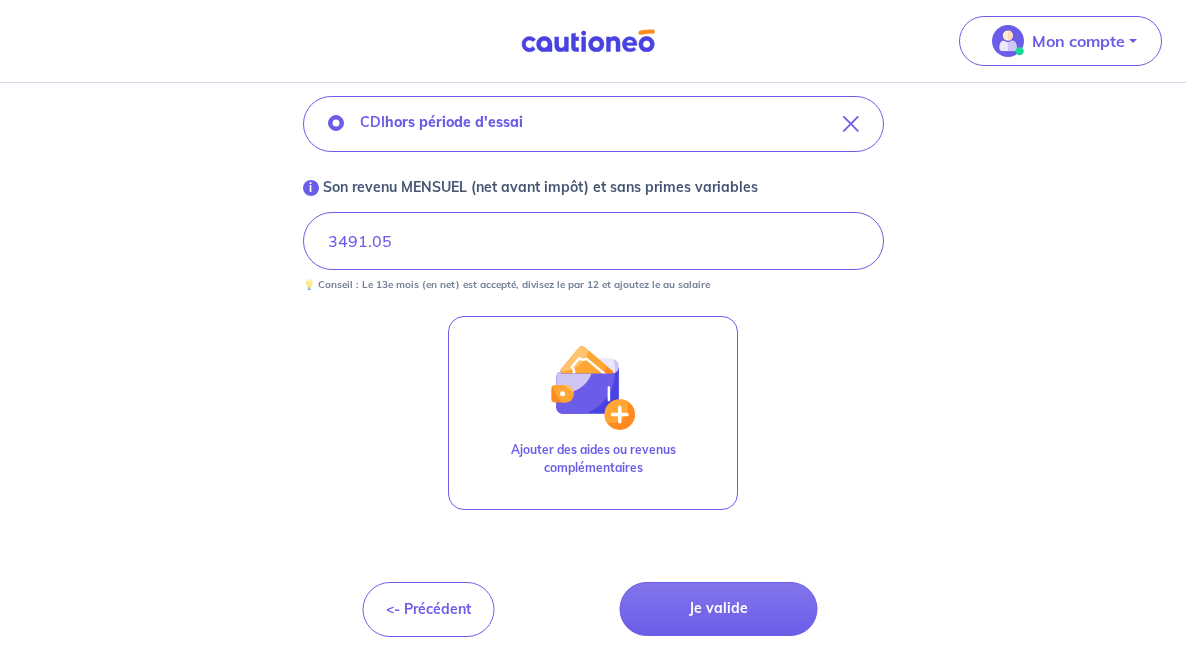 scroll, scrollTop: 677, scrollLeft: 0, axis: vertical 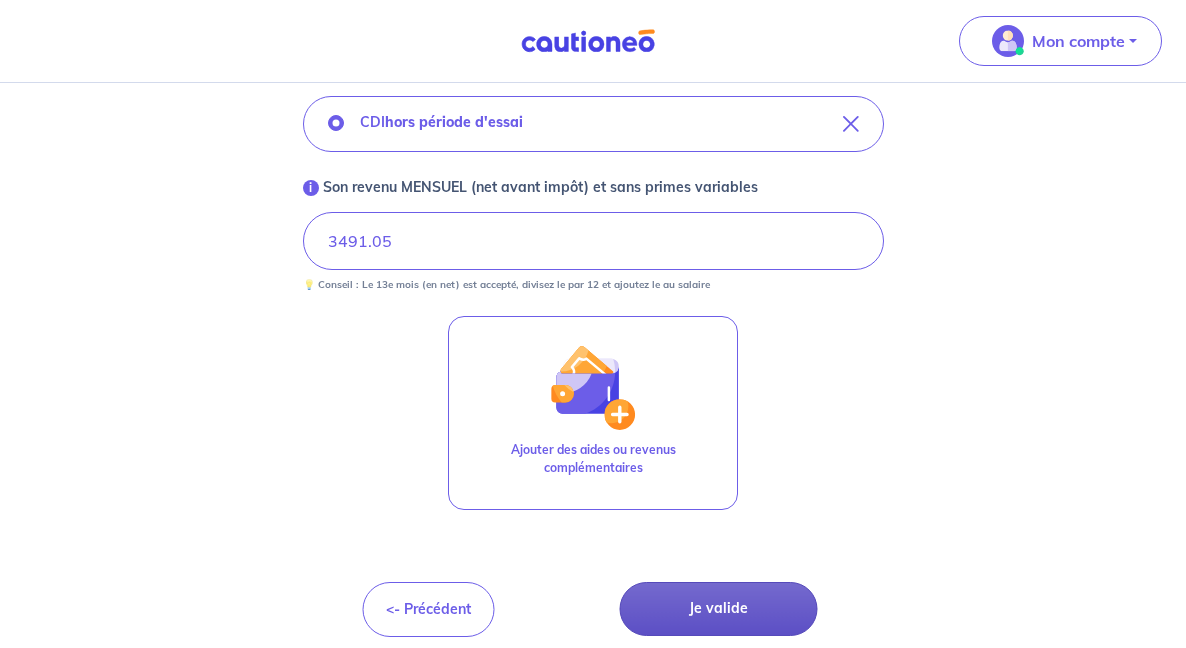 click on "Je valide" at bounding box center (719, 609) 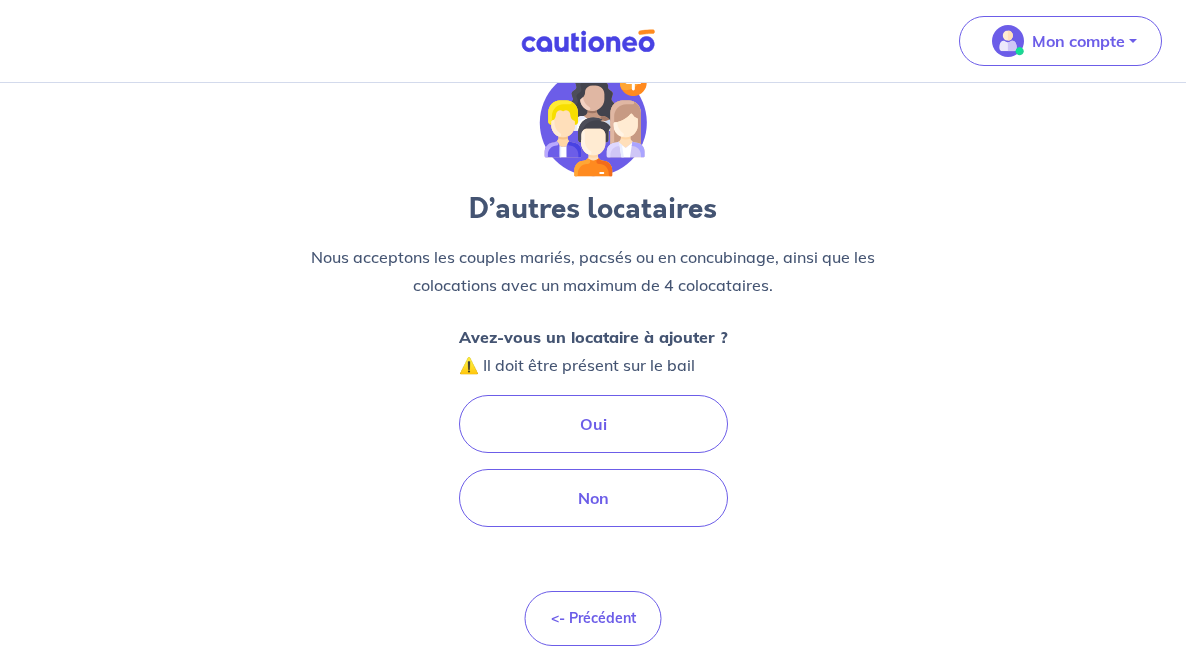 scroll, scrollTop: 83, scrollLeft: 0, axis: vertical 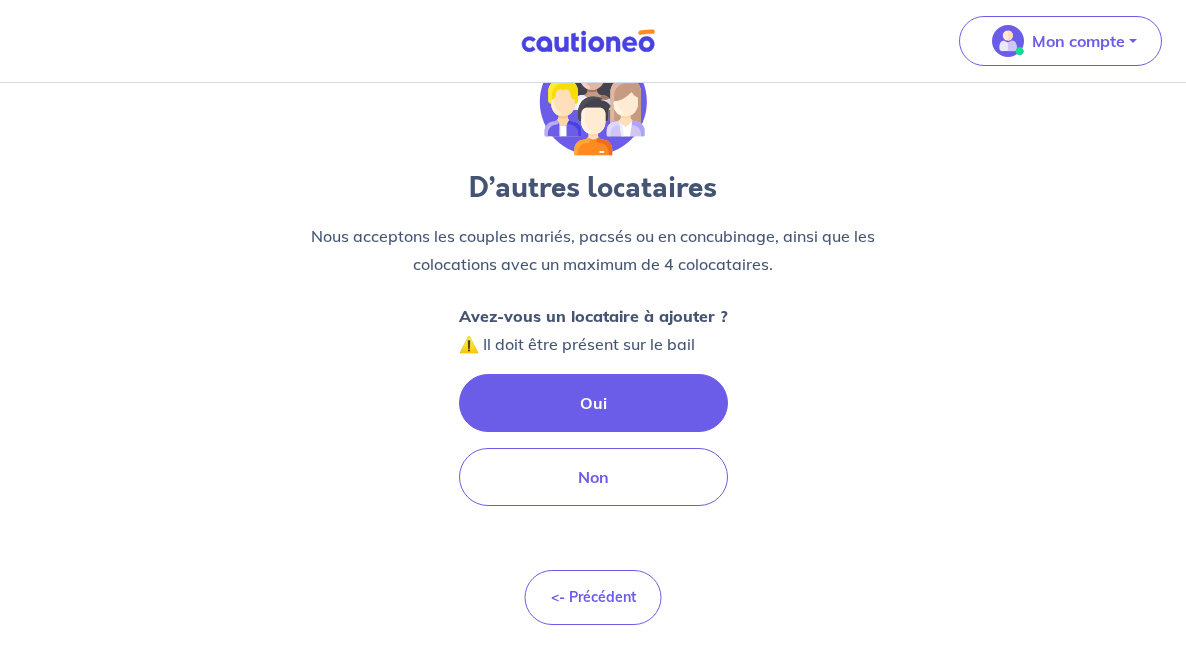 click on "Oui" at bounding box center (593, 403) 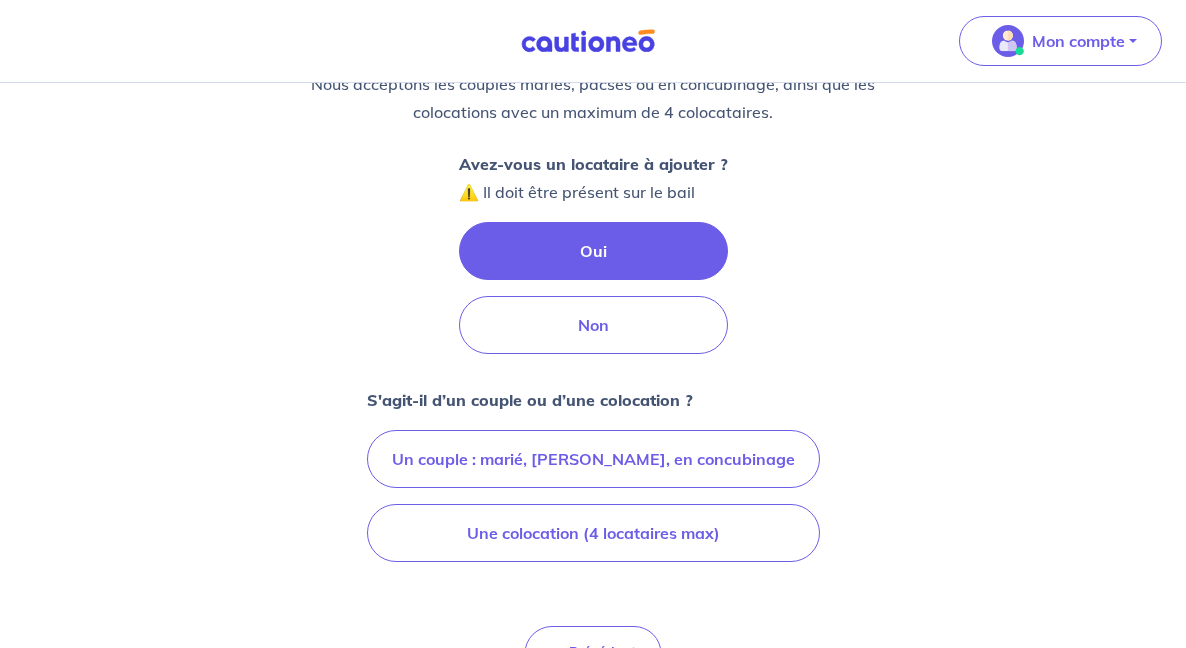 scroll, scrollTop: 271, scrollLeft: 0, axis: vertical 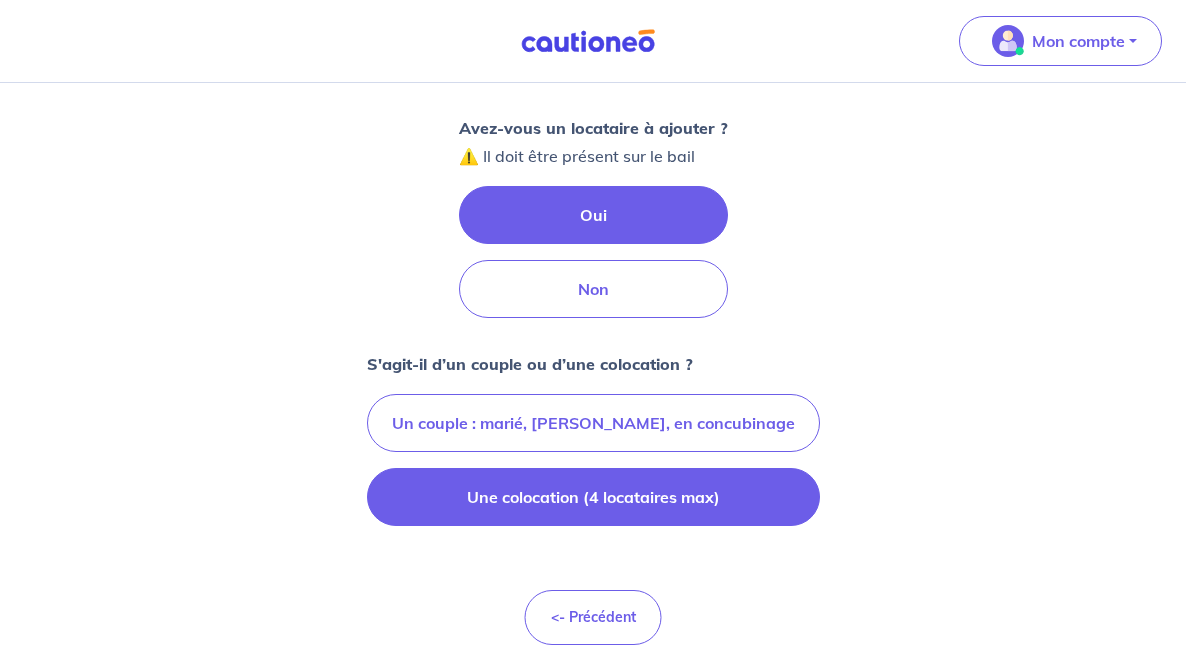 click on "Une colocation (4 locataires max)" at bounding box center (593, 497) 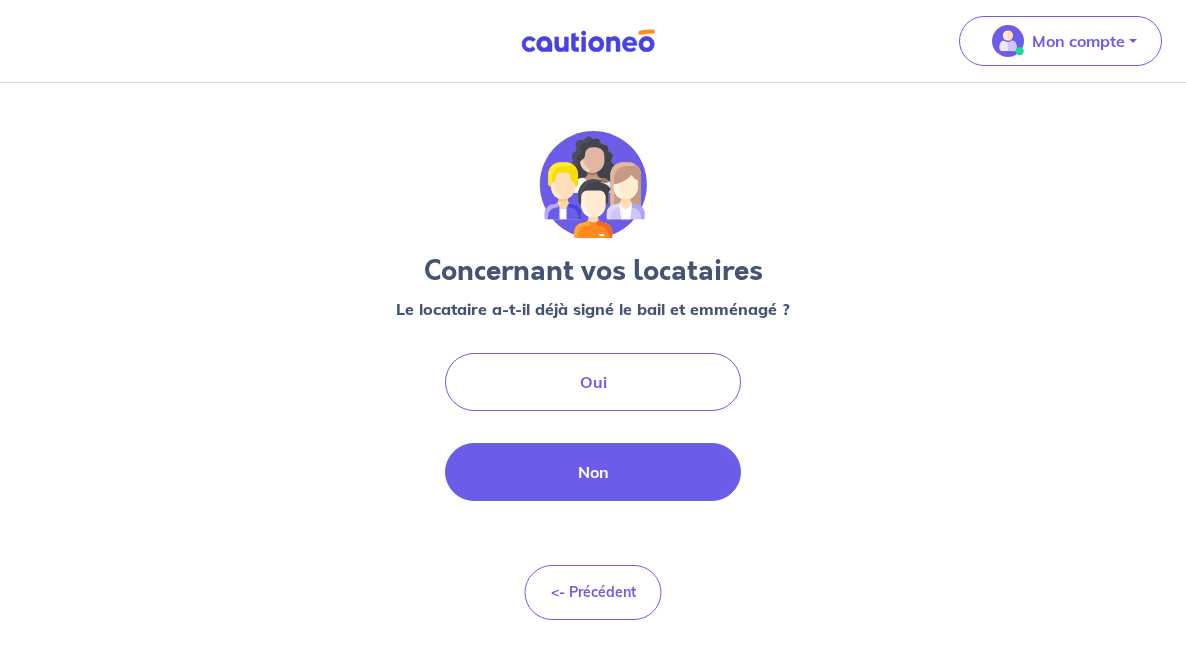 scroll, scrollTop: 0, scrollLeft: 0, axis: both 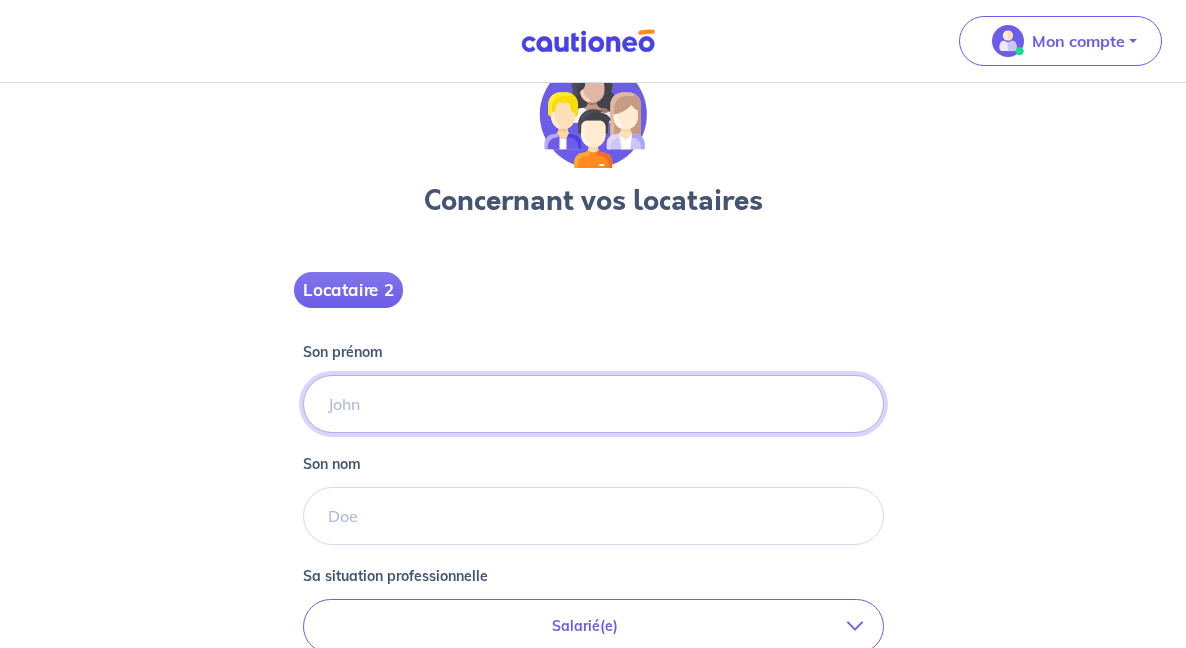 click on "Son prénom" at bounding box center [593, 404] 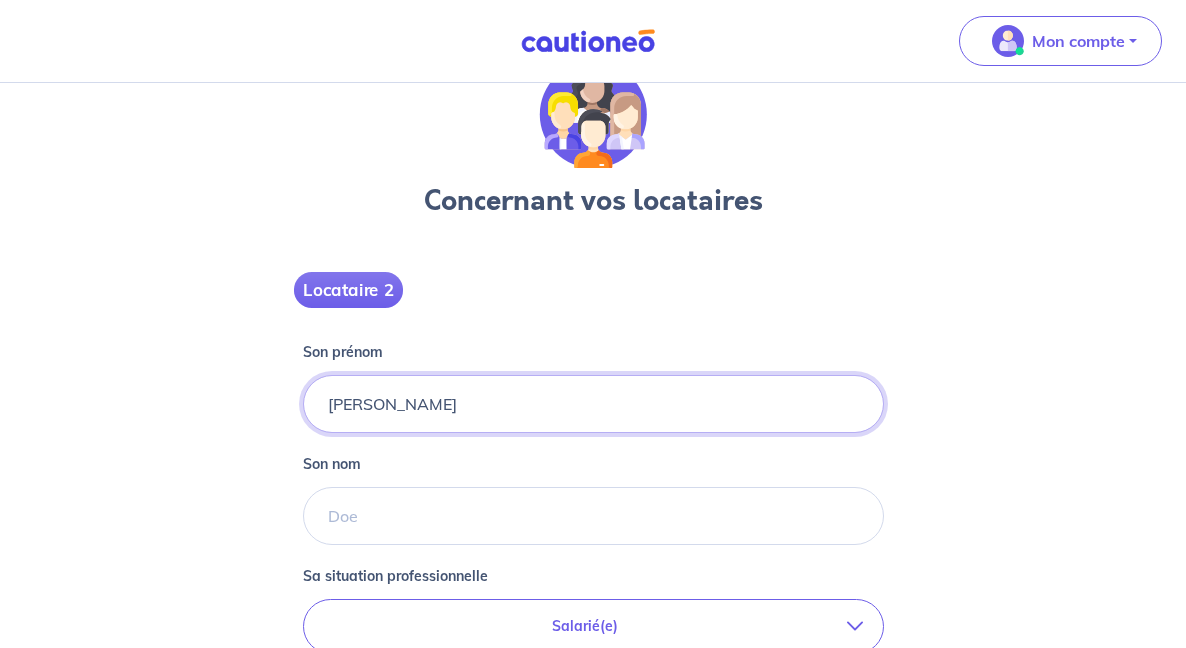 type on "[PERSON_NAME]" 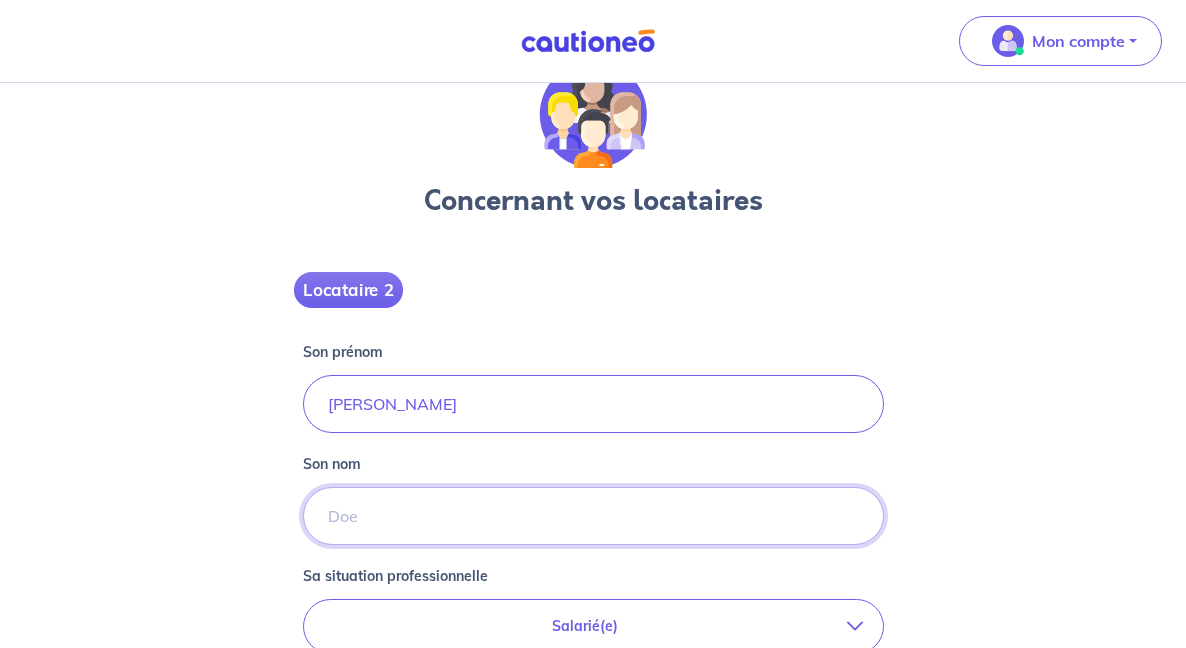 click on "Son nom" at bounding box center [593, 516] 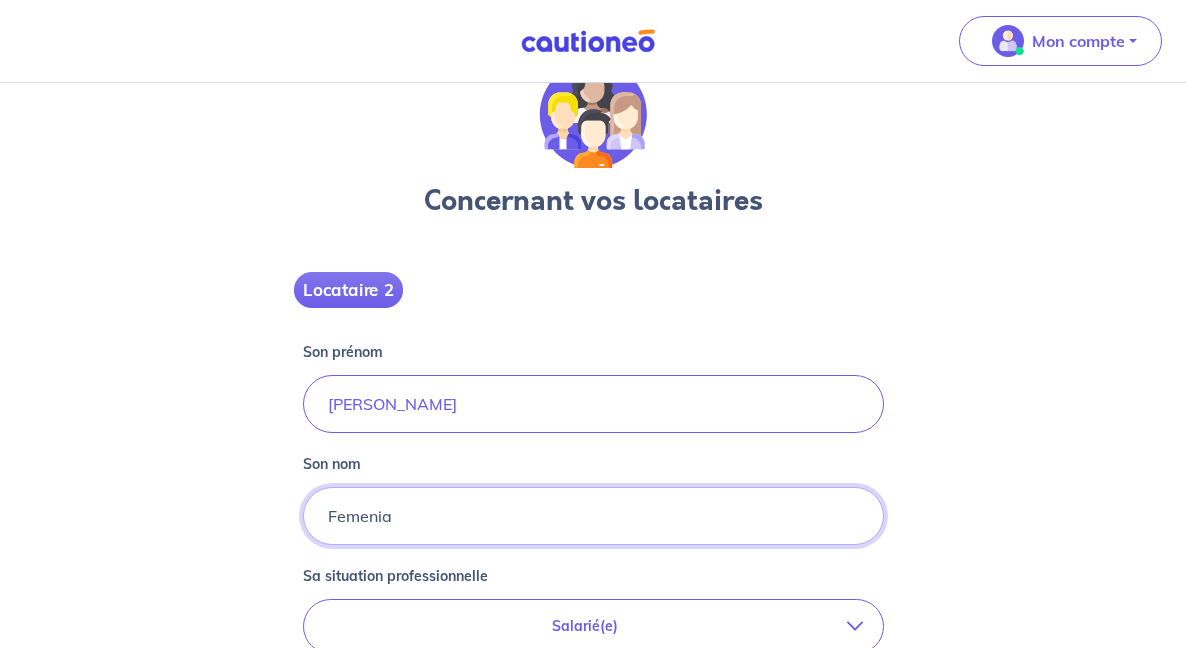 type on "Femenia" 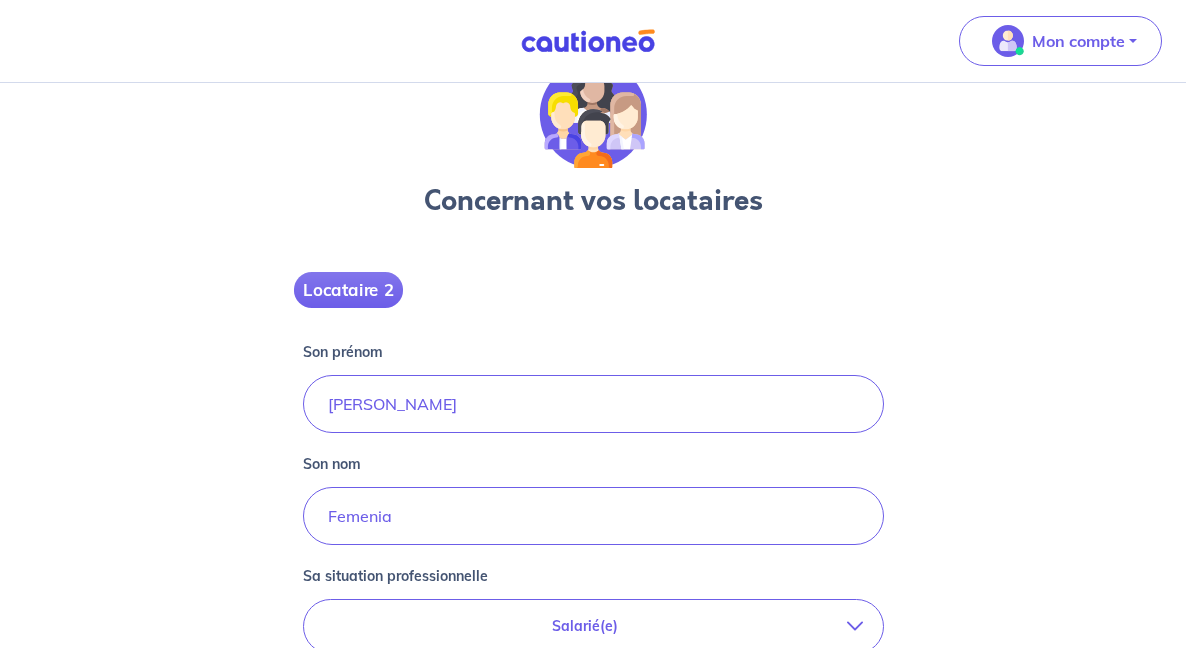 click on "Concernant vos locataires Locataire 2 Son prénom [PERSON_NAME] nom Femenia Sa situation professionnelle Salarié(e) CDI  hors période d'essai CDI  en période d'essai  (min. 3 bulletins de salaire) Fonctionnaire CDD : Privé ou contractuel / En alternance Intérimaire Intermittent·e du spectacle Militaire Travailleur(se) non salarié(e) Freelance / auto-entrepreneur [PERSON_NAME] / commerçant(e) Chef d'entreprise Profession libérale Étudiant(e) Sans activité professionnelle Retraité(e) Sans activité professionnelle <- Précédent Je valide" at bounding box center [593, 510] 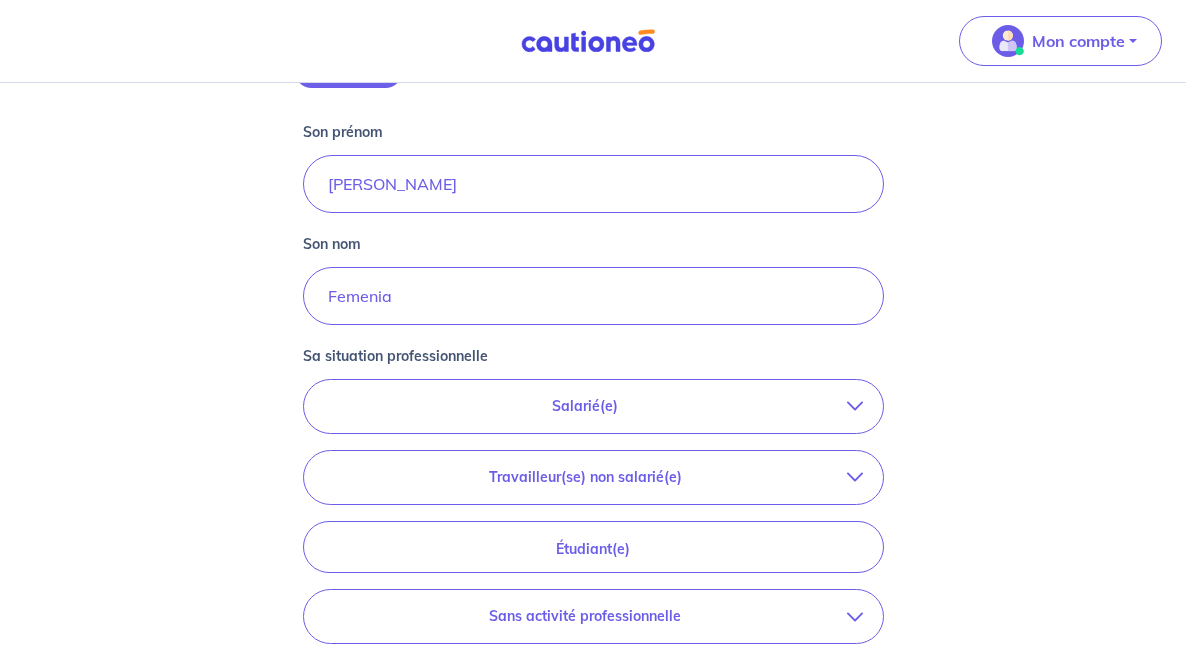 scroll, scrollTop: 311, scrollLeft: 0, axis: vertical 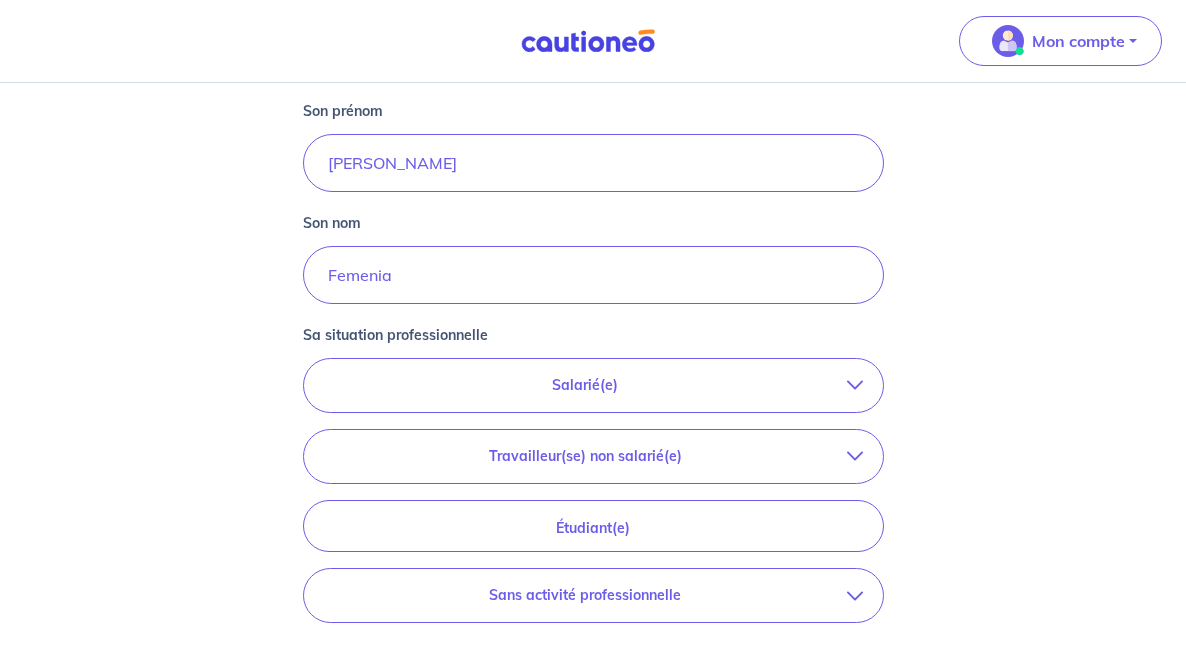 click on "Salarié(e)" at bounding box center (593, 385) 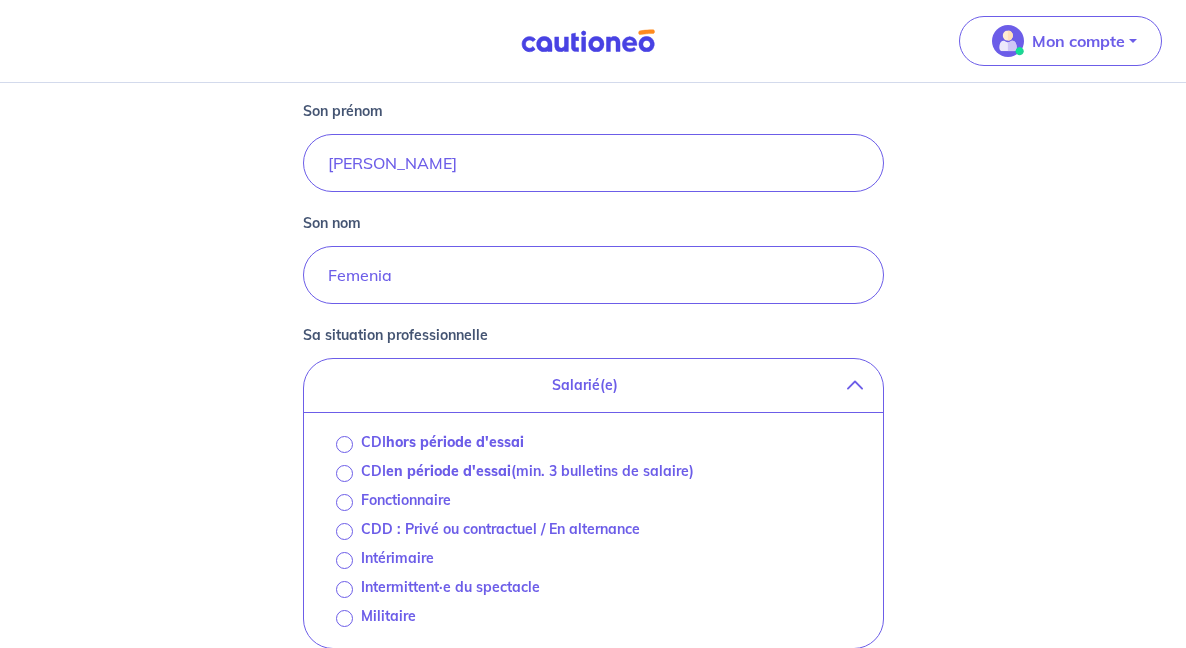 click on "CDI  en période d'essai  (min. 3 bulletins de salaire)" at bounding box center [344, 473] 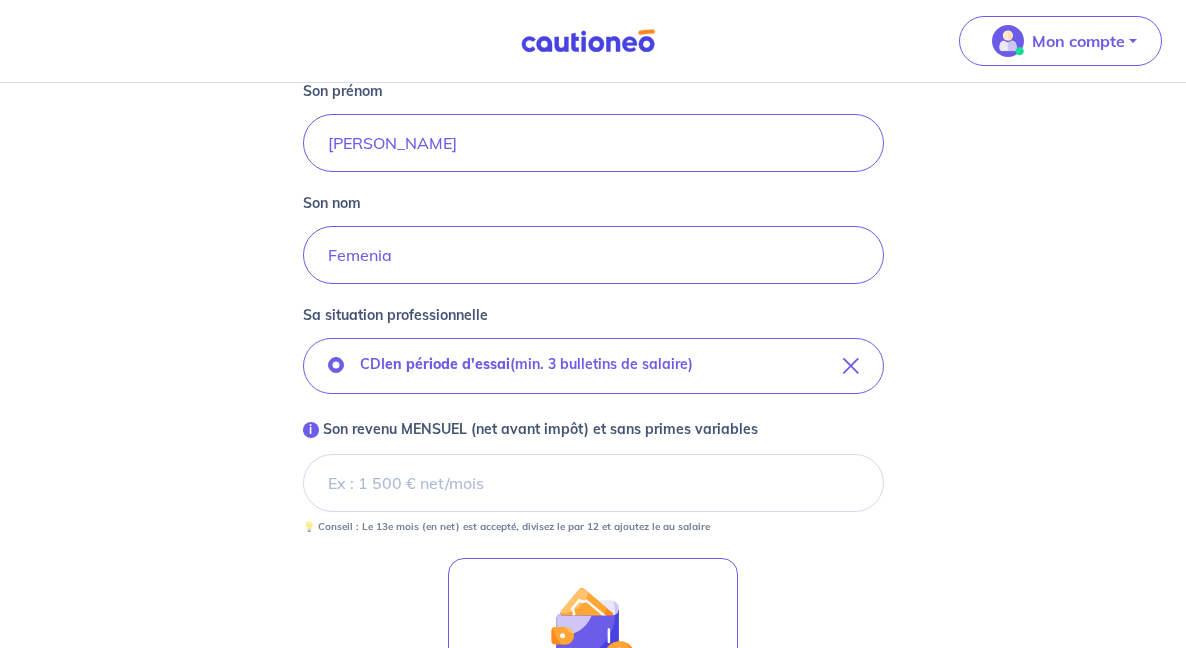 scroll, scrollTop: 368, scrollLeft: 0, axis: vertical 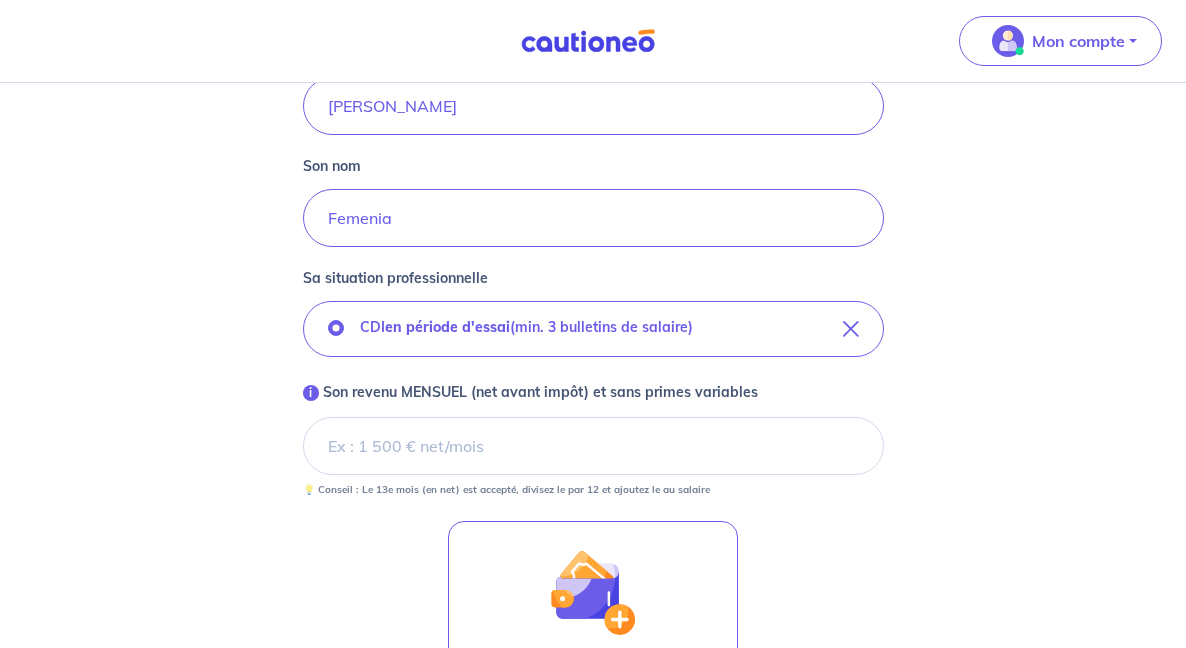 click on "Concernant vos locataires Locataire 2 Son prénom [PERSON_NAME] nom [PERSON_NAME] Sa situation professionnelle CDI  en période d'essai  (min. 3 bulletins de salaire) i Son revenu MENSUEL (net avant impôt) et sans primes variables 💡 Conseil : Le 13e mois (en net) est accepté, divisez le par 12 et ajoutez le au salaire Ajouter des aides ou revenus complémentaires <- Précédent Je valide Besoin d’aide pour compléter votre demande : Contactez-nous X" at bounding box center (593, 291) 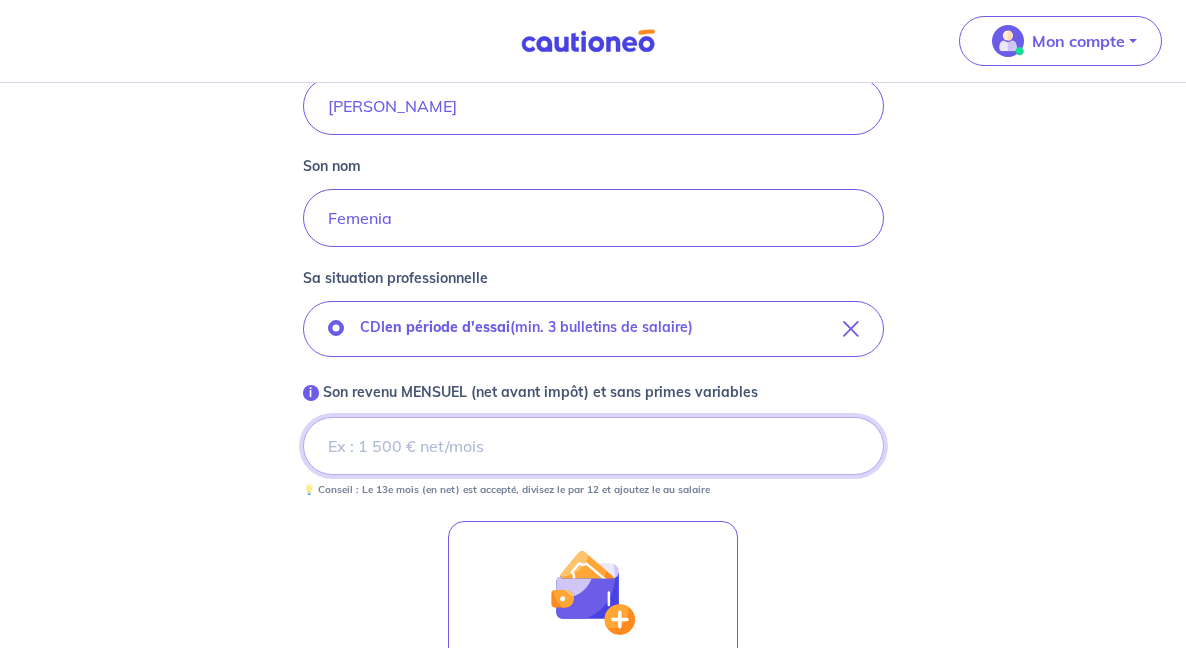 click on "i Son revenu MENSUEL (net avant impôt) et sans primes variables" at bounding box center (593, 446) 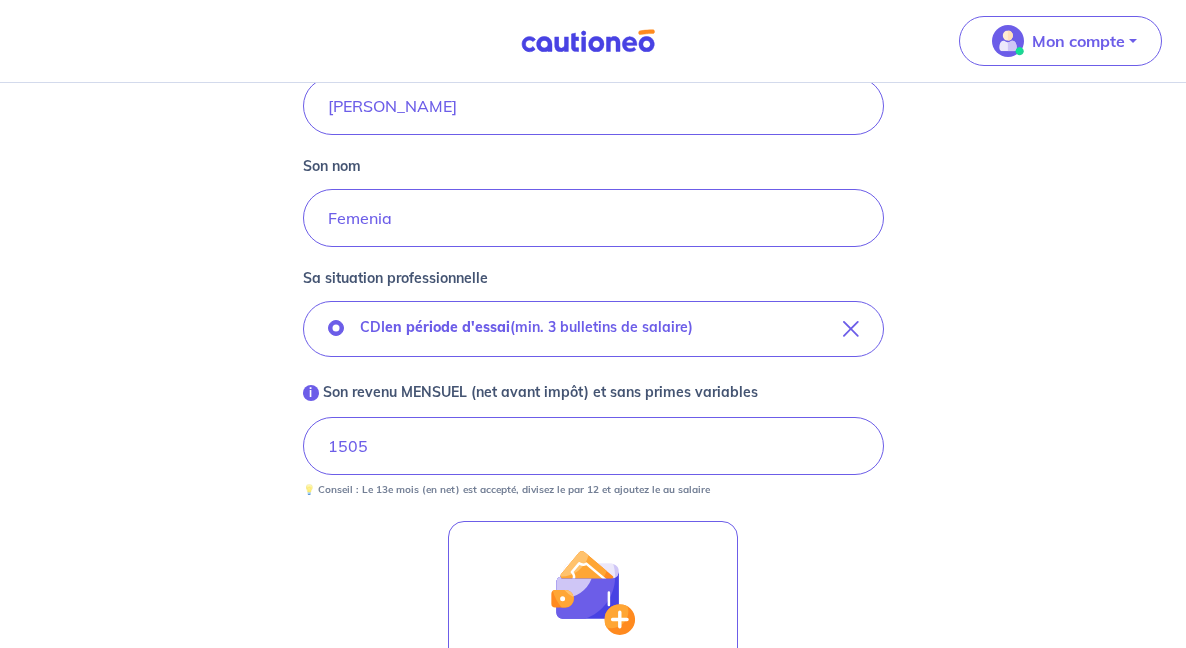 click on "Locataire 2 Son prénom [PERSON_NAME] nom Femenia Sa situation professionnelle CDI  en période d'essai  (min. 3 bulletins de salaire) i Son revenu MENSUEL (net avant impôt) et sans primes variables 1505 💡 Conseil : Le 13e mois (en net) est accepté, divisez le par 12 et ajoutez le au salaire Ajouter des aides ou revenus complémentaires <- Précédent Je valide Besoin d’aide pour compléter votre demande : Contactez-nous X" at bounding box center (593, 350) 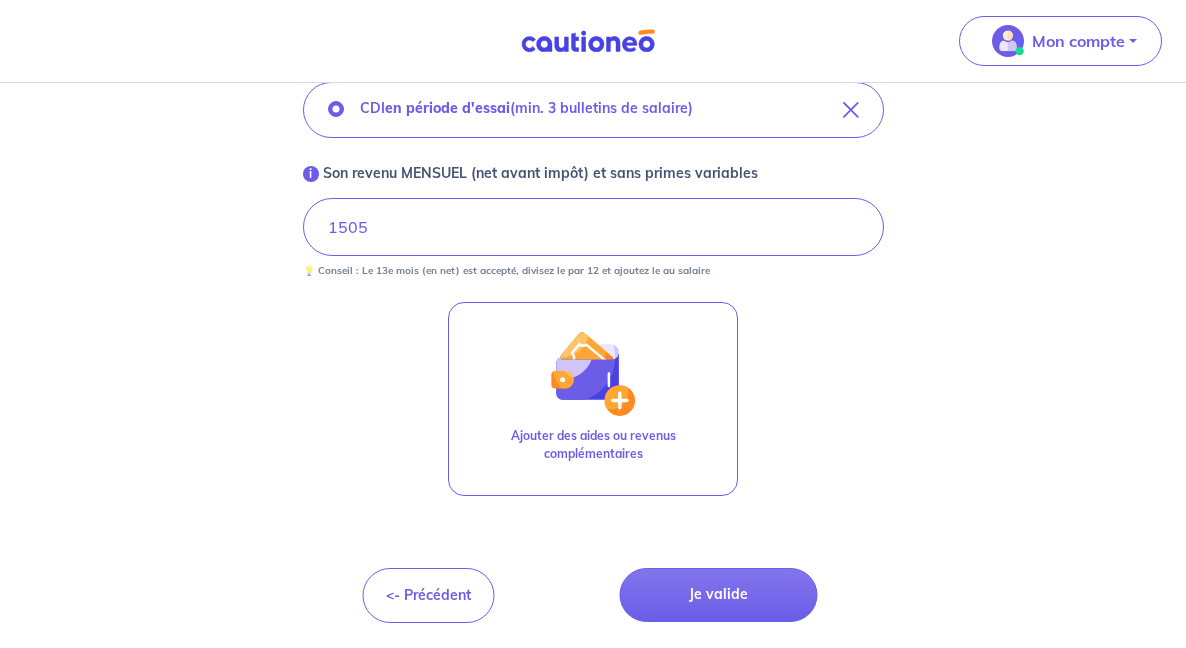 scroll, scrollTop: 586, scrollLeft: 0, axis: vertical 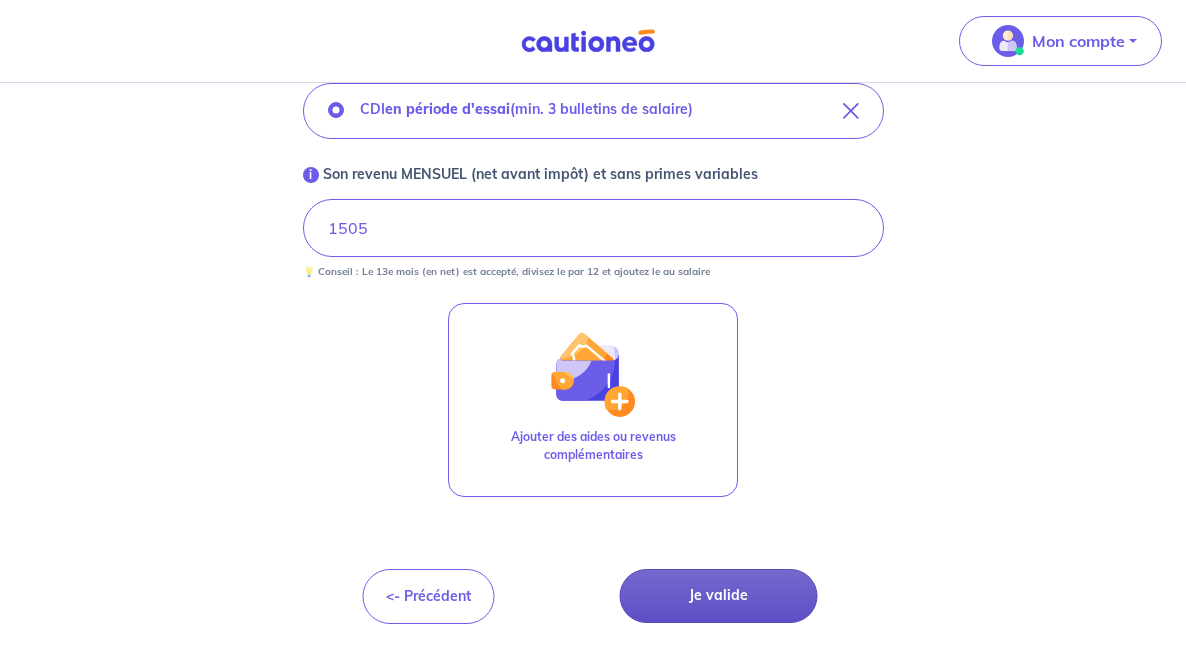 click on "Je valide" at bounding box center [719, 596] 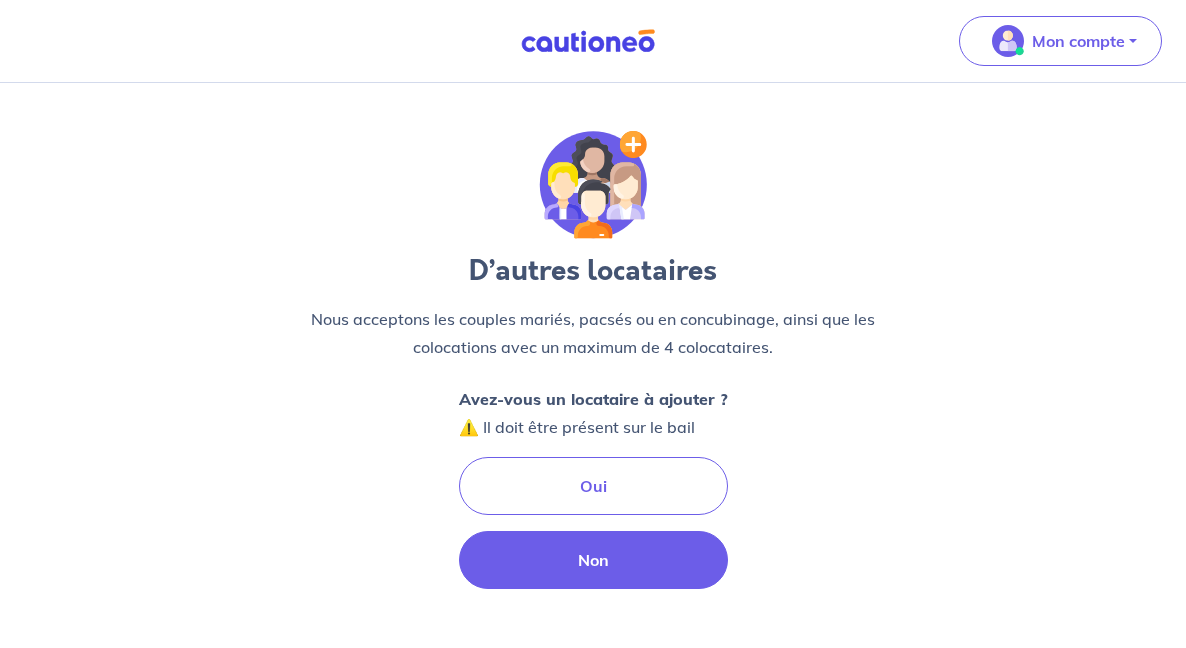 click on "Non" at bounding box center [593, 560] 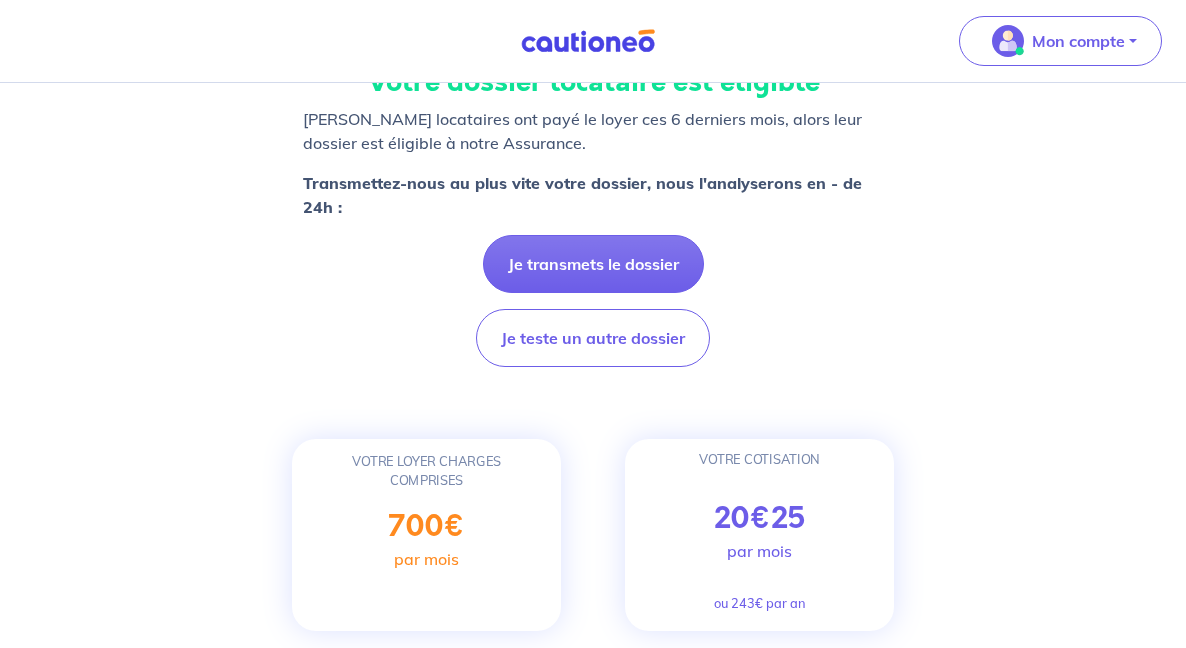 scroll, scrollTop: 234, scrollLeft: 0, axis: vertical 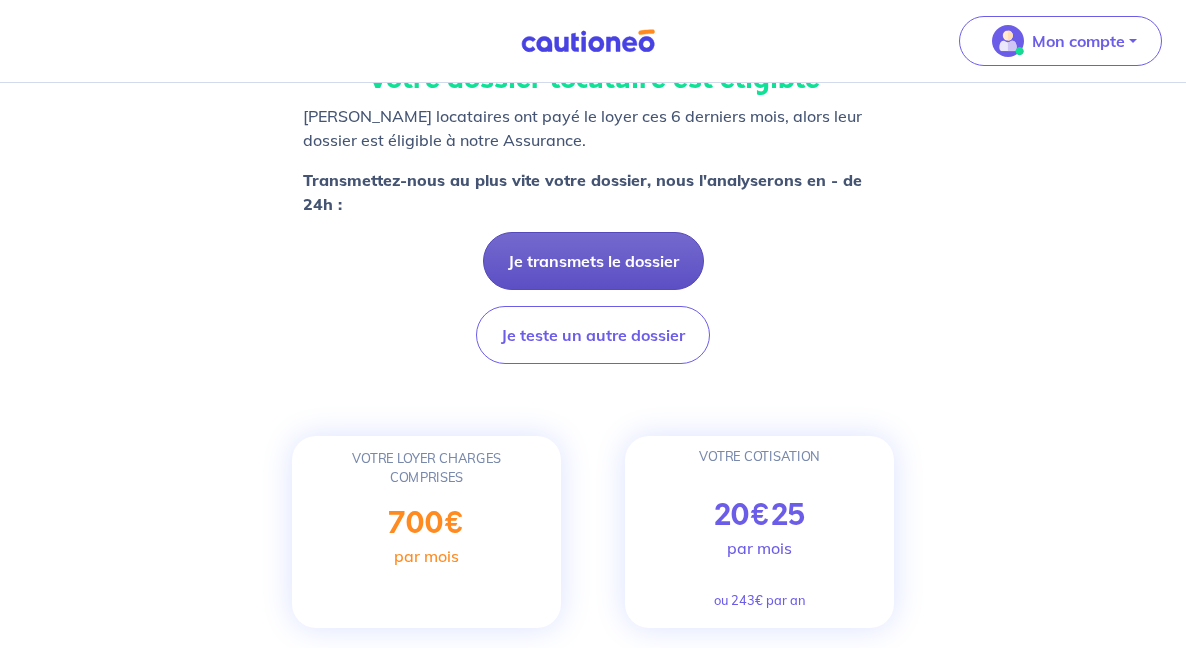 click on "Je transmets le dossier" at bounding box center [593, 261] 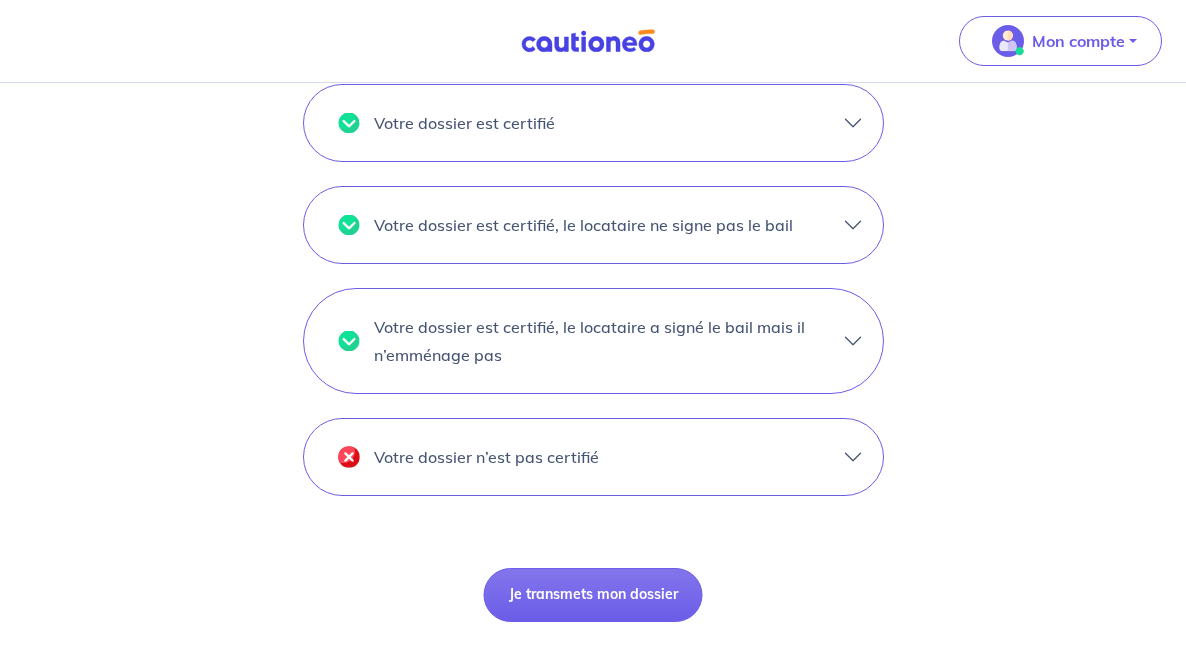 scroll, scrollTop: 1788, scrollLeft: 0, axis: vertical 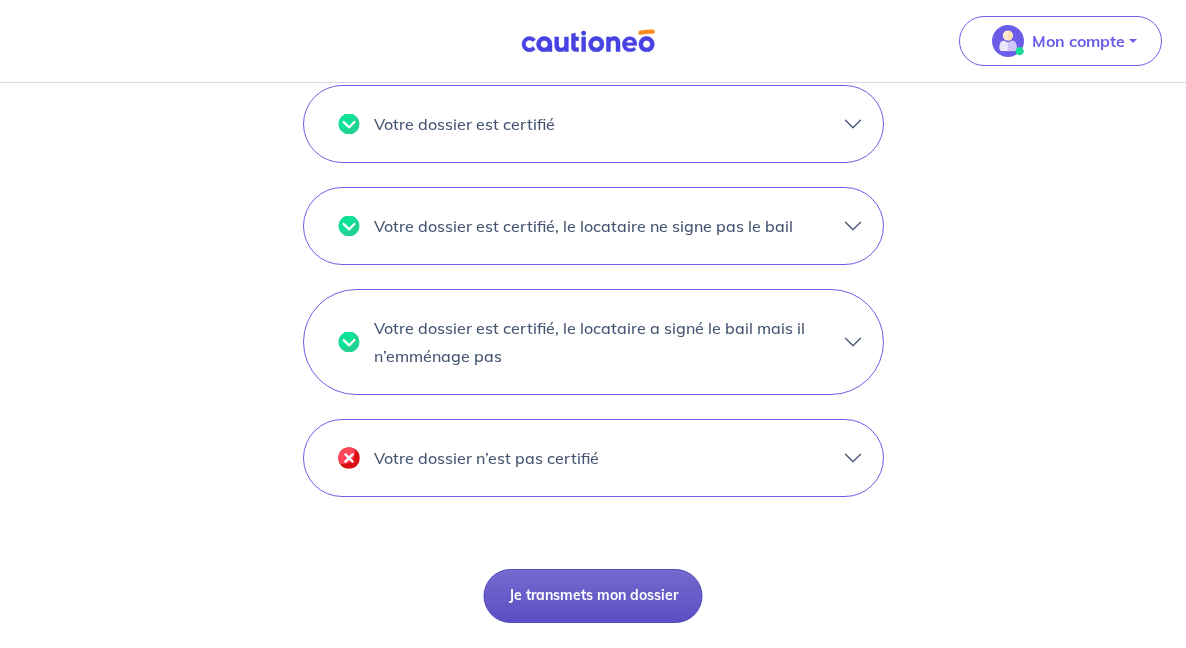 click on "Je transmets mon dossier" at bounding box center [593, 596] 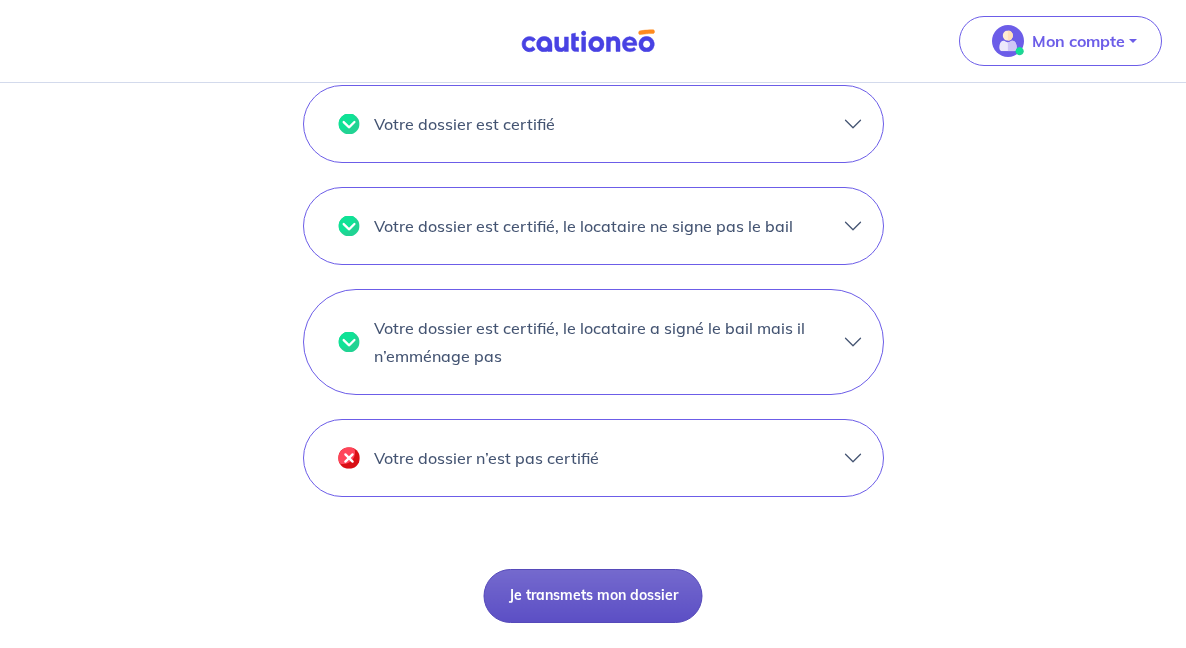 scroll, scrollTop: 0, scrollLeft: 0, axis: both 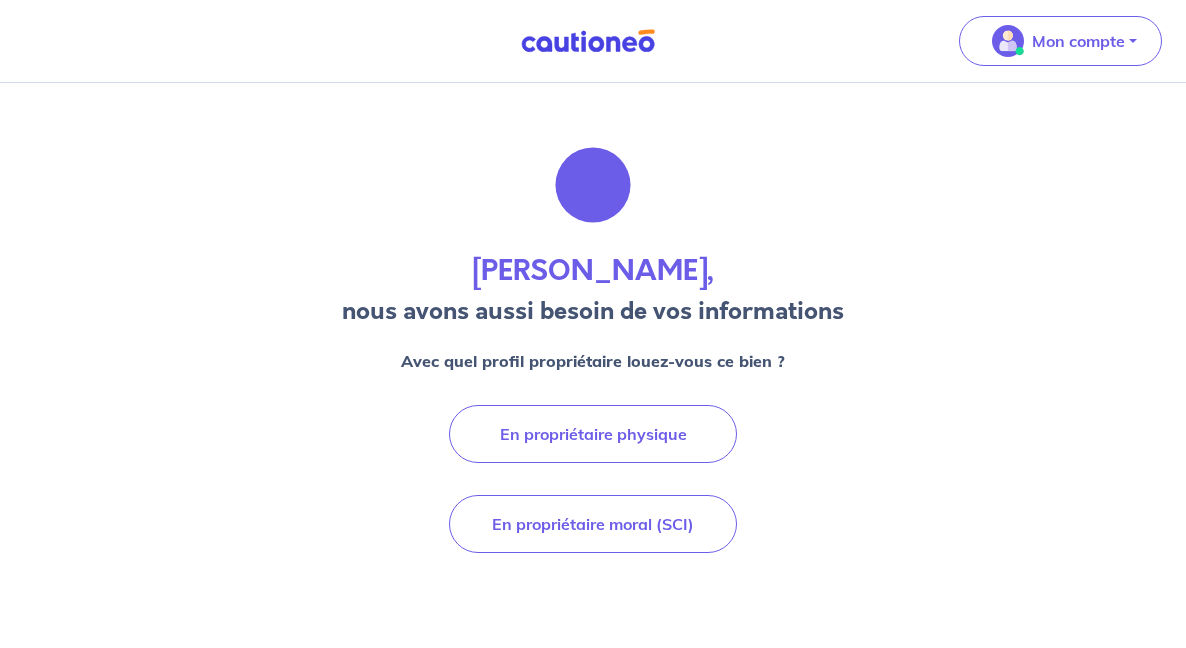 click on "[PERSON_NAME],
nous avons aussi besoin de vos informations Avec quel profil propriétaire louez-vous ce bien ? En propriétaire physique En propriétaire moral (SCI) <- Précédent" at bounding box center (593, 414) 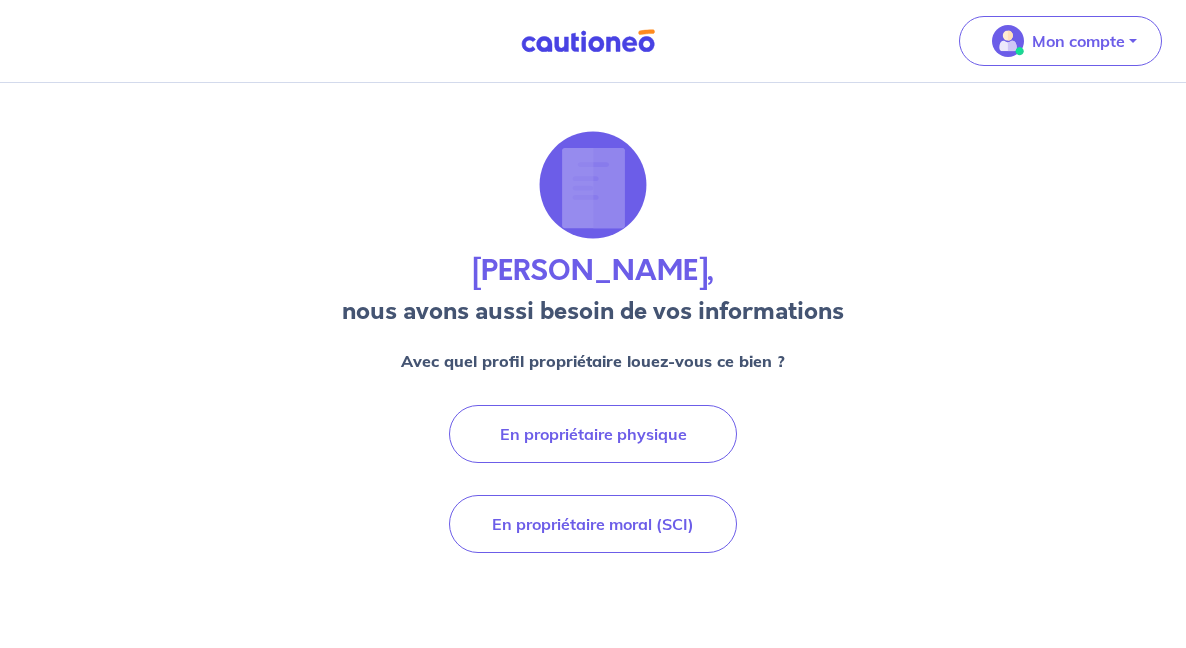 click on "En propriétaire physique" at bounding box center (593, 434) 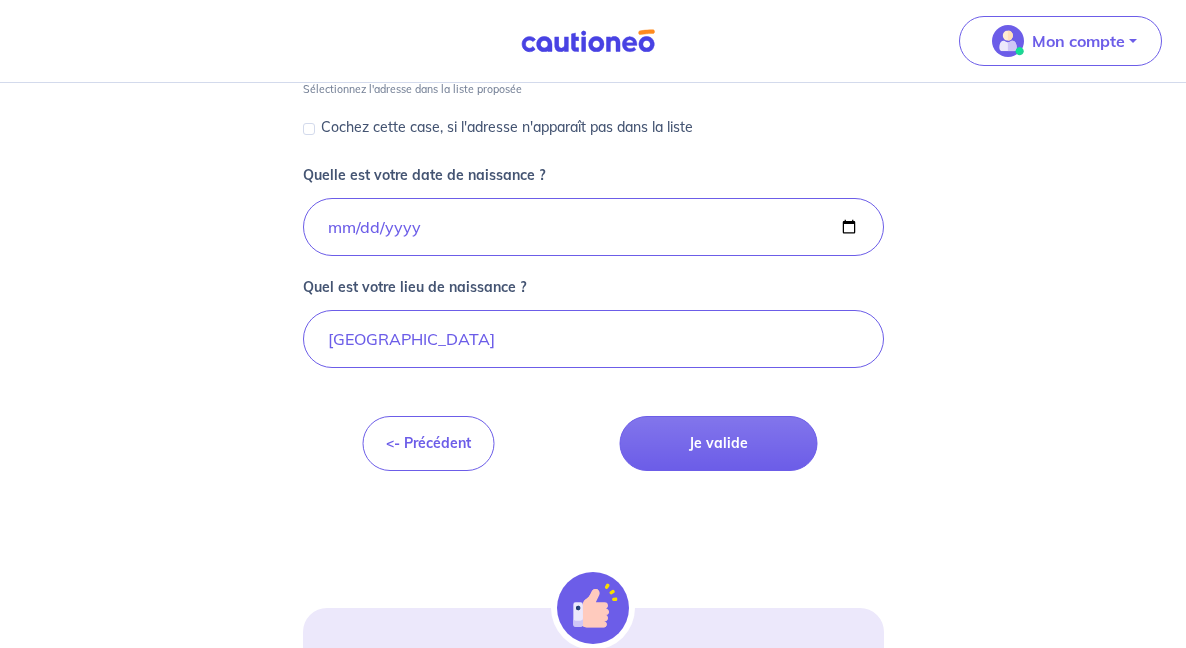 scroll, scrollTop: 700, scrollLeft: 0, axis: vertical 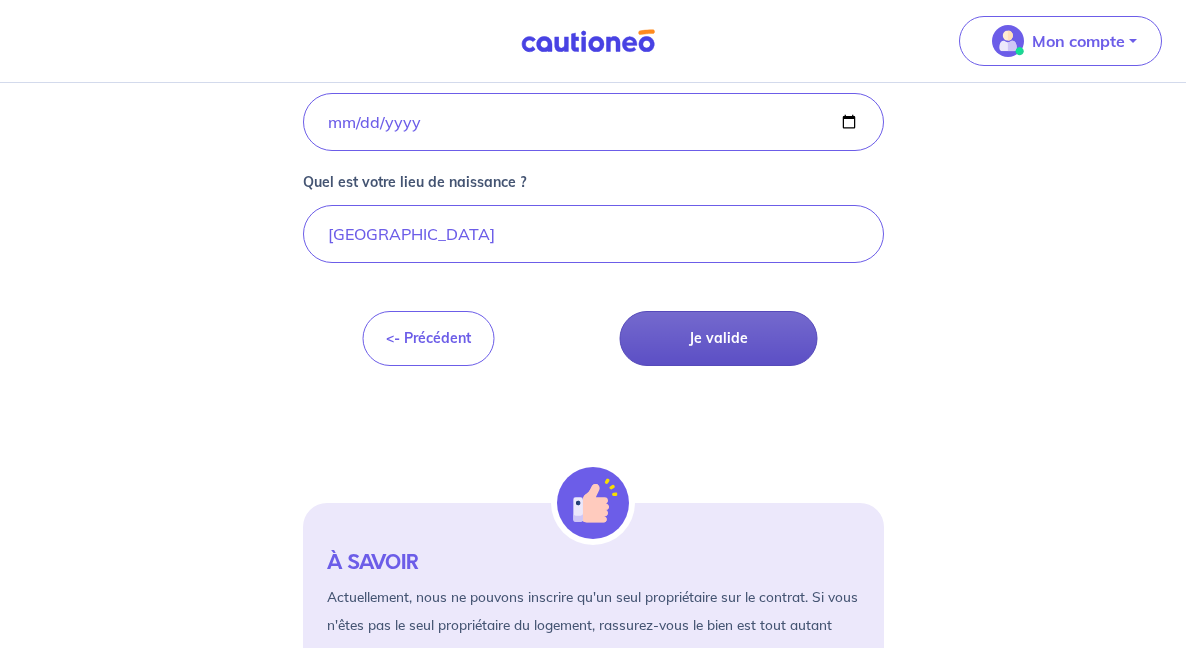 click on "Je valide" at bounding box center [719, 338] 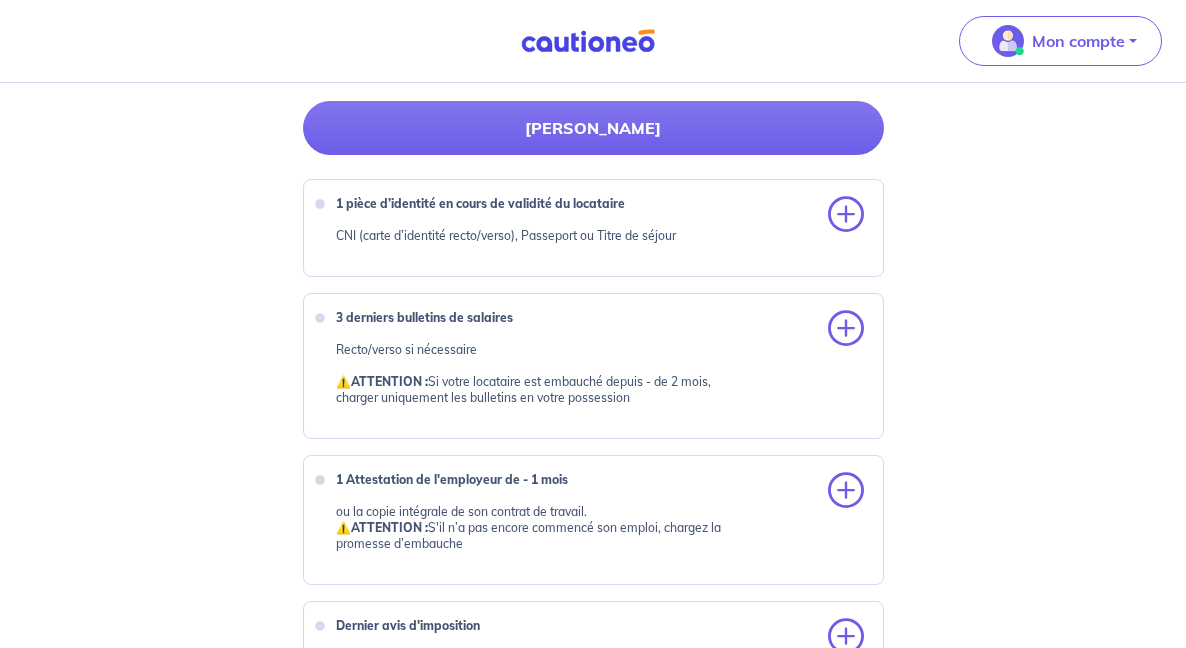 scroll, scrollTop: 756, scrollLeft: 0, axis: vertical 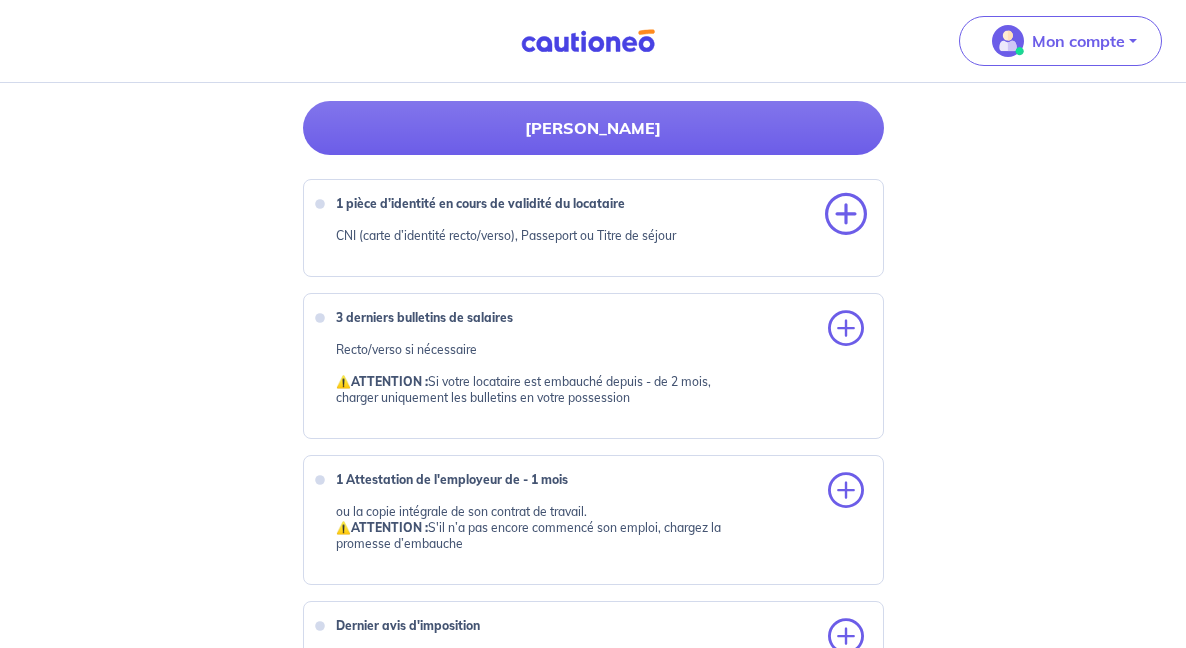 click at bounding box center (846, 215) 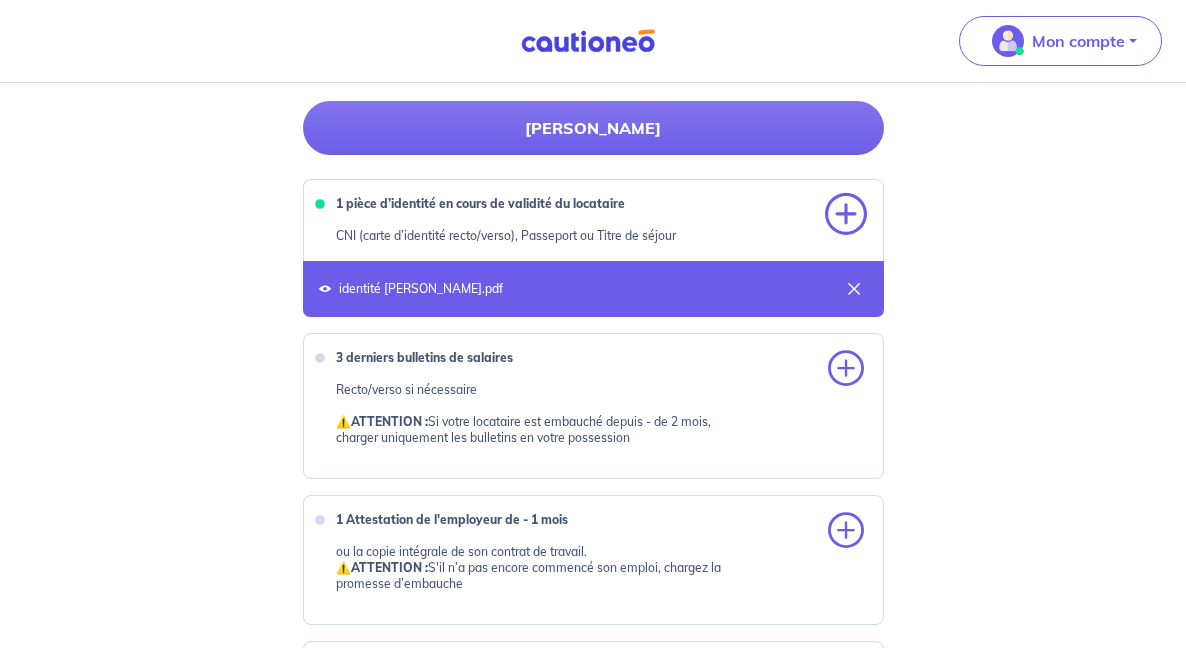 click at bounding box center [846, 215] 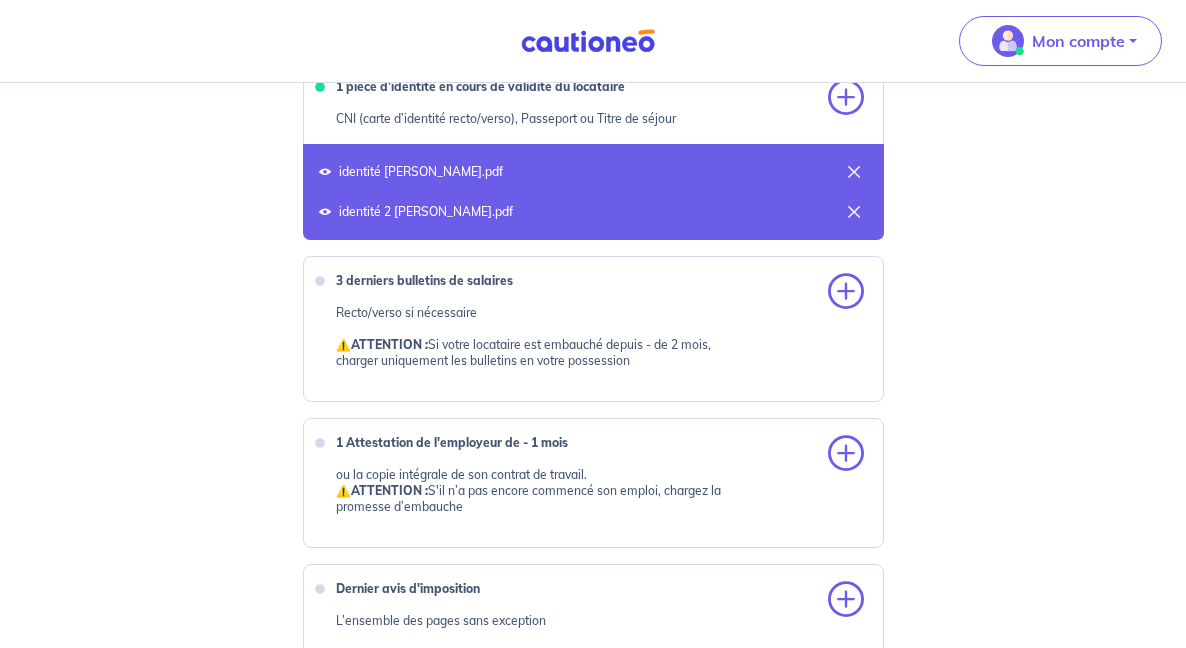 scroll, scrollTop: 888, scrollLeft: 0, axis: vertical 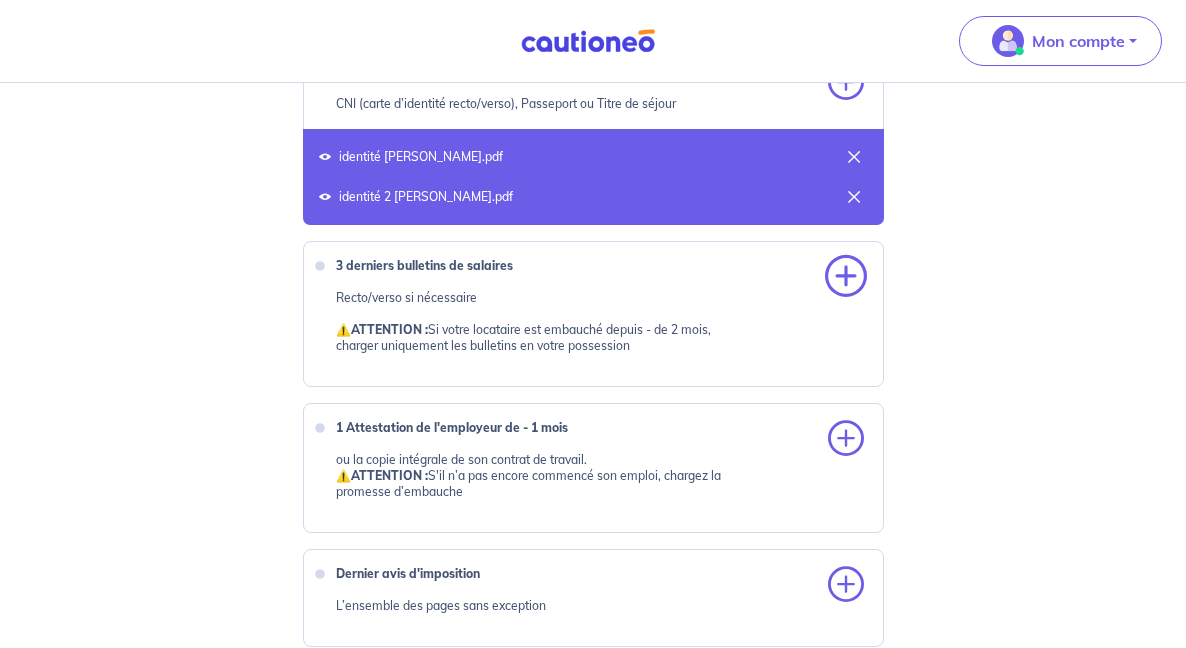 click at bounding box center [846, 277] 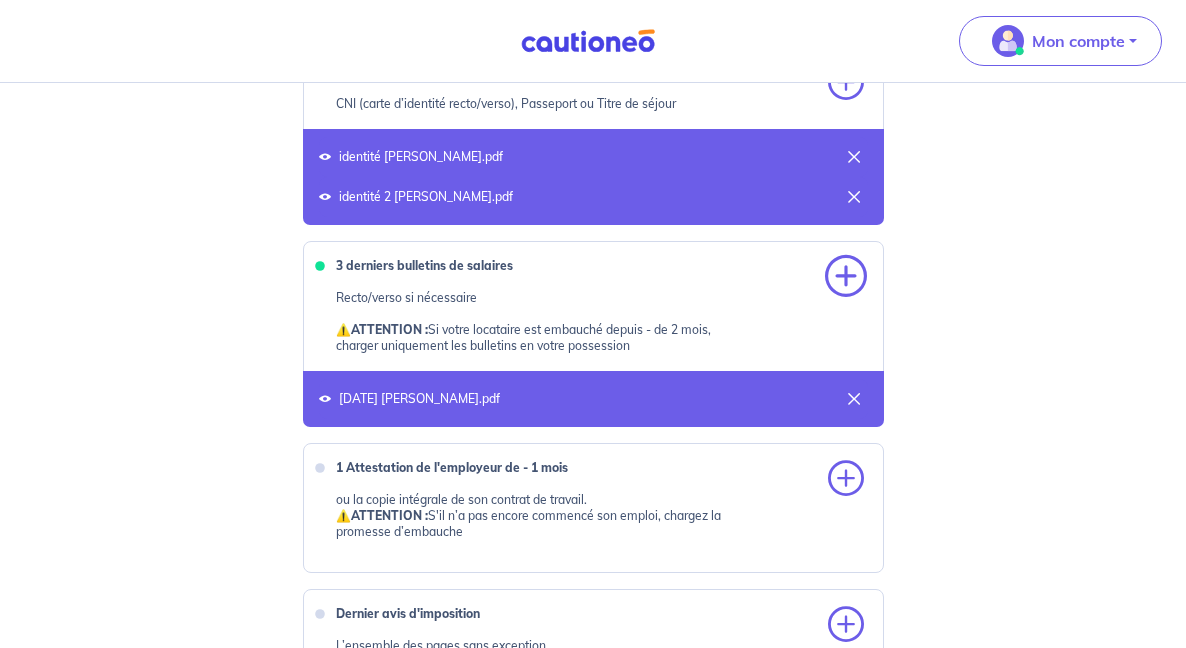 click at bounding box center [846, 277] 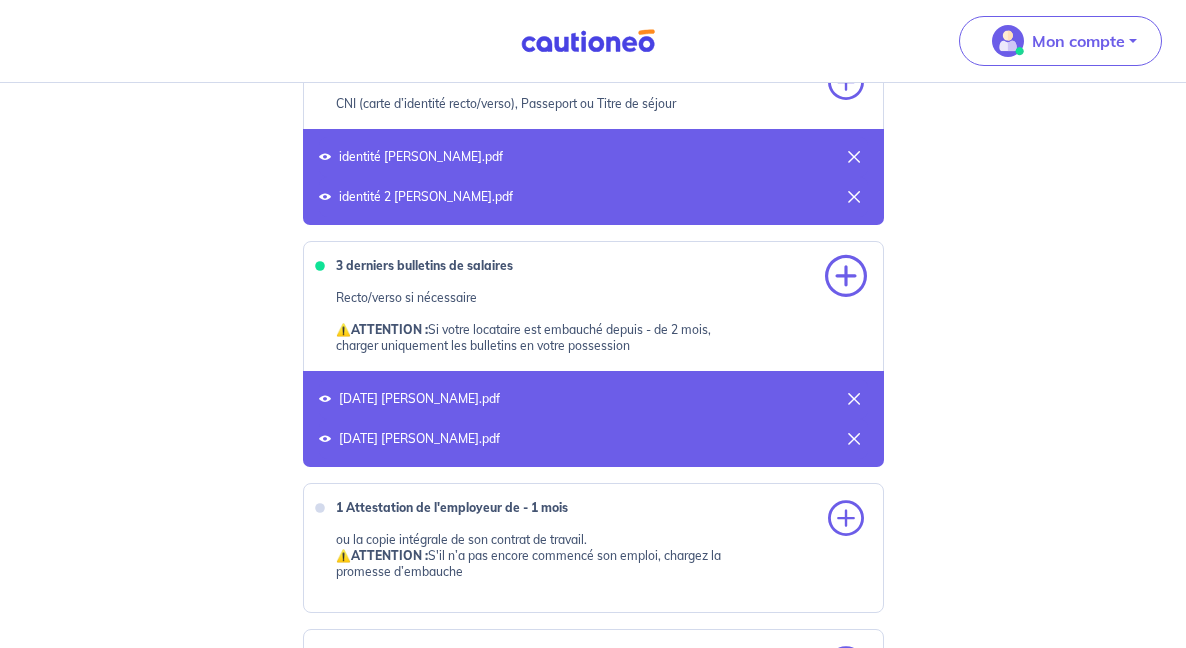 click at bounding box center (846, 277) 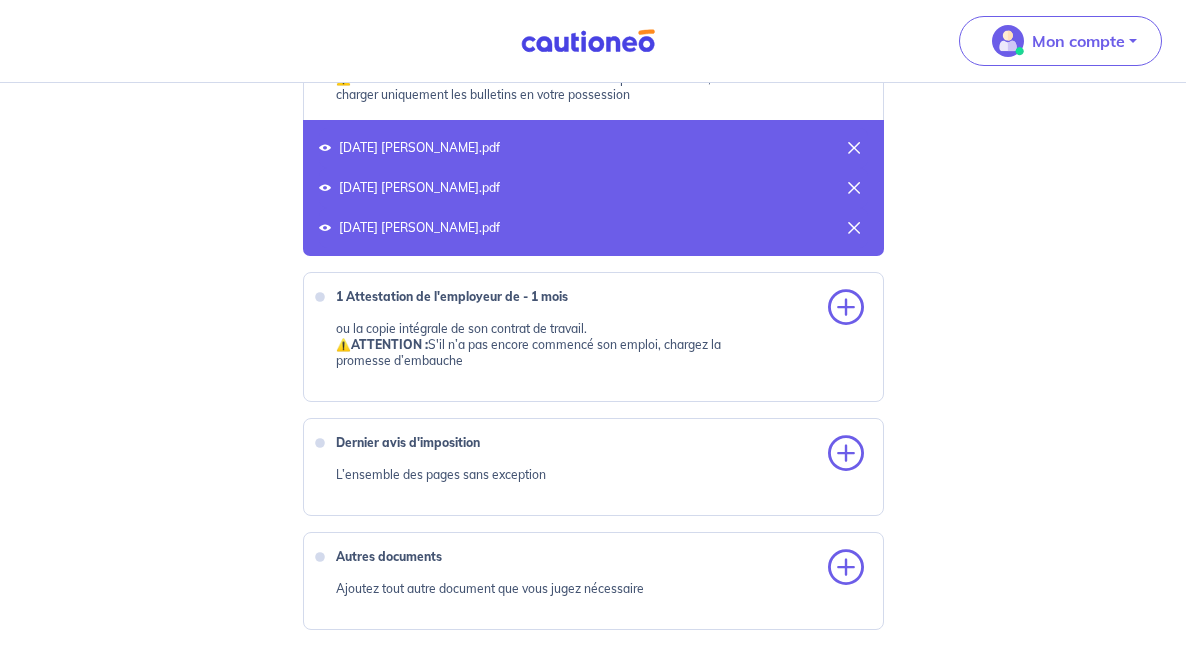 scroll, scrollTop: 1147, scrollLeft: 0, axis: vertical 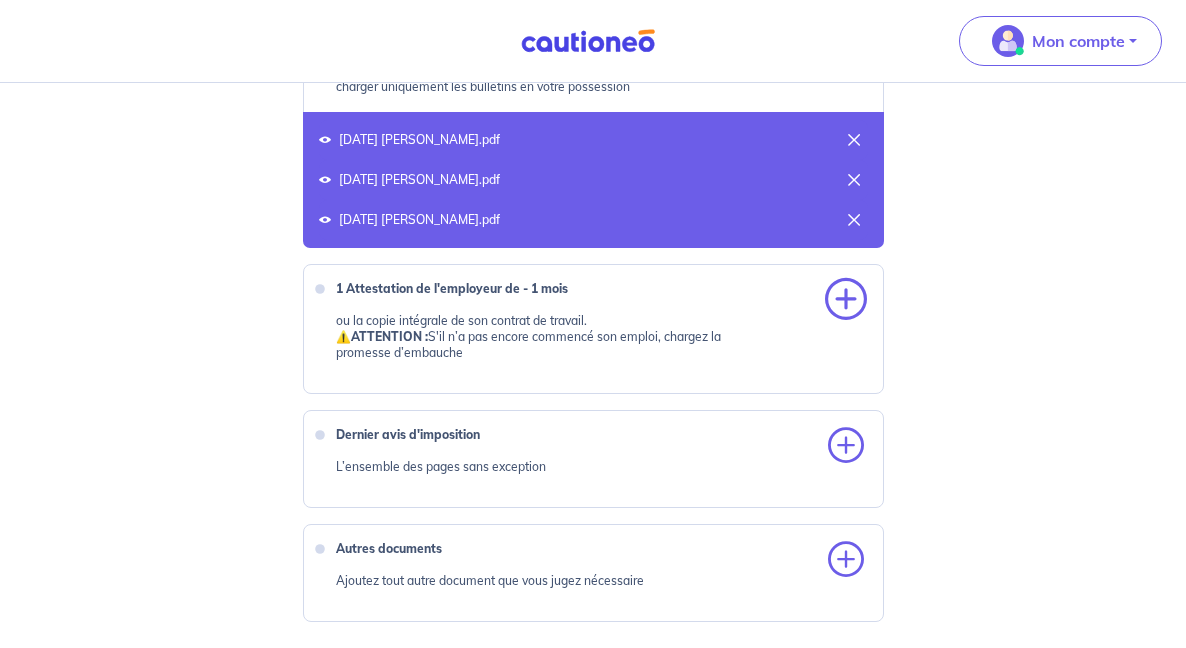 click at bounding box center (846, 300) 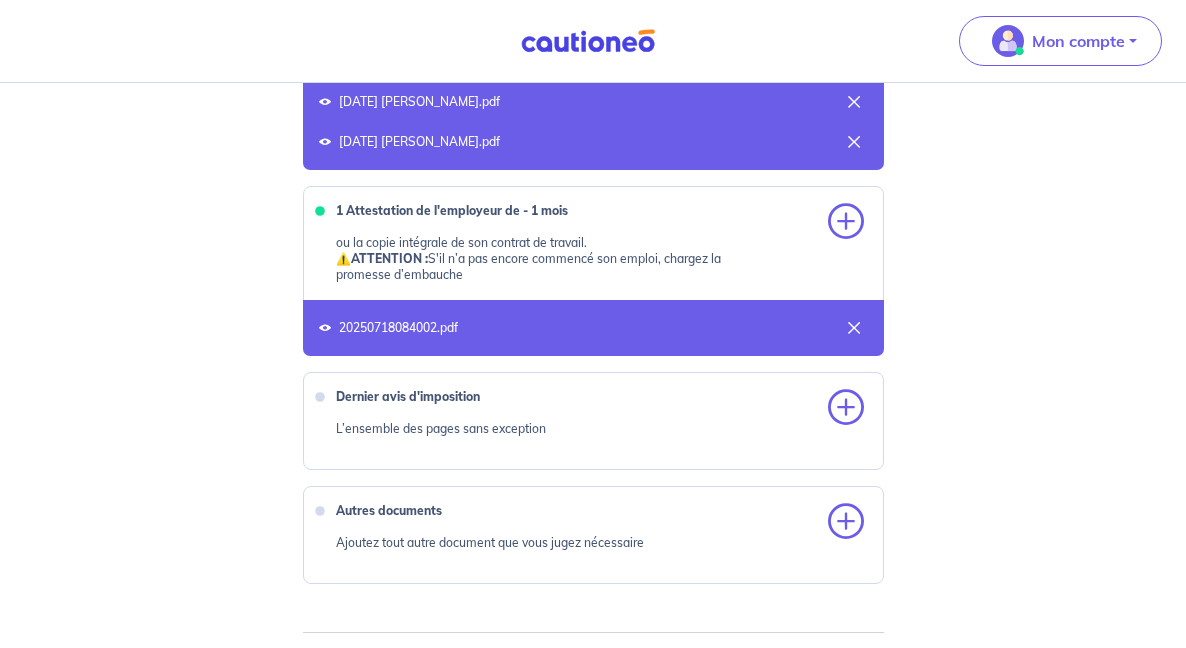 scroll, scrollTop: 1255, scrollLeft: 0, axis: vertical 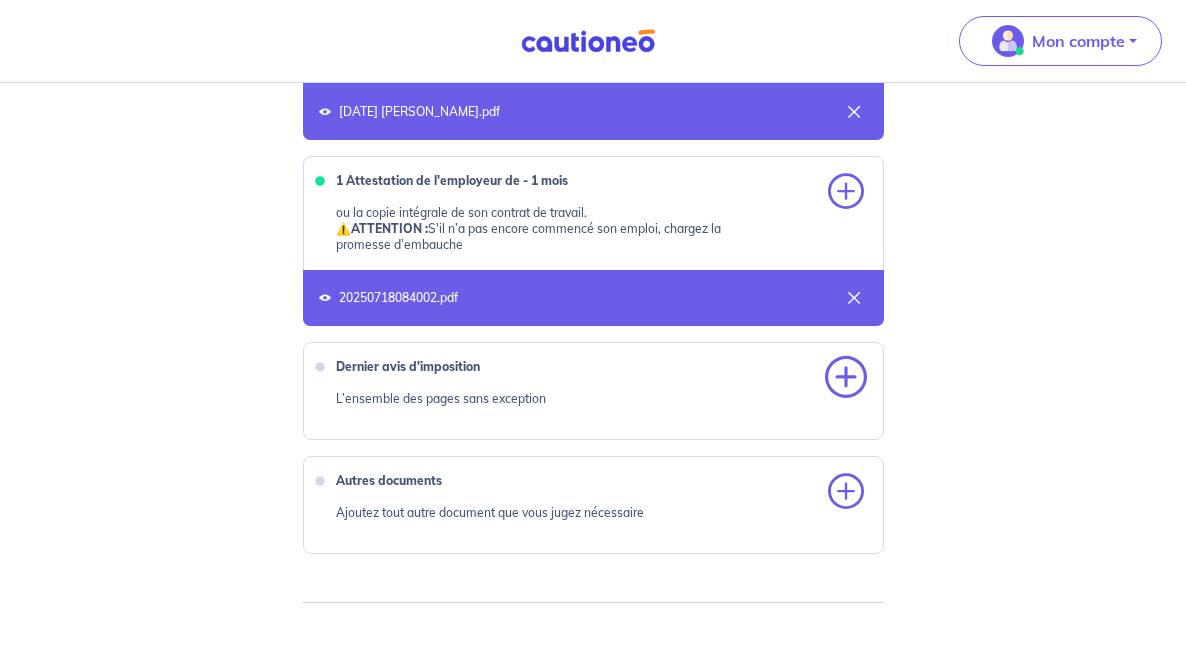 click at bounding box center (846, 378) 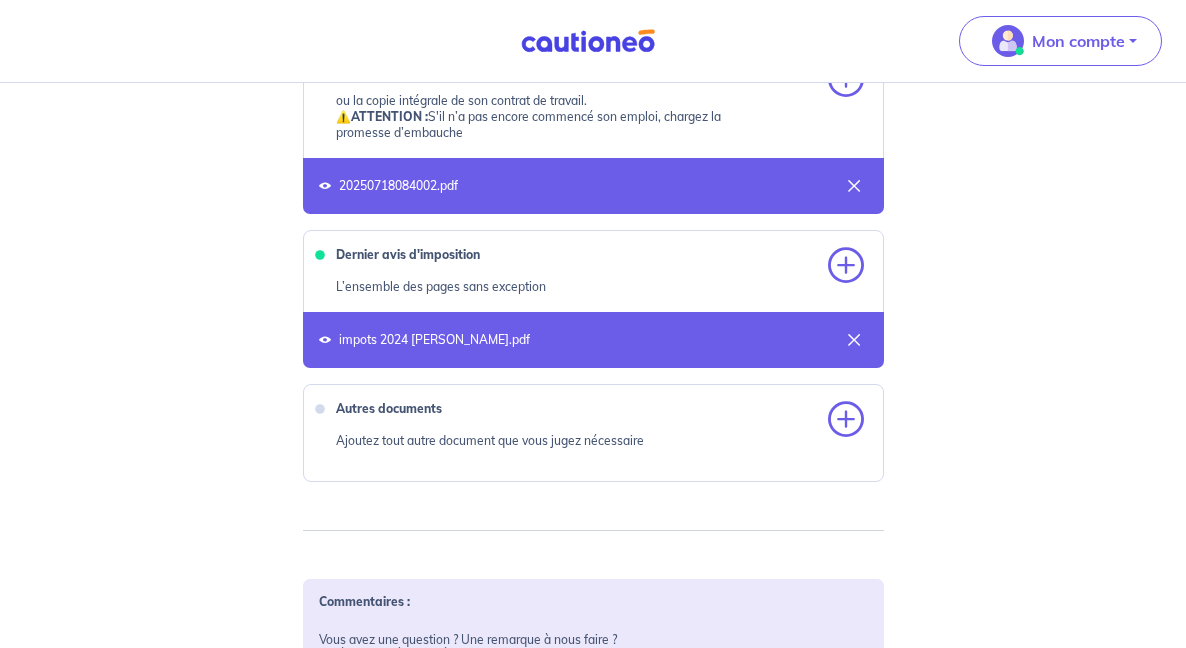 scroll, scrollTop: 1390, scrollLeft: 0, axis: vertical 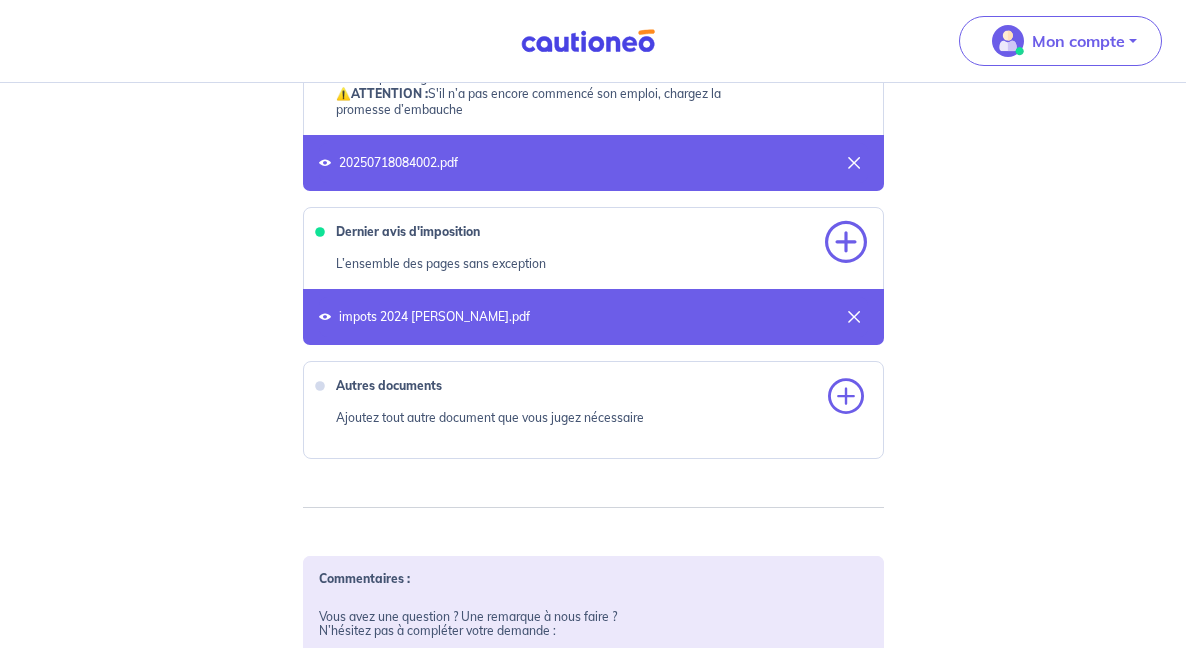 click at bounding box center [846, 243] 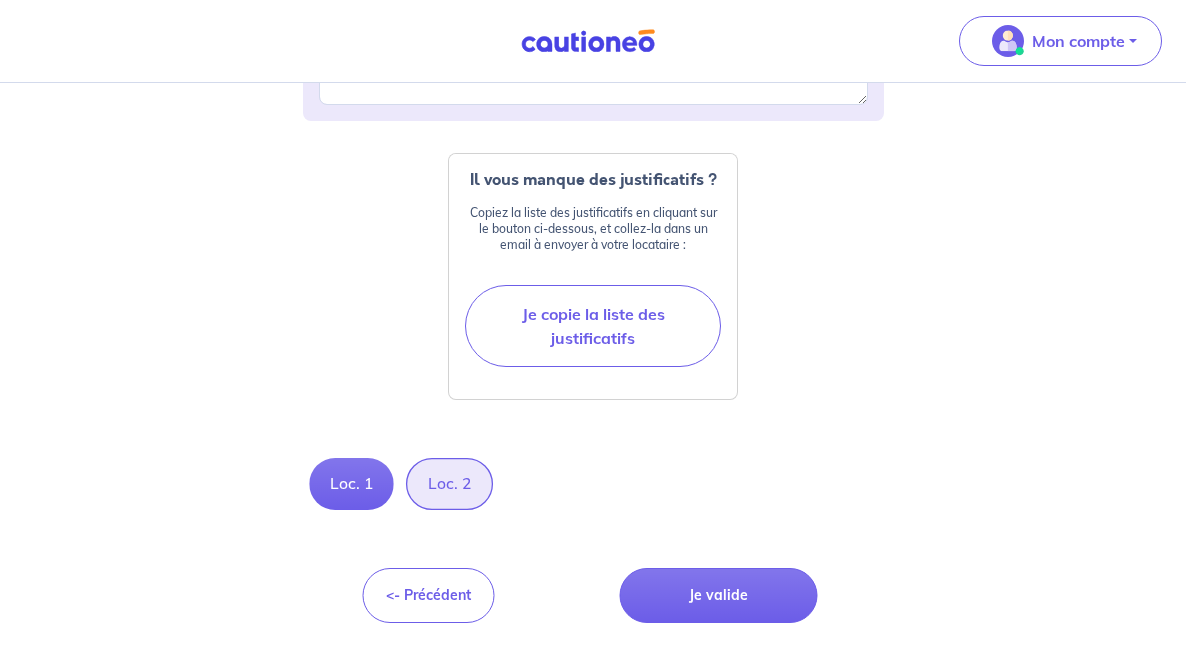 scroll, scrollTop: 2075, scrollLeft: 0, axis: vertical 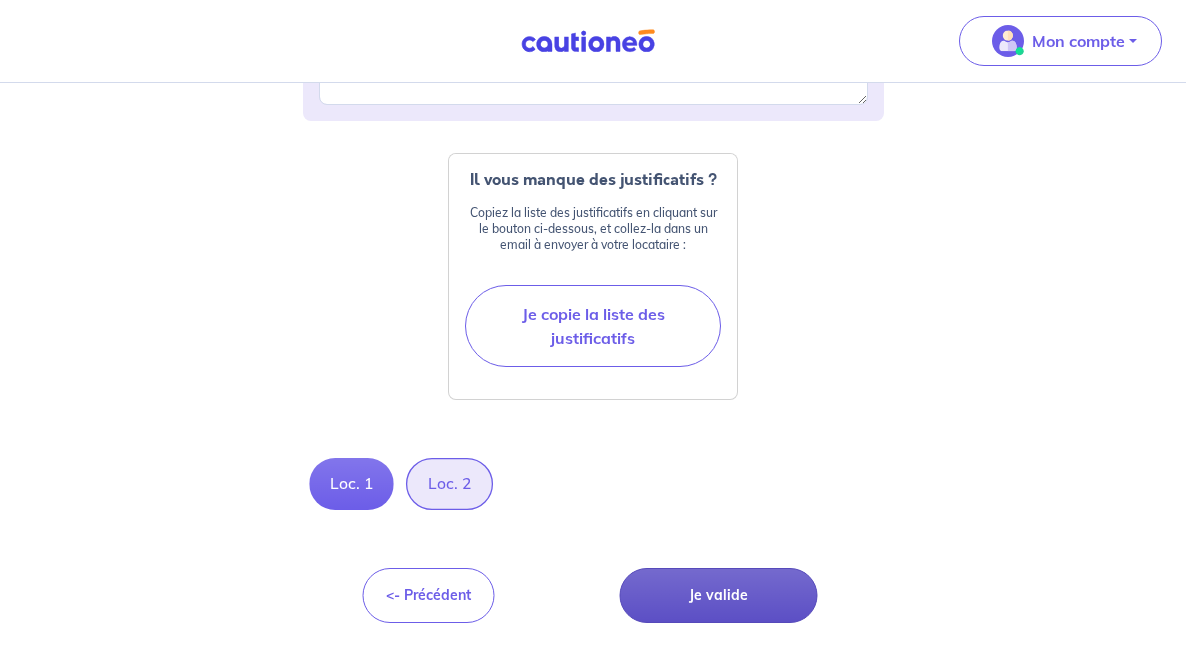 click on "Je valide" at bounding box center [719, 595] 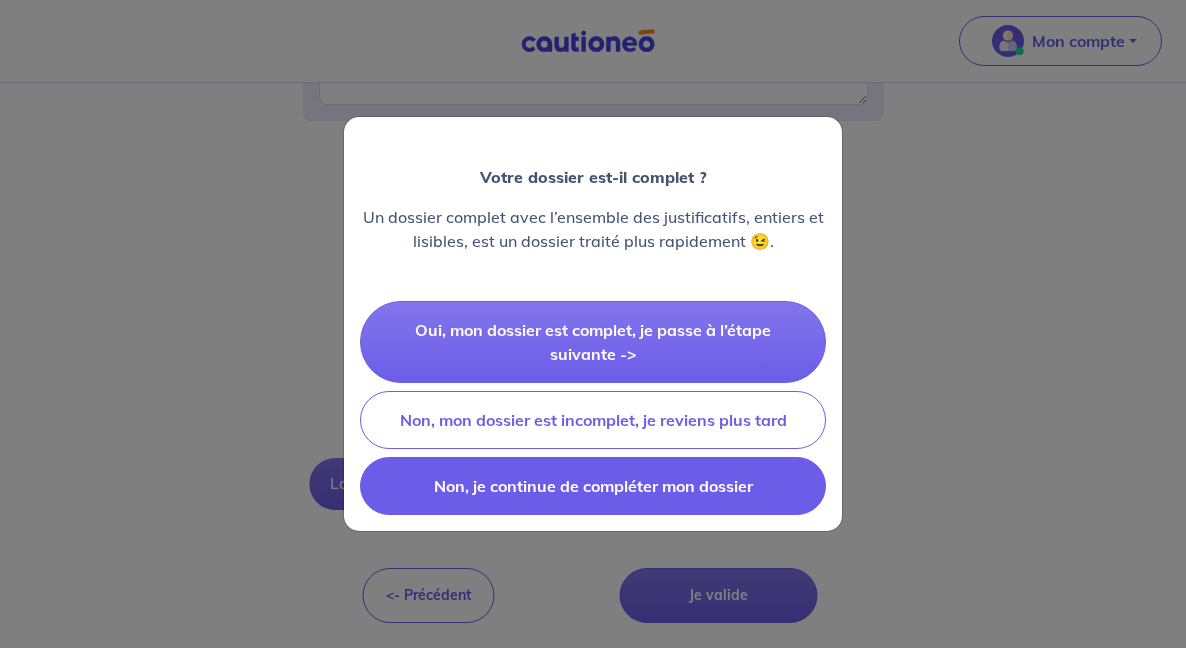 click on "Non, je continue de compléter mon dossier" at bounding box center [593, 486] 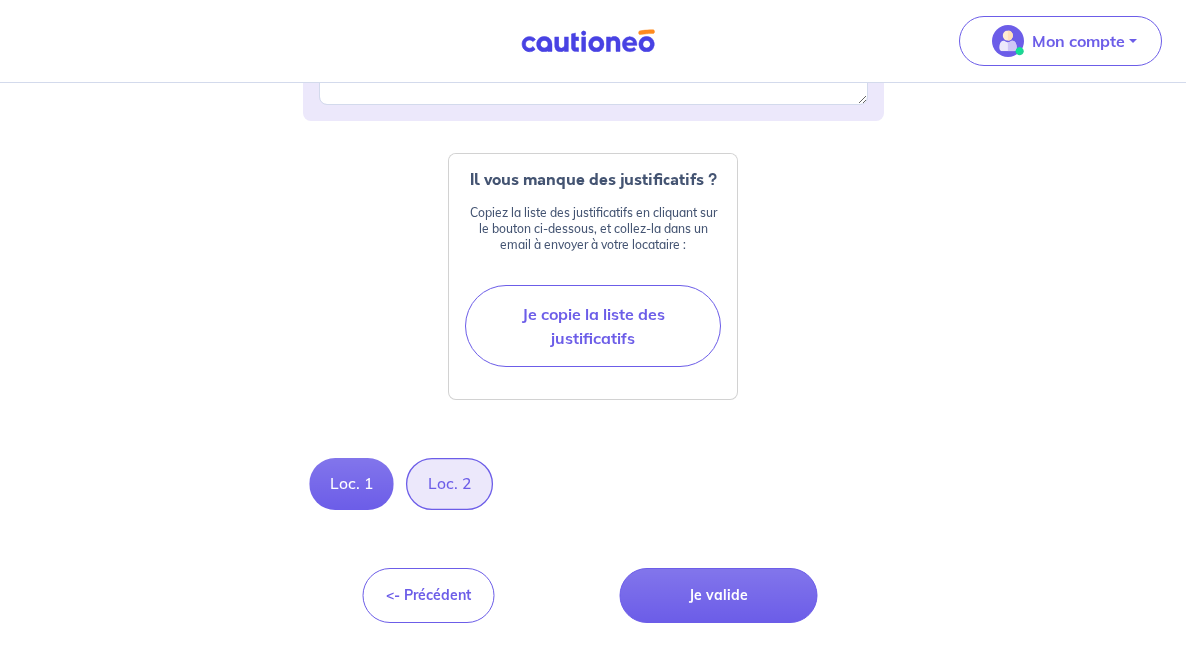 click on "Loc. 2" at bounding box center (448, 484) 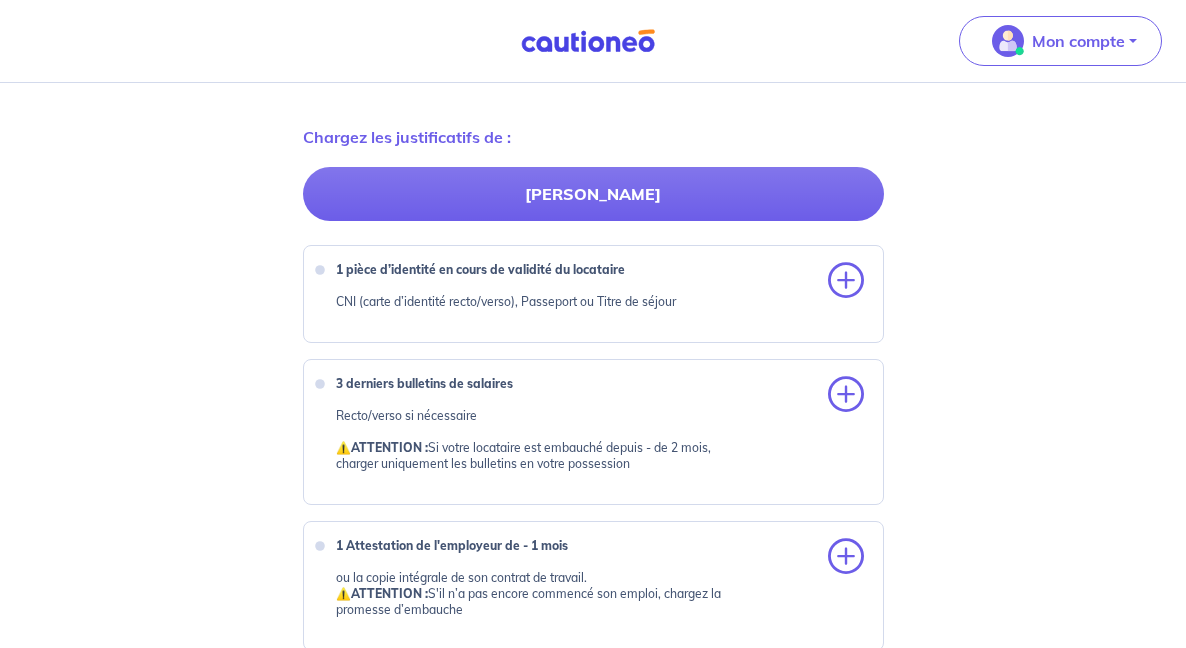 scroll, scrollTop: 712, scrollLeft: 0, axis: vertical 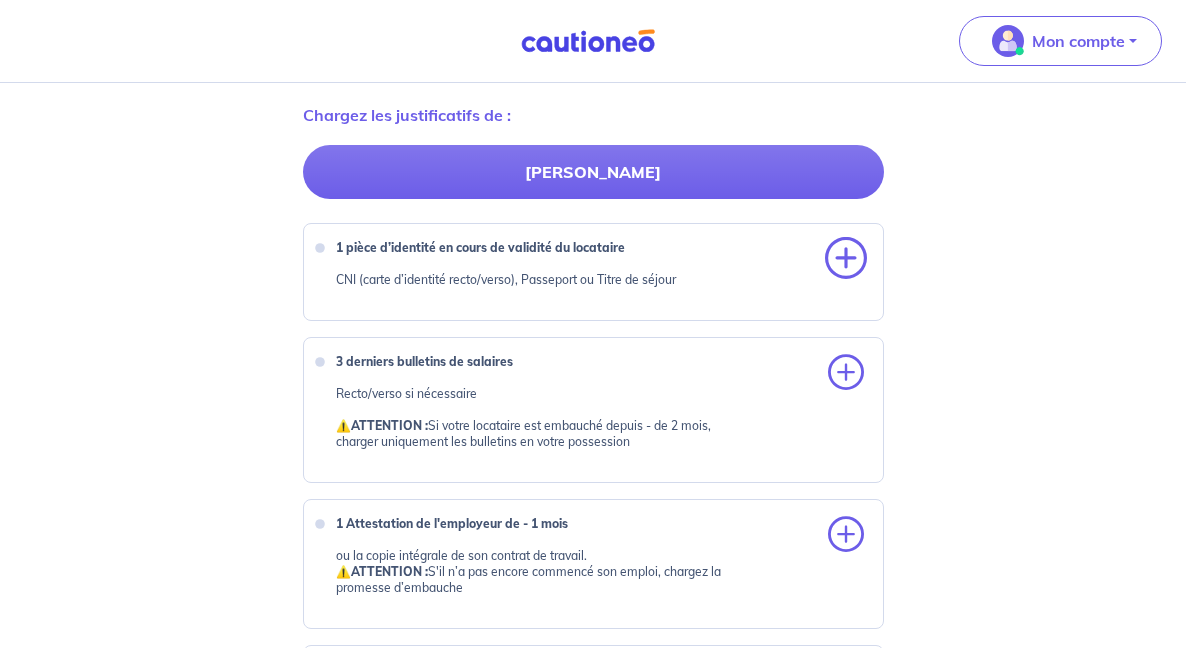 click at bounding box center (846, 259) 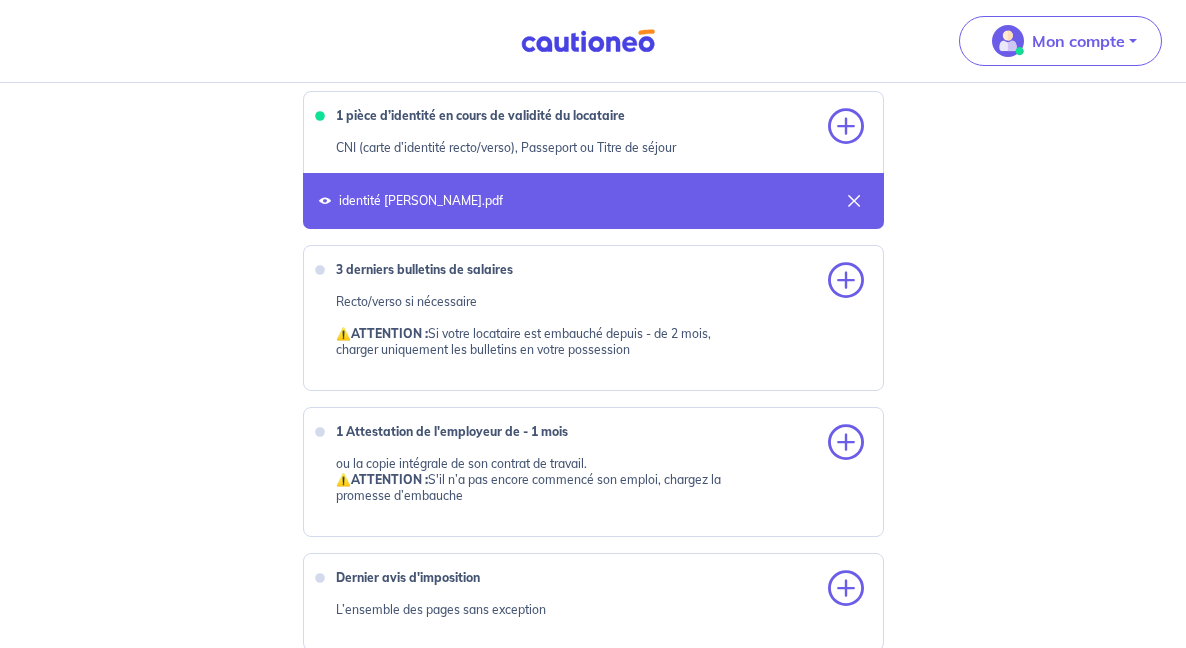 scroll, scrollTop: 844, scrollLeft: 0, axis: vertical 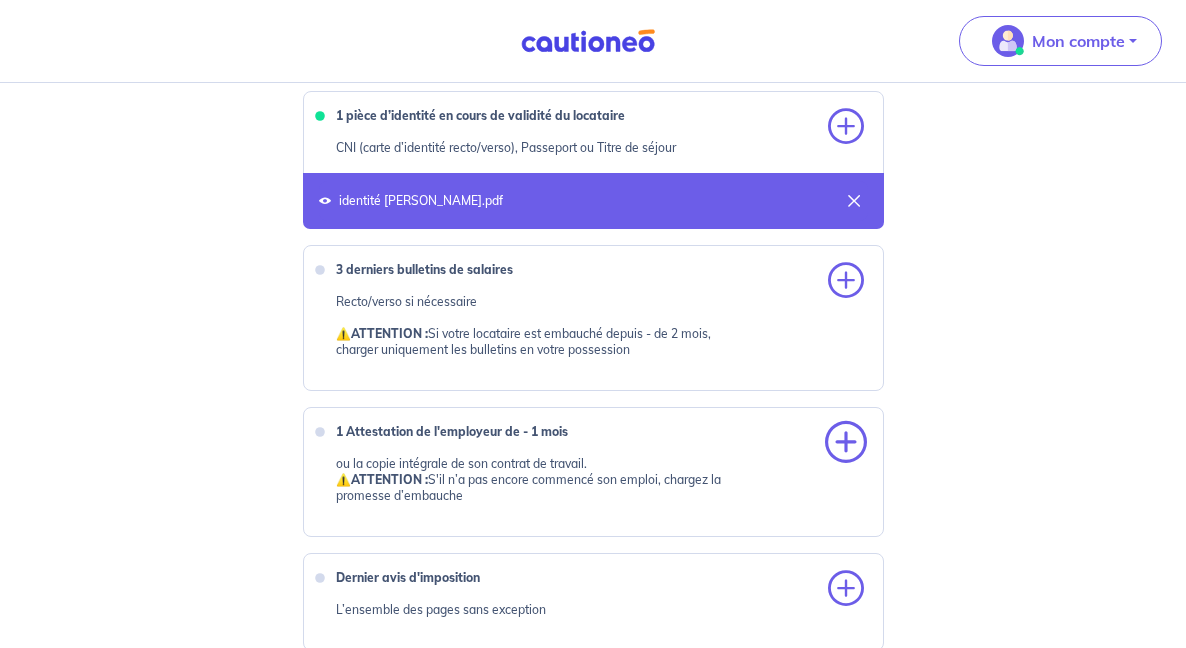 click at bounding box center (846, 443) 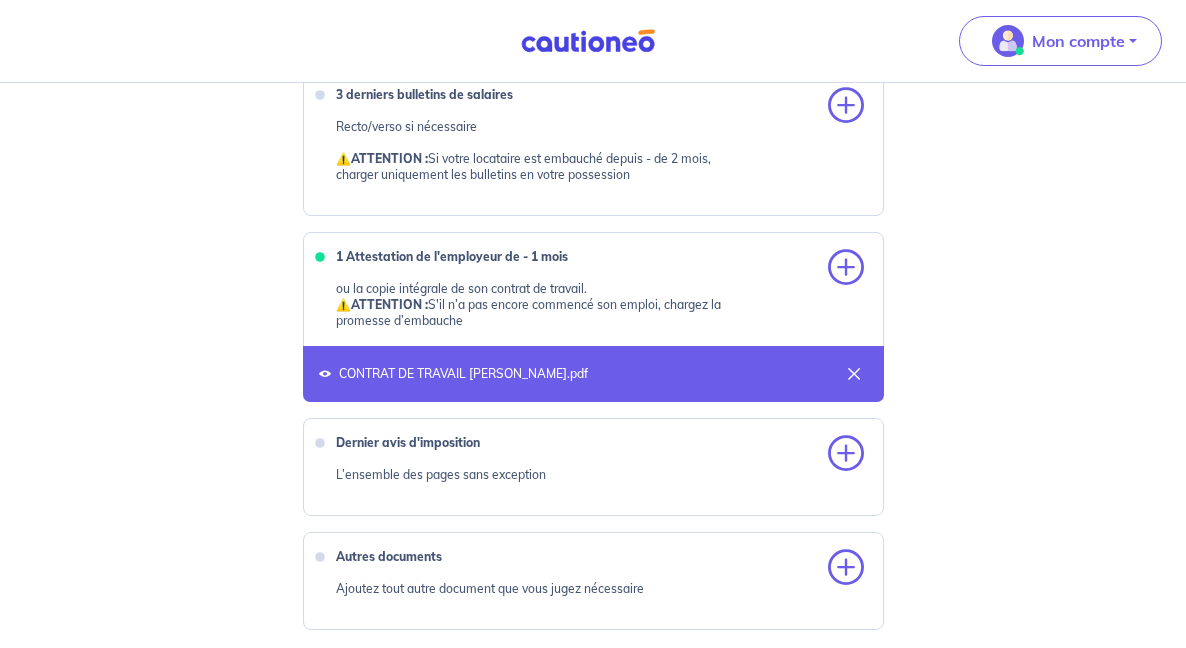 scroll, scrollTop: 1021, scrollLeft: 0, axis: vertical 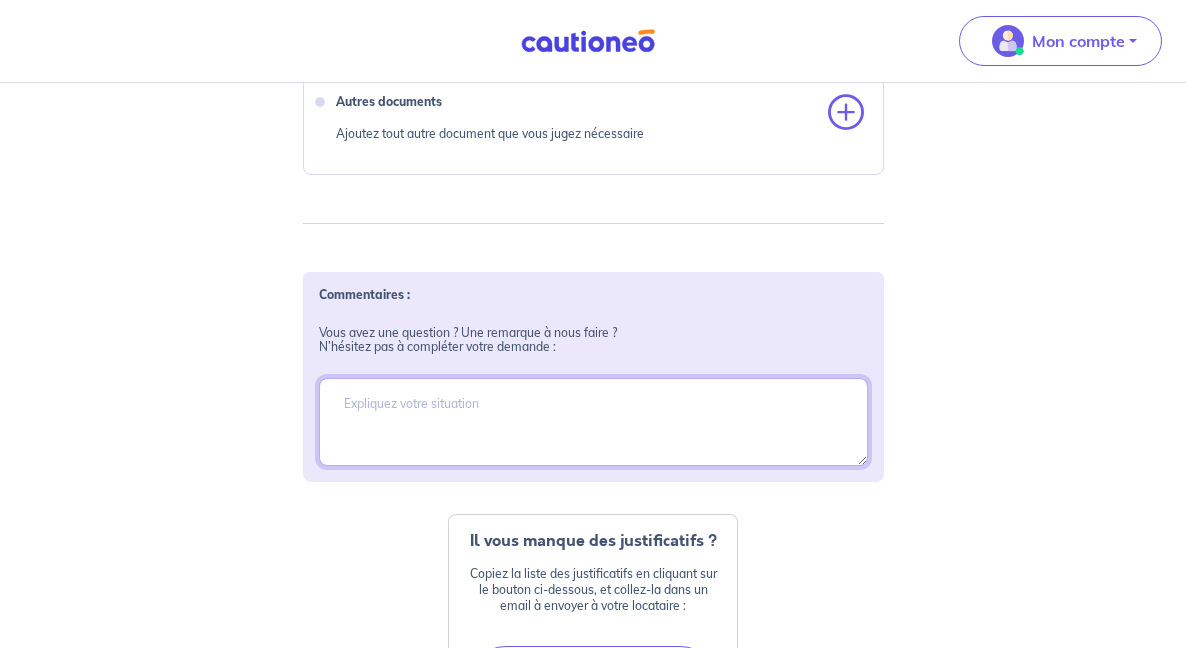 click at bounding box center (593, 422) 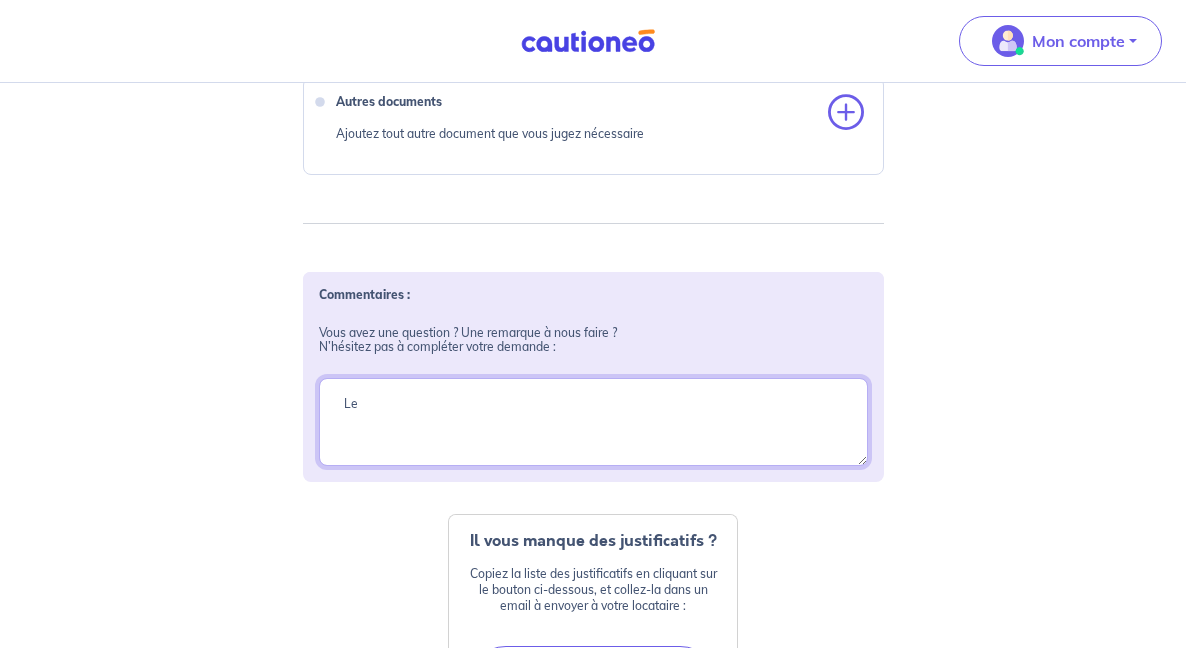 type on "L" 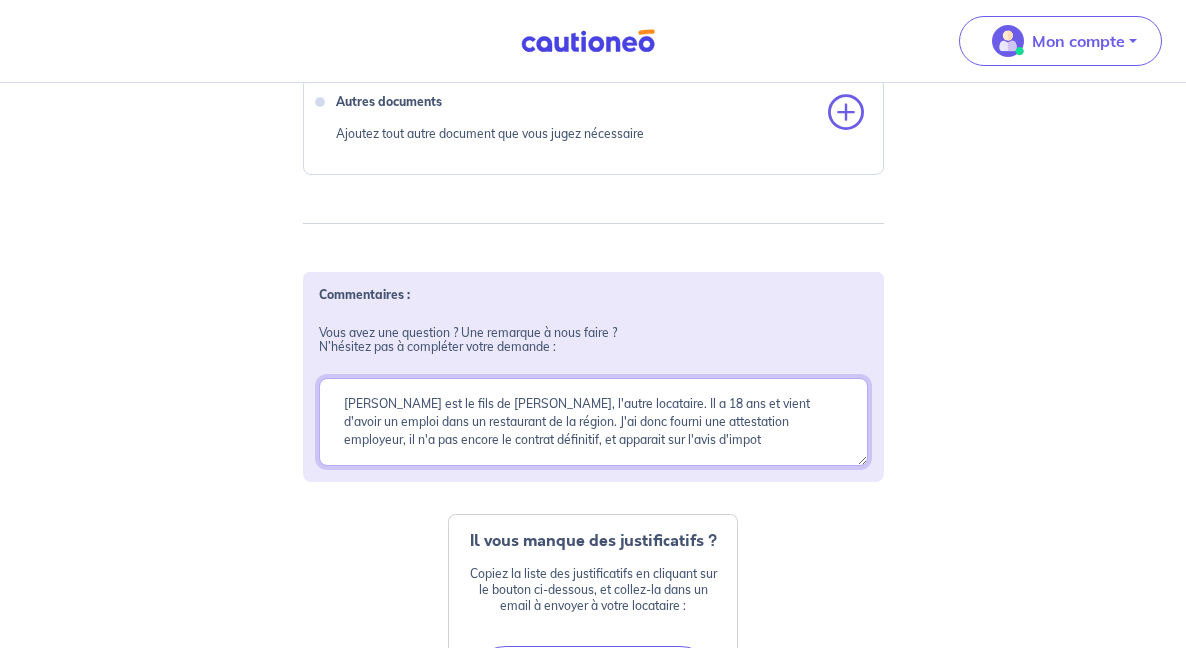 click on "[PERSON_NAME] est le fils de [PERSON_NAME], l'autre locataire. Il a 18 ans et vient d'avoir un emploi dans un restaurant de la région. J'ai donc fourni une attestation employeur, il n'a pas encore le contrat définitif, et apparait sur l'avis d'impot" at bounding box center [593, 422] 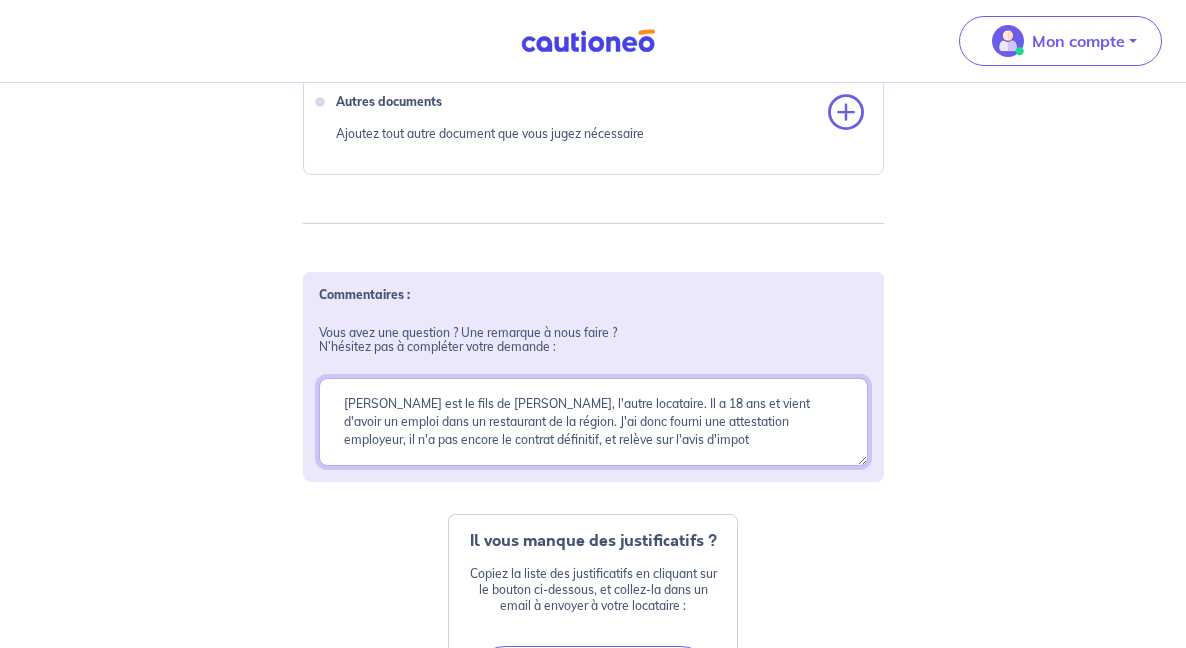 click on "[PERSON_NAME] est le fils de [PERSON_NAME], l'autre locataire. Il a 18 ans et vient d'avoir un emploi dans un restaurant de la région. J'ai donc fourni une attestation employeur, il n'a pas encore le contrat définitif, et relève sur l'avis d'impot" at bounding box center (593, 422) 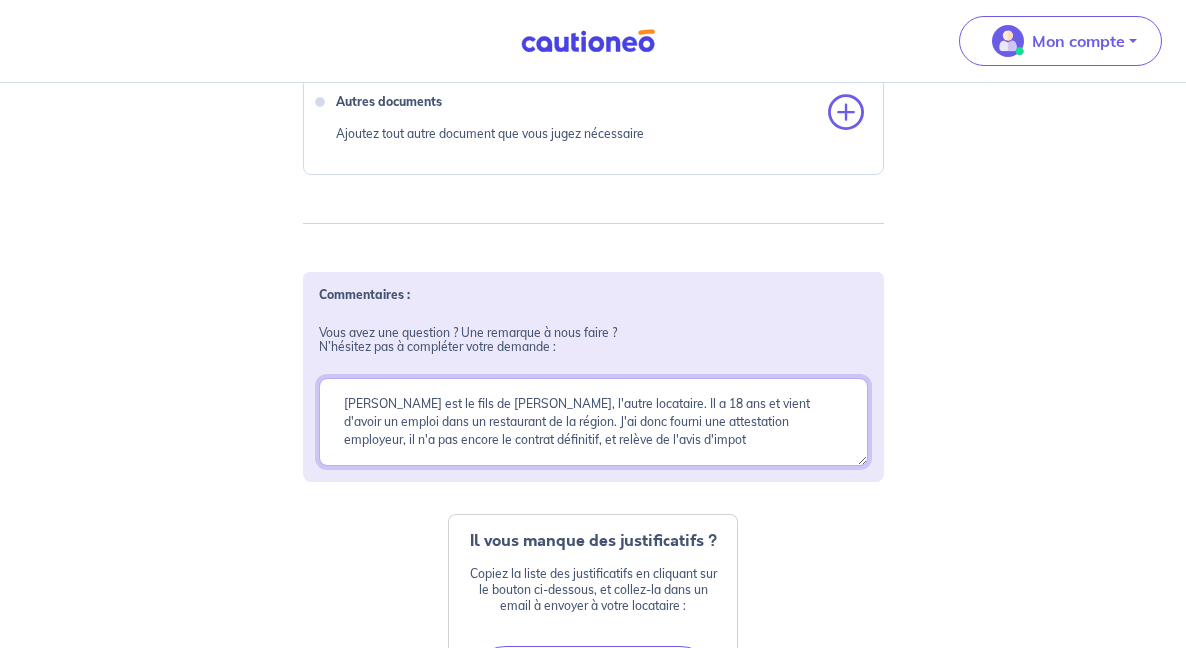click on "[PERSON_NAME] est le fils de [PERSON_NAME], l'autre locataire. Il a 18 ans et vient d'avoir un emploi dans un restaurant de la région. J'ai donc fourni une attestation employeur, il n'a pas encore le contrat définitif, et relève sur l'avis d'impot" at bounding box center [593, 422] 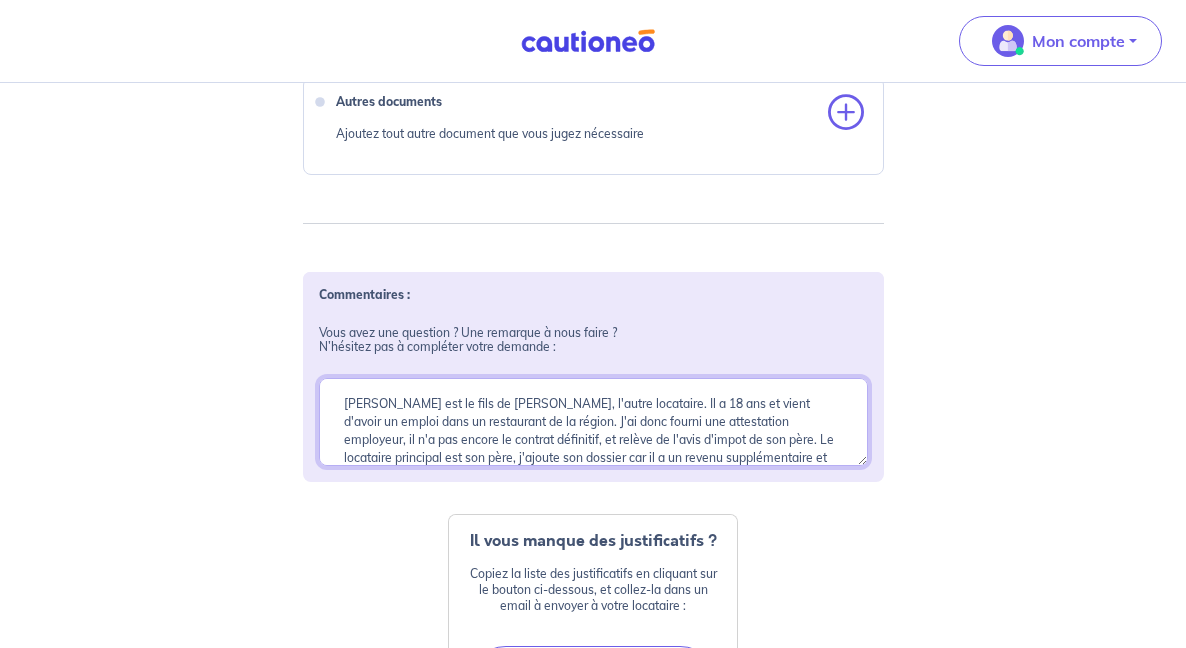 scroll, scrollTop: 36, scrollLeft: 0, axis: vertical 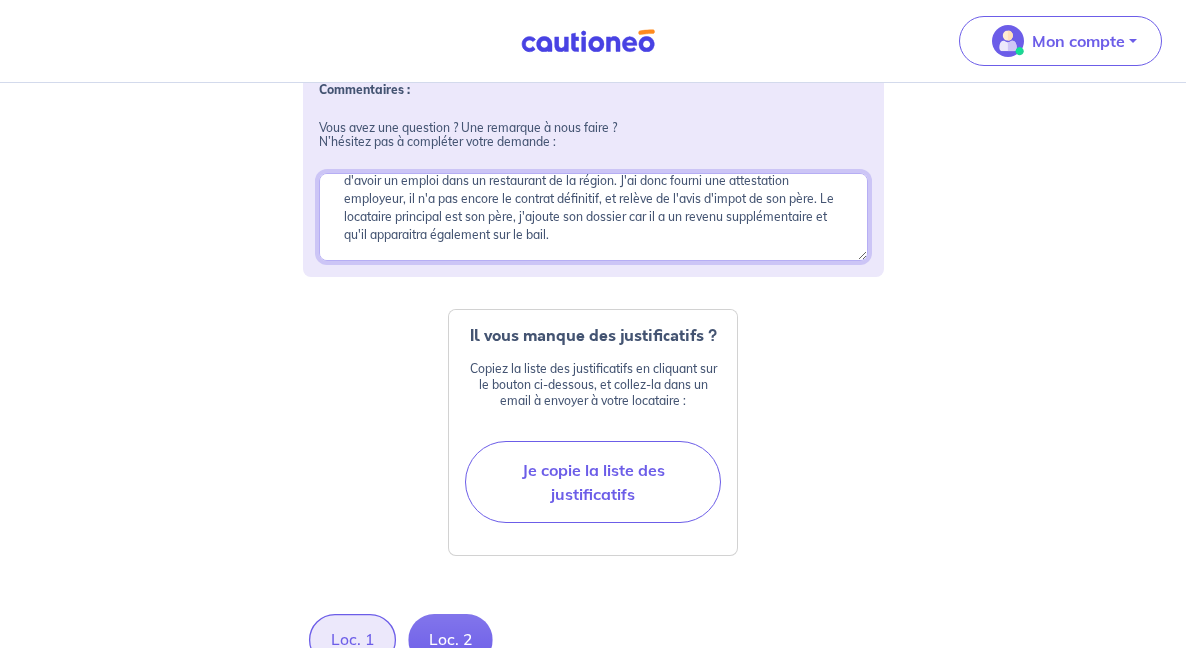 type on "[PERSON_NAME] est le fils de [PERSON_NAME], l'autre locataire. Il a 18 ans et vient d'avoir un emploi dans un restaurant de la région. J'ai donc fourni une attestation employeur, il n'a pas encore le contrat définitif, et relève de l'avis d'impot de son père. Le locataire principal est son père, j'ajoute son dossier car il a un revenu supplémentaire et qu'il apparaitra également sur le bail." 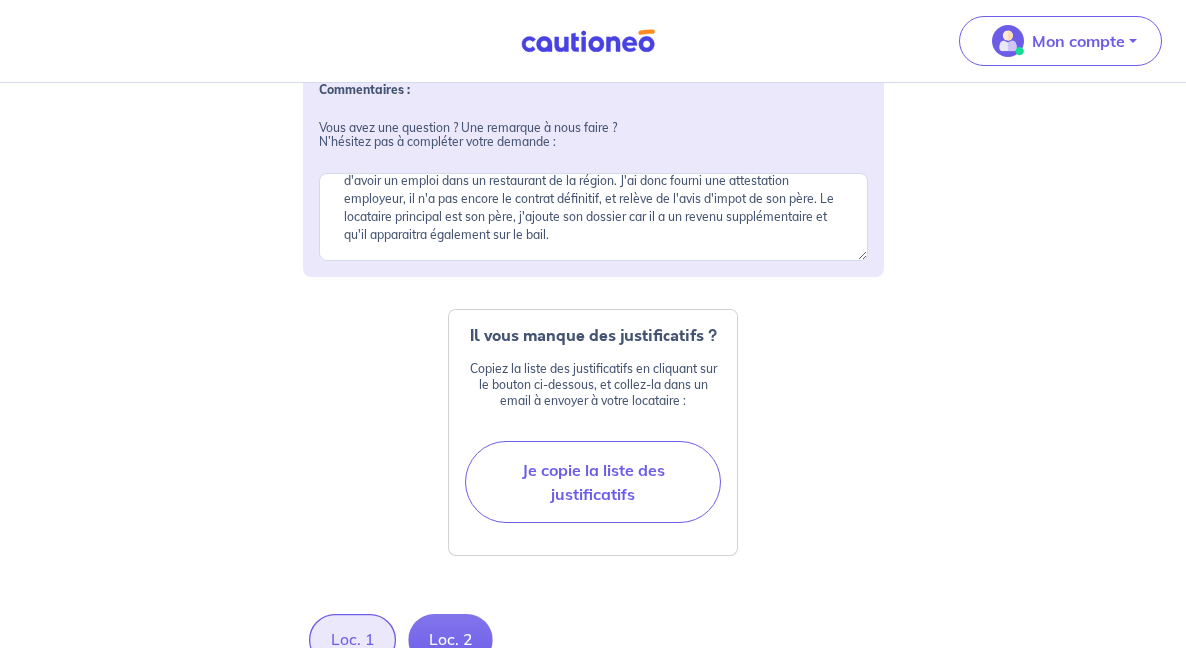 click on "Il vous manque des justificatifs ? Copiez la liste des justificatifs en cliquant sur le bouton ci-dessous,
et collez-la dans un email à envoyer à votre locataire :  Je copie la liste des justificatifs [PERSON_NAME] 1 pièce d’identité en cours de validité du locataire 3 derniers bulletins de salaires 1 Attestation de l'employeur de - 1 mois Dernier avis d'imposition [PERSON_NAME] 1 pièce d’identité en cours de validité du locataire 3 derniers bulletins de salaires 1 Attestation de l'employeur de - 1 mois Dernier avis d'imposition" at bounding box center [593, 432] 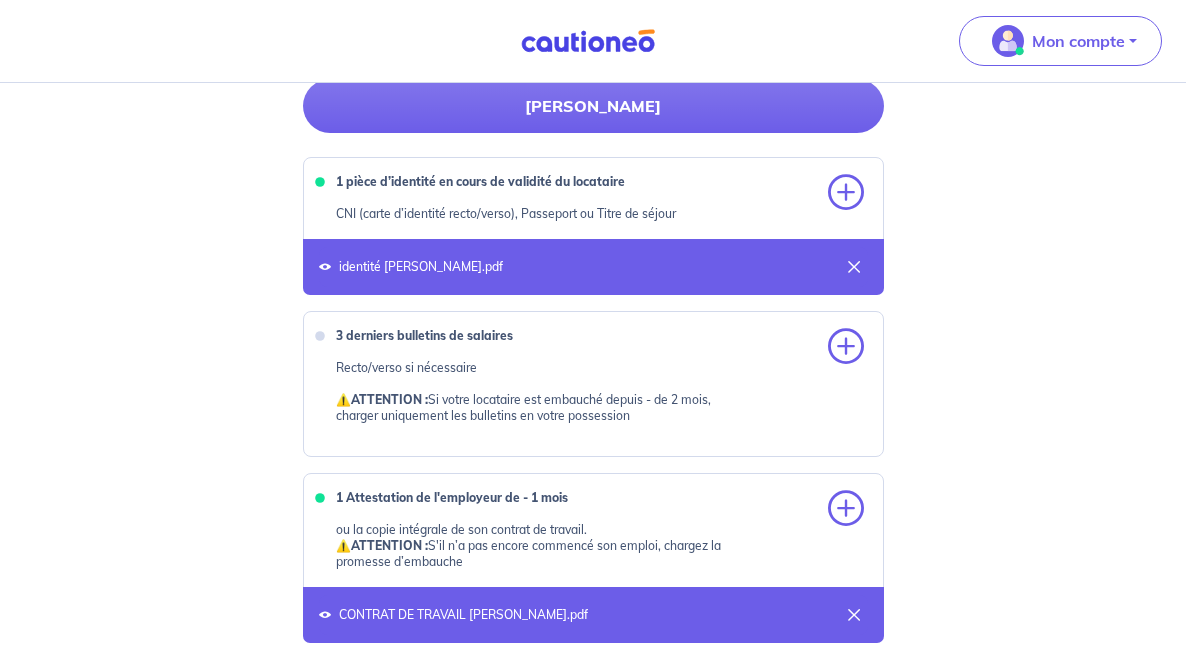 scroll, scrollTop: 781, scrollLeft: 0, axis: vertical 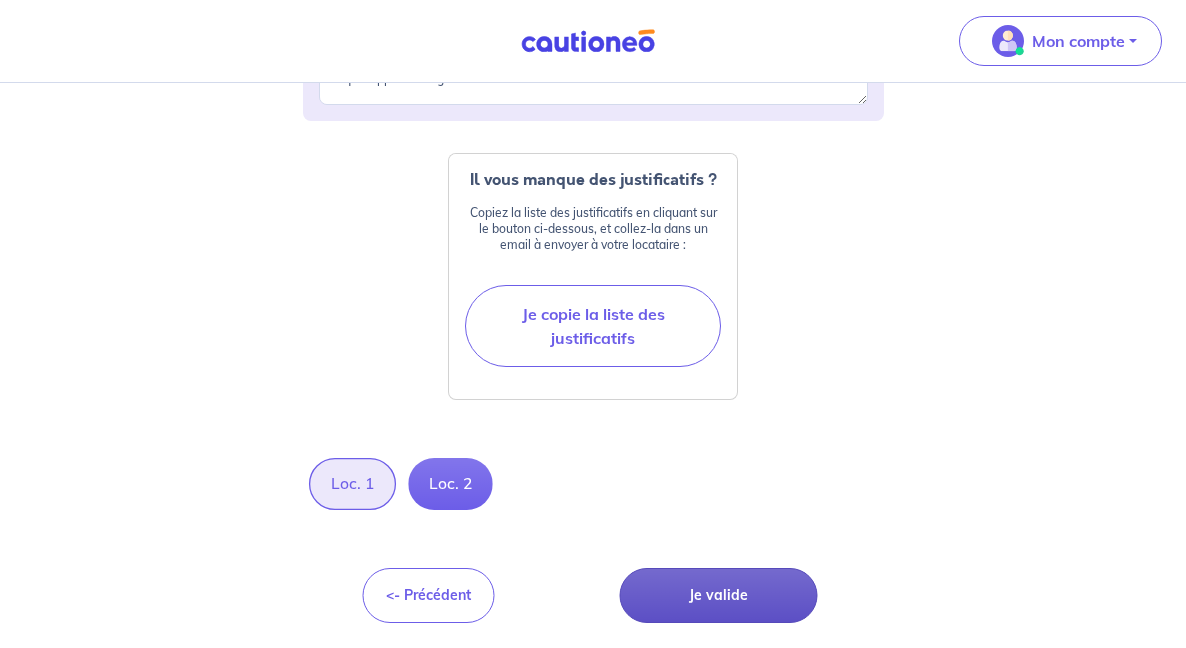 click on "Je valide" at bounding box center (719, 595) 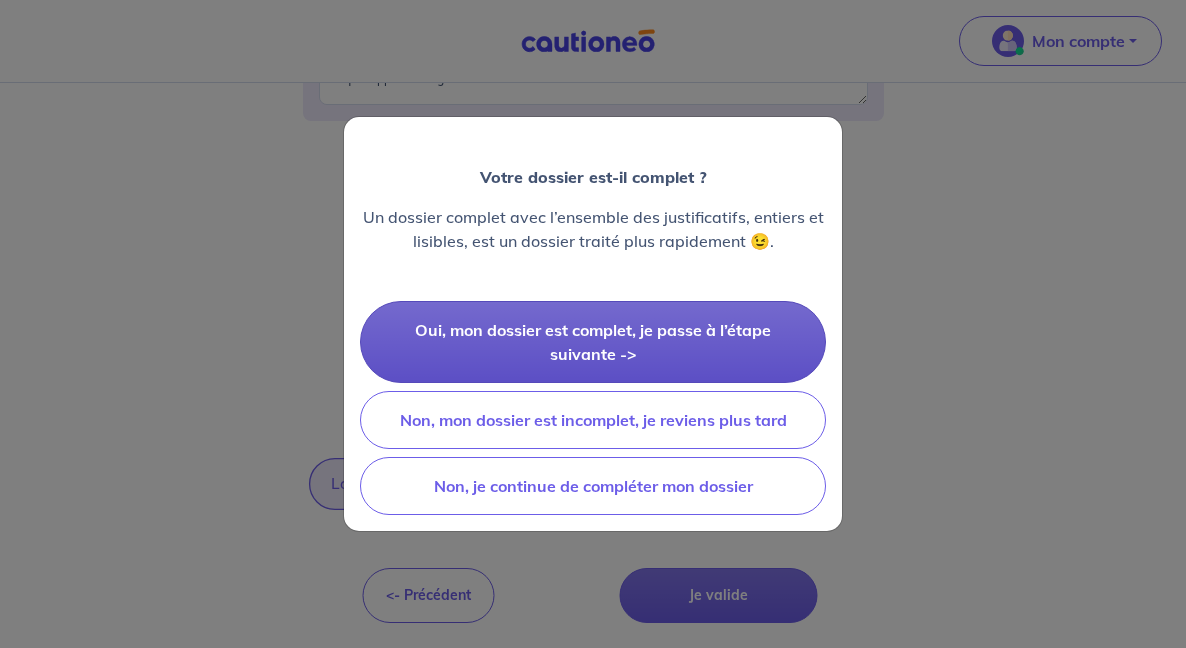 click on "Oui, mon dossier est complet, je passe à l’étape suivante ->" at bounding box center (593, 342) 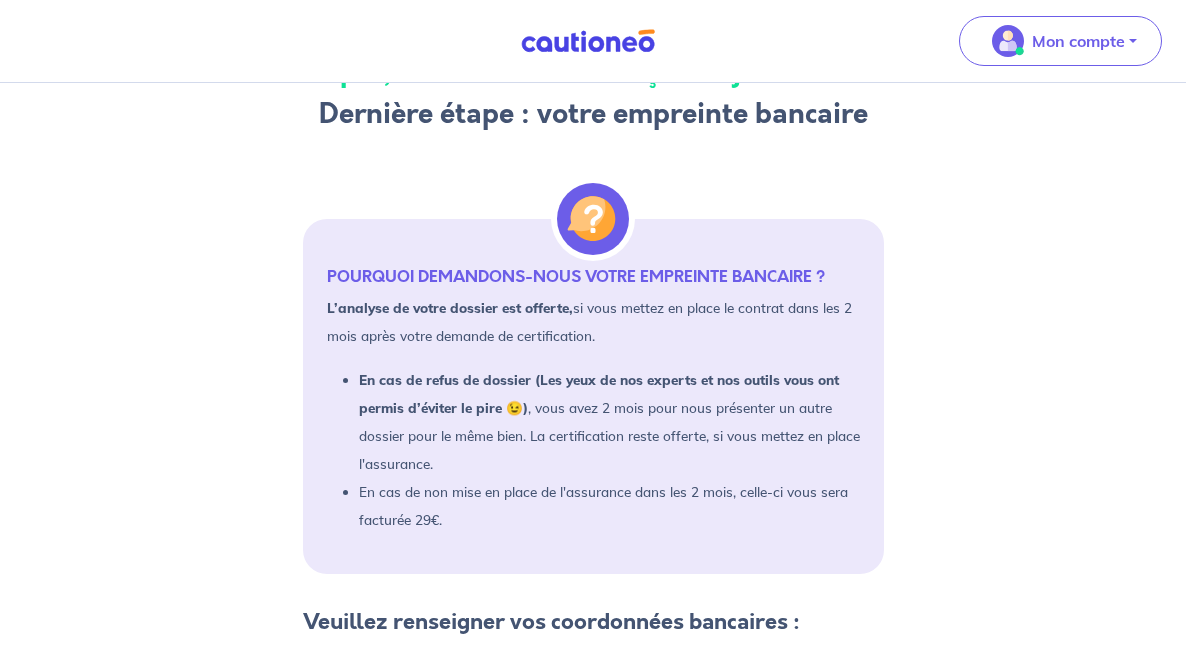 scroll, scrollTop: 205, scrollLeft: 0, axis: vertical 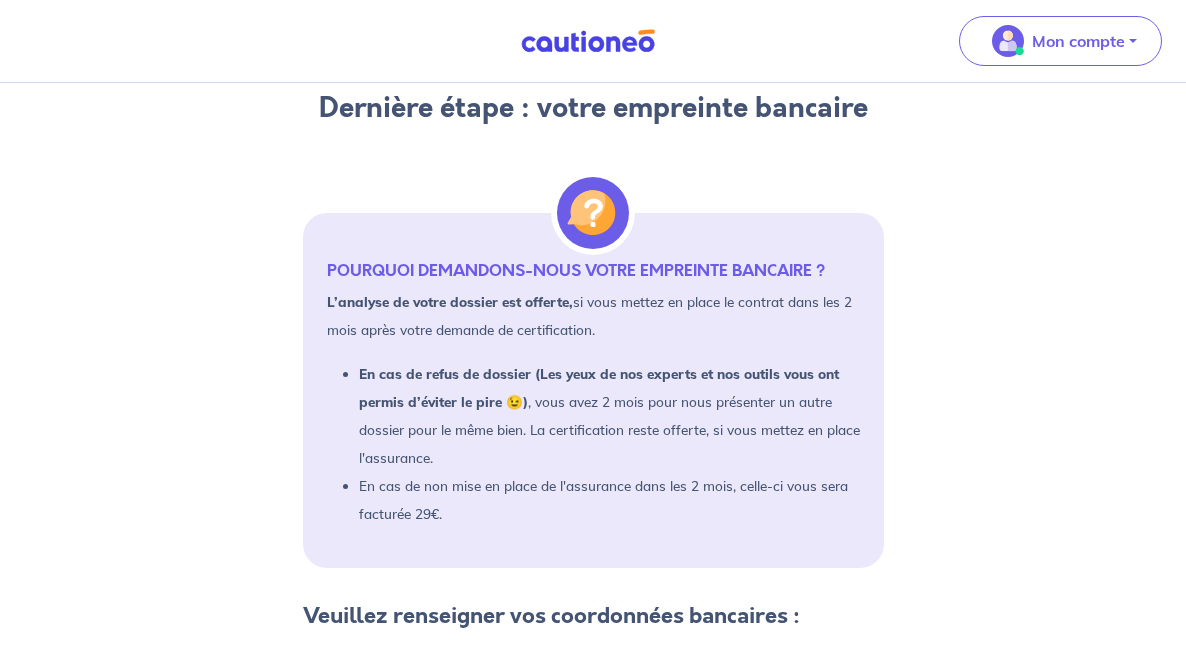 click on "En cas de refus de dossier (Les yeux de nos experts et nos outils vous ont permis d’éviter le pire 😉) , vous avez 2 mois pour nous présenter un autre dossier pour le même bien. La certification reste offerte, si vous mettez en place l'assurance." at bounding box center (609, 416) 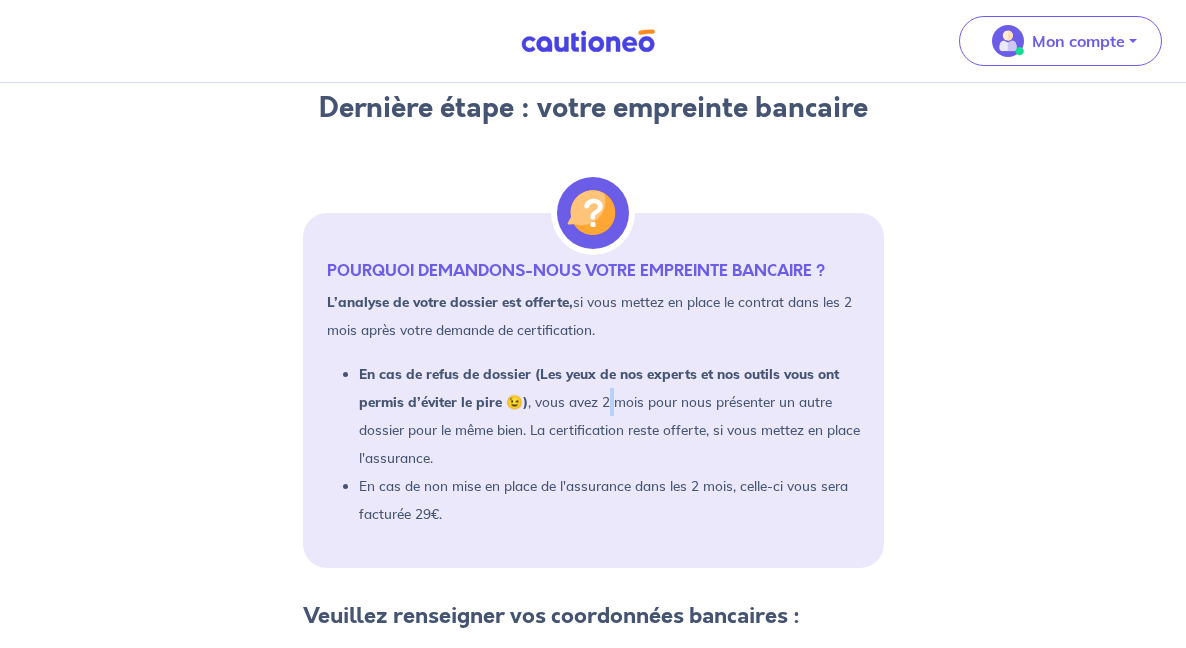 click on "En cas de refus de dossier (Les yeux de nos experts et nos outils vous ont permis d’éviter le pire 😉) , vous avez 2 mois pour nous présenter un autre dossier pour le même bien. La certification reste offerte, si vous mettez en place l'assurance." at bounding box center [609, 416] 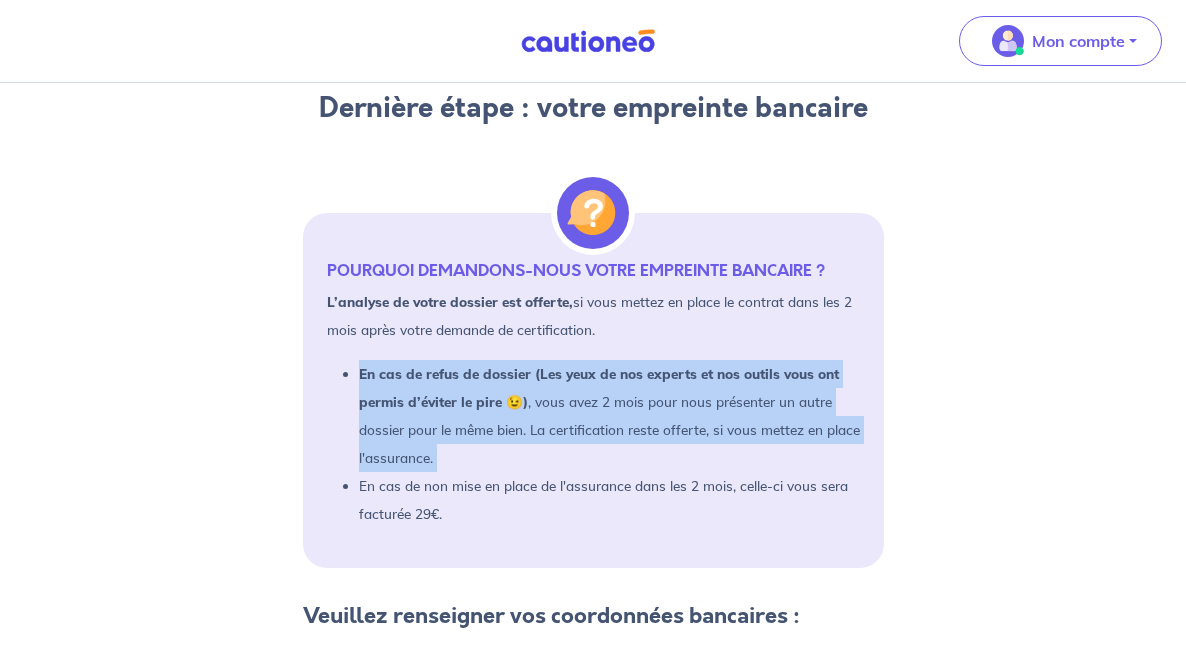 click on "En cas de refus de dossier (Les yeux de nos experts et nos outils vous ont permis d’éviter le pire 😉) , vous avez 2 mois pour nous présenter un autre dossier pour le même bien. La certification reste offerte, si vous mettez en place l'assurance." at bounding box center [609, 416] 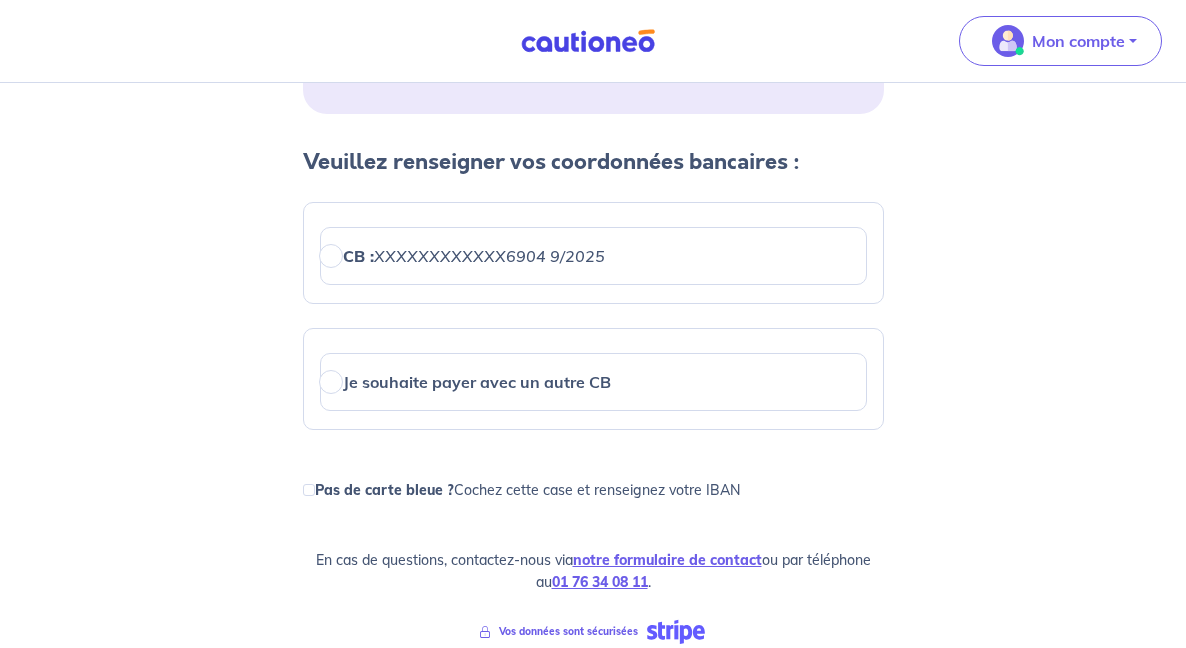 scroll, scrollTop: 661, scrollLeft: 0, axis: vertical 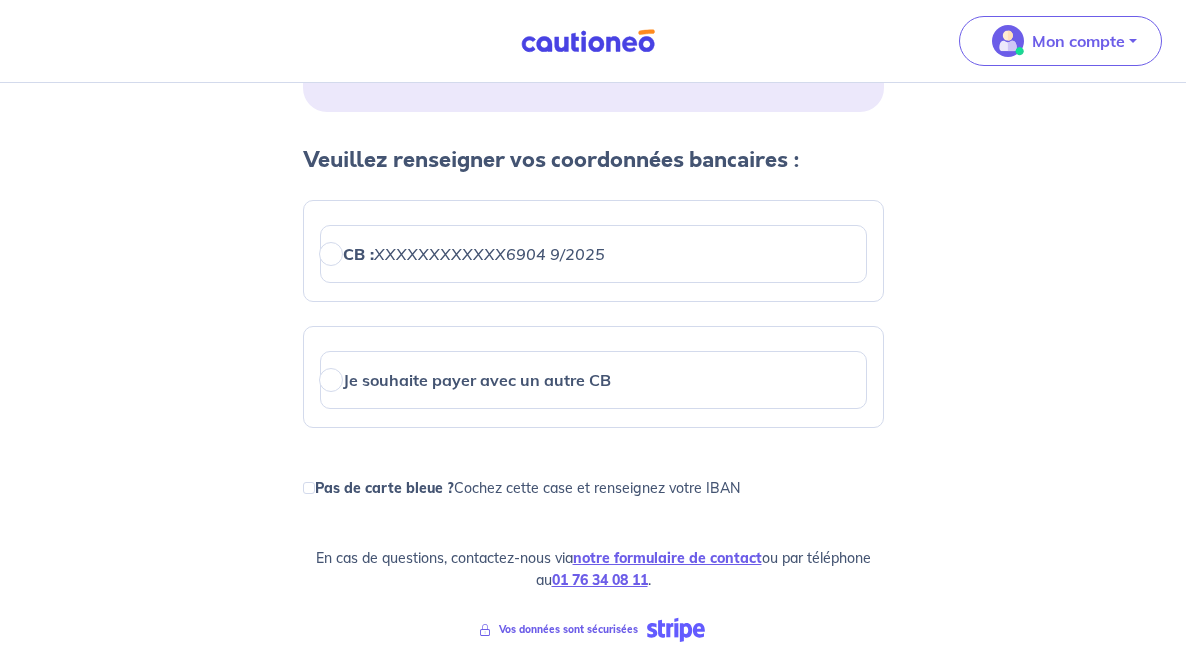 click on "XXXXXXXXXXXX6904 9/2025" at bounding box center [489, 254] 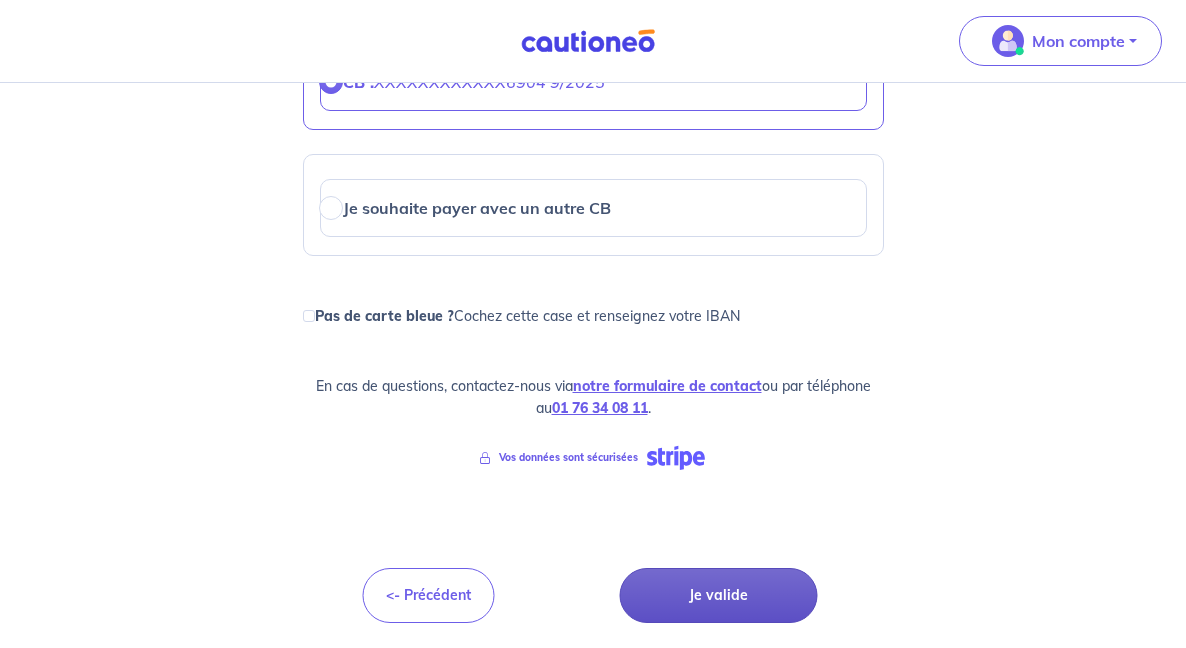 scroll, scrollTop: 883, scrollLeft: 0, axis: vertical 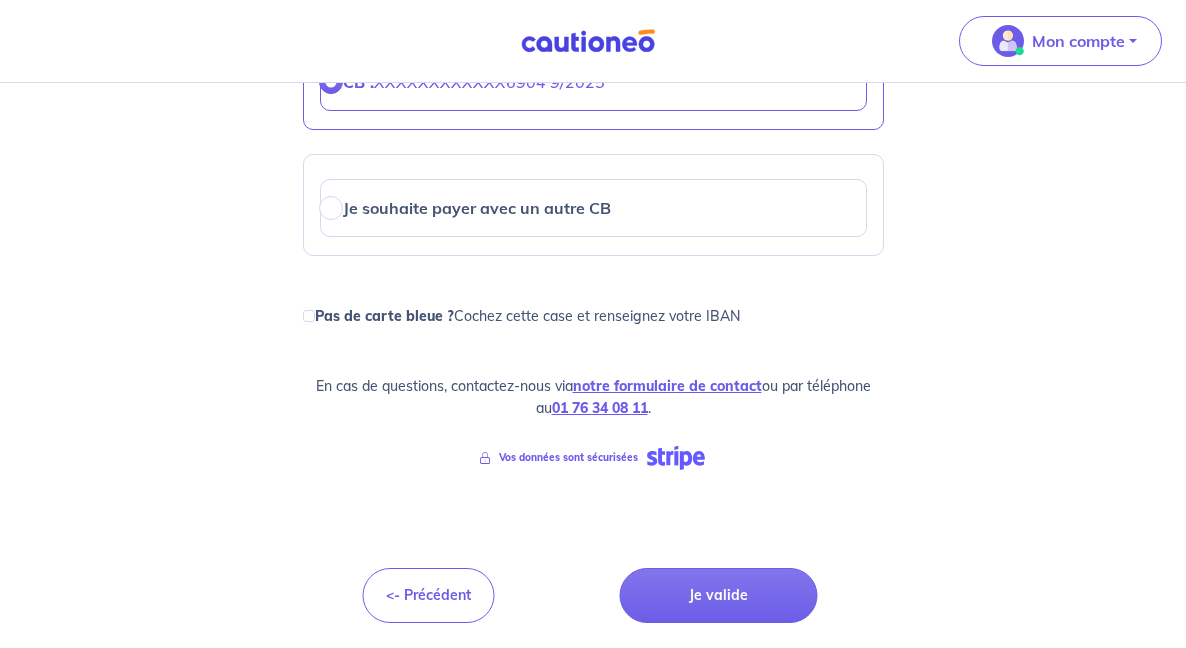 click on "Je valide" at bounding box center [719, 595] 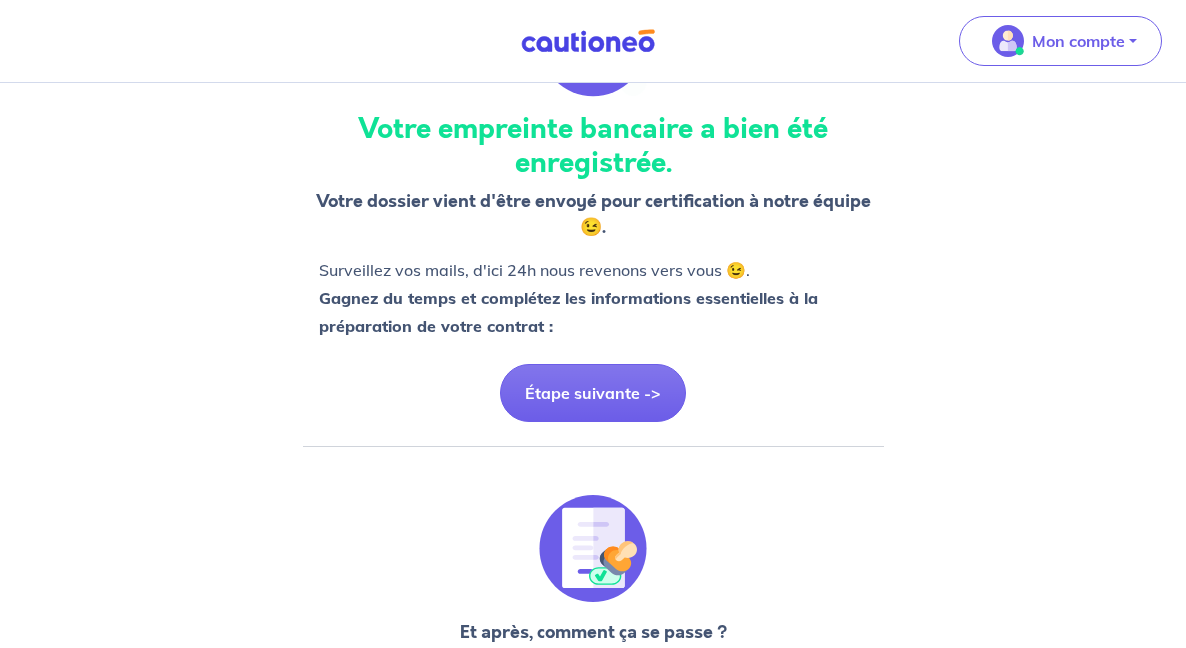 scroll, scrollTop: 151, scrollLeft: 0, axis: vertical 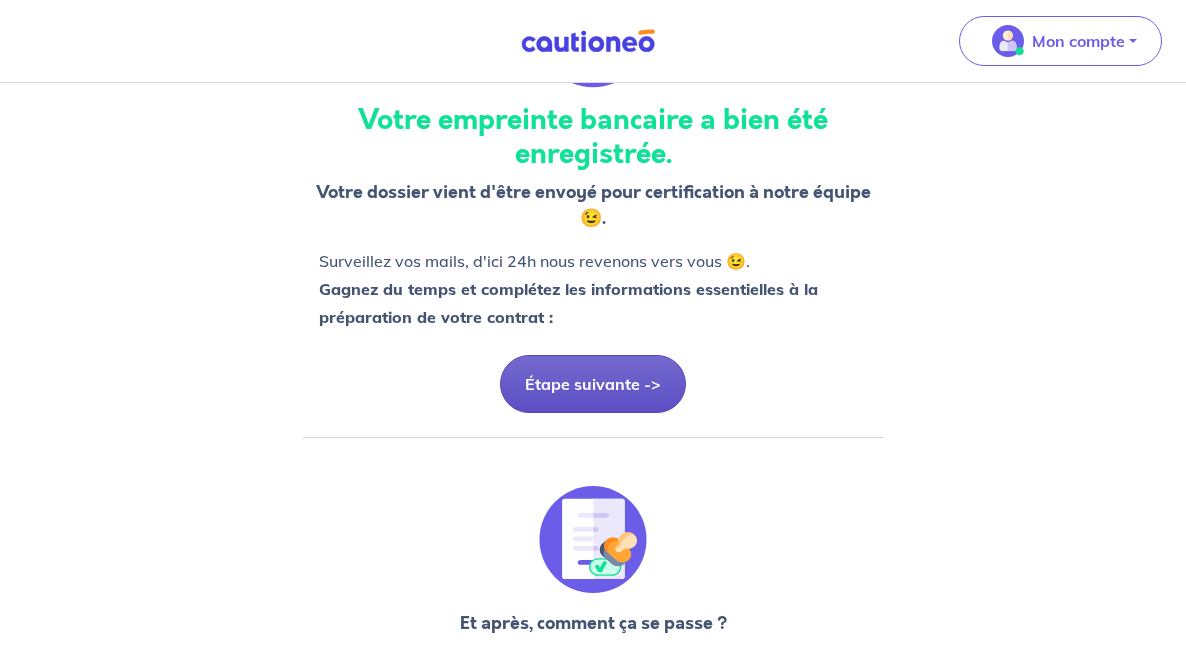 click on "Étape suivante ->" at bounding box center (593, 384) 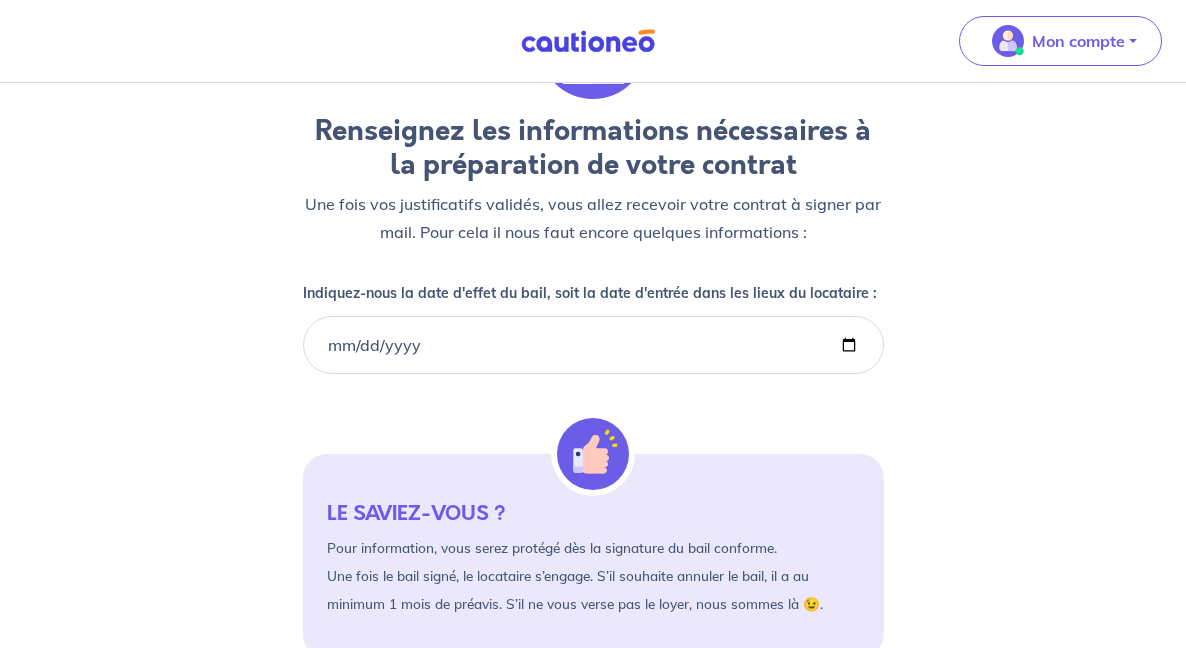 scroll, scrollTop: 153, scrollLeft: 0, axis: vertical 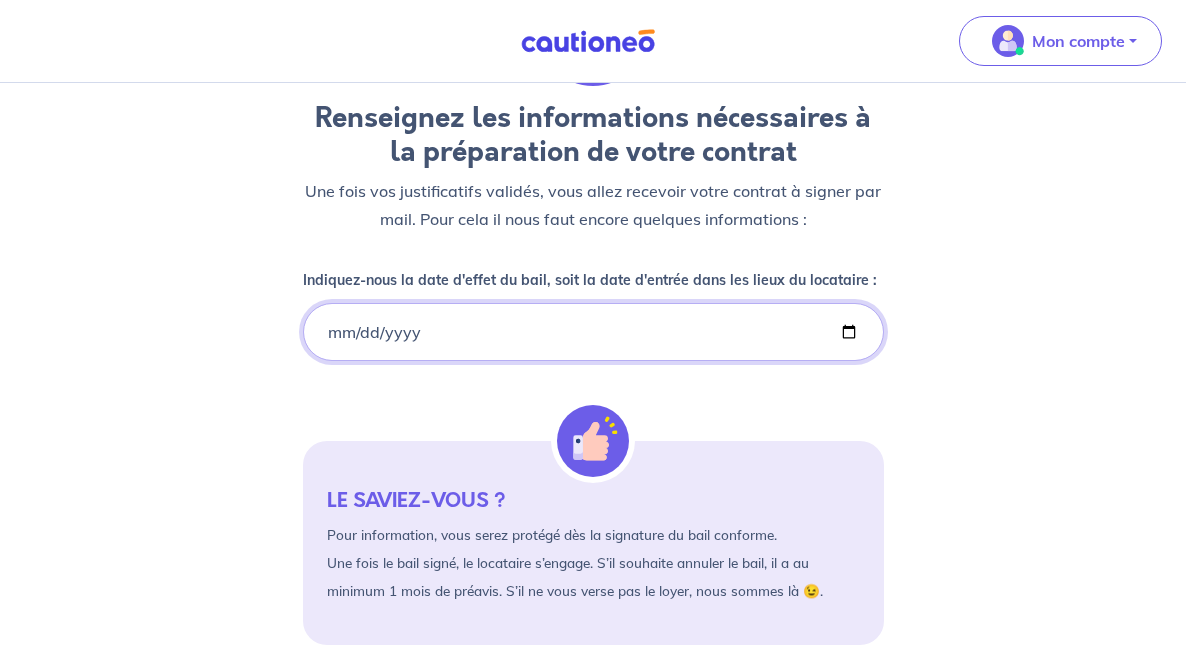 click on "Indiquez-nous la date d'effet du bail, soit la date d'entrée dans les lieux du locataire :" at bounding box center [593, 332] 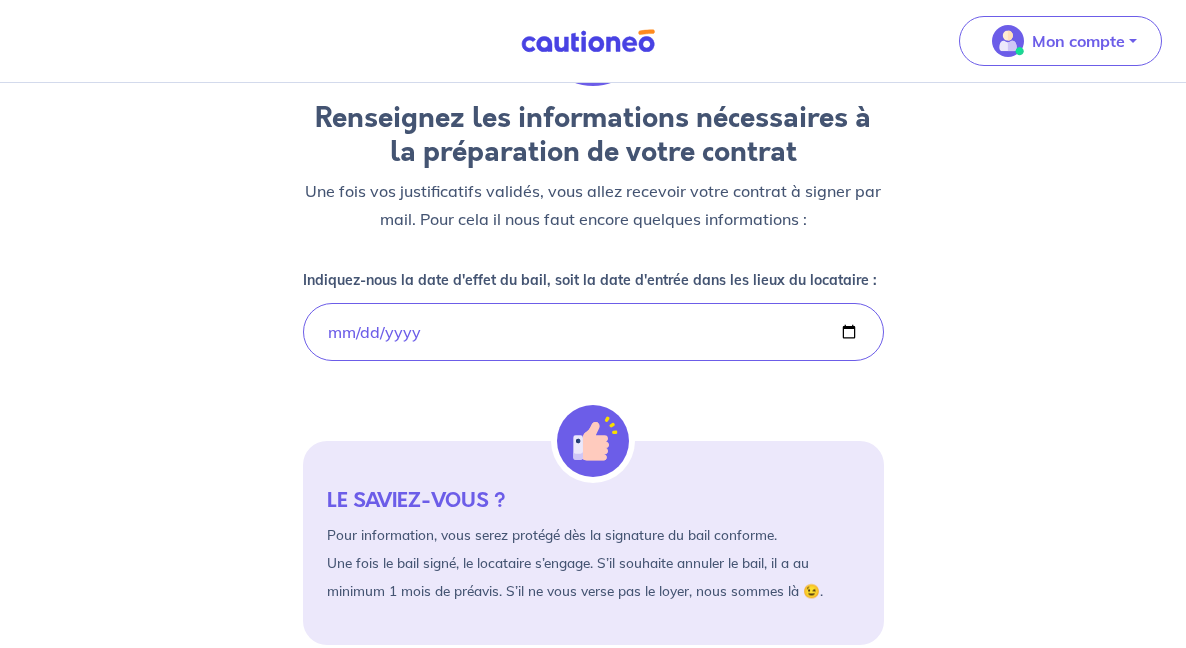 click on "Renseignez les informations nécessaires à la préparation de votre contrat Une fois vos justificatifs validés, vous allez recevoir votre contrat à signer par mail. Pour cela il nous faut encore quelques informations : Indiquez-nous la date d'effet du bail, soit la date d'entrée dans les lieux du locataire : [DATE] LE SAVIEZ-VOUS ? Pour information, vous serez protégé dès la signature du bail conforme.
Une fois le bail signé, le locataire s’engage. S’il souhaite annuler le bail, il a au minimum 1 mois de préavis. S’il ne vous verse pas le loyer, nous sommes là 😉. Locataire 1  :  [PERSON_NAME] Quelle est sa date de naissance ? Quel est son lieu de naissance ? Locataire 2  :  [PERSON_NAME] Quelle est sa date de naissance ? Quel est son lieu de naissance ? Je valide" at bounding box center [593, 698] 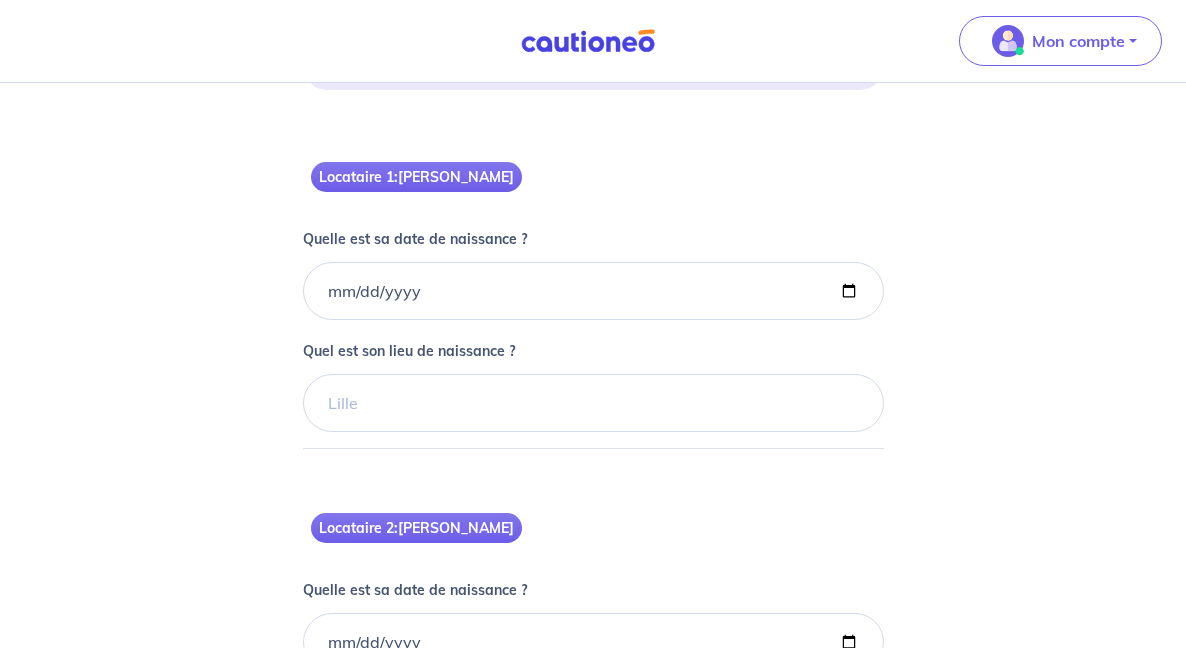 scroll, scrollTop: 688, scrollLeft: 0, axis: vertical 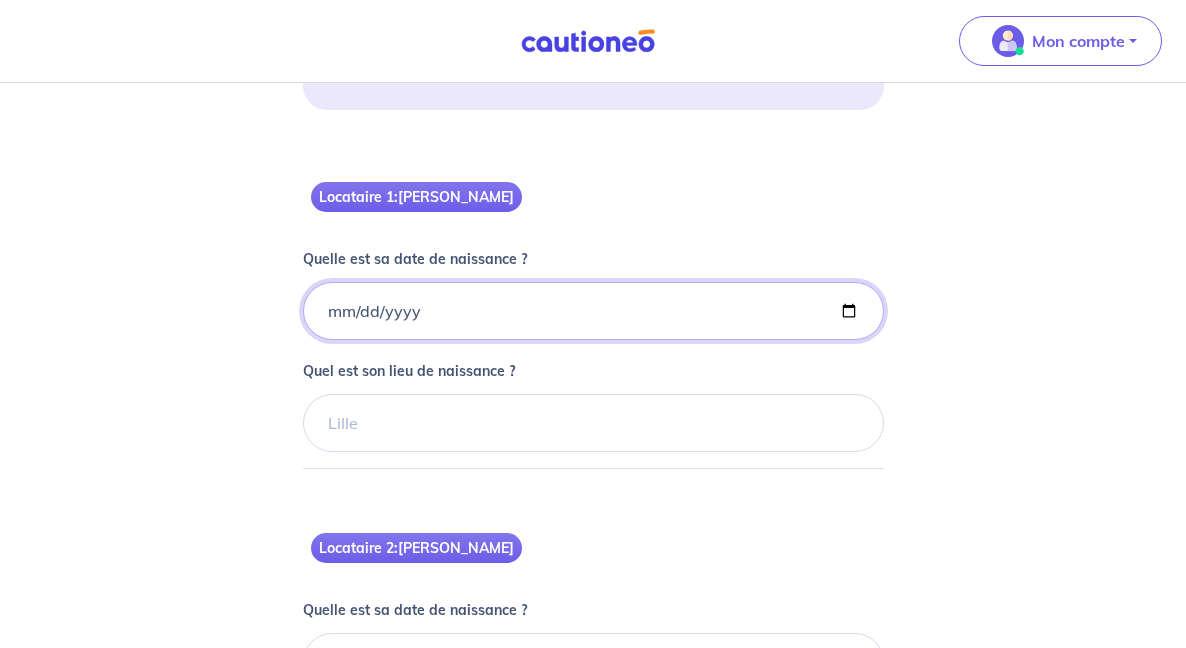click on "Quelle est sa date de naissance ?" at bounding box center (593, 311) 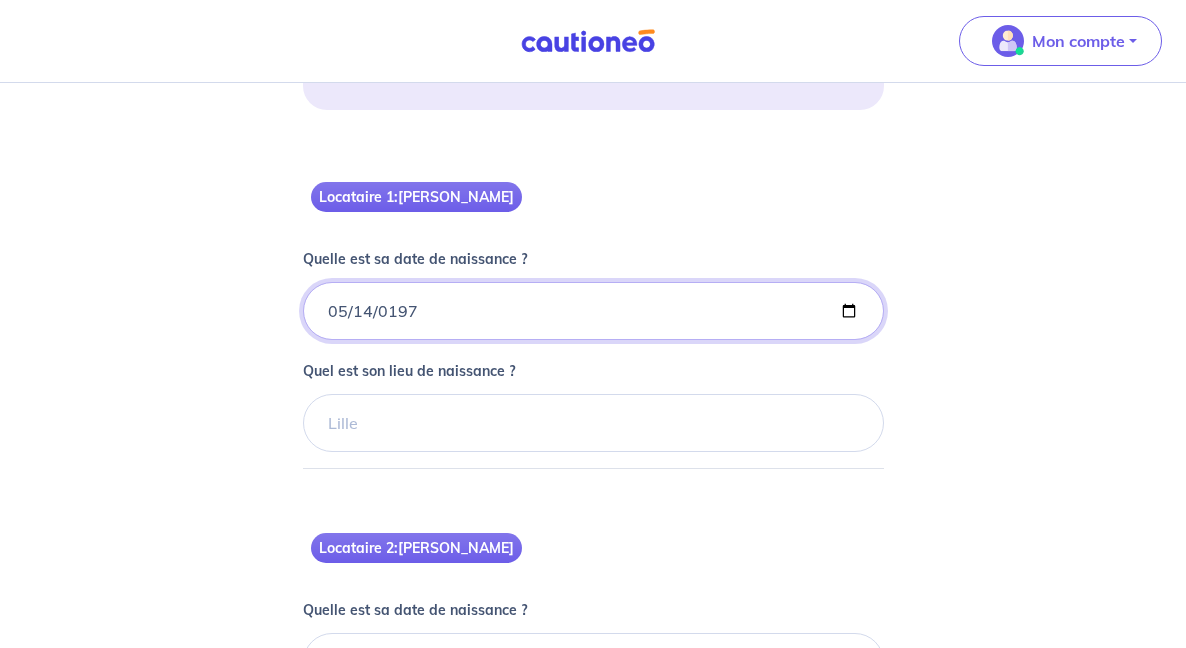 type on "[DATE]" 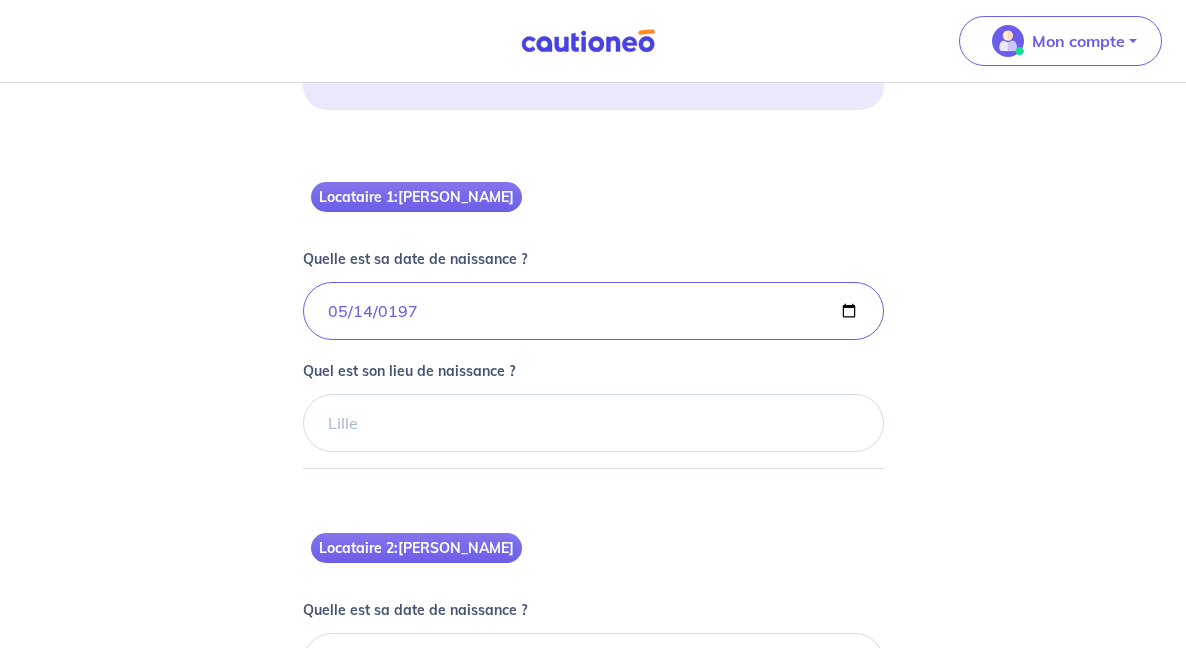 click on "Renseignez les informations nécessaires à la préparation de votre contrat Une fois vos justificatifs validés, vous allez recevoir votre contrat à signer par mail. Pour cela il nous faut encore quelques informations : Indiquez-nous la date d'effet du bail, soit la date d'entrée dans les lieux du locataire : [DATE] LE SAVIEZ-VOUS ? Pour information, vous serez protégé dès la signature du bail conforme.
Une fois le bail signé, le locataire s’engage. S’il souhaite annuler le bail, il a au minimum 1 mois de préavis. S’il ne vous verse pas le loyer, nous sommes là 😉. Locataire 1  :  [PERSON_NAME] Quelle est sa date de naissance ? [DEMOGRAPHIC_DATA] Quel est son lieu de naissance ? Locataire 2  :  [PERSON_NAME] Quelle est sa date de naissance ? Quel est son lieu de naissance ? Je valide" at bounding box center [593, 163] 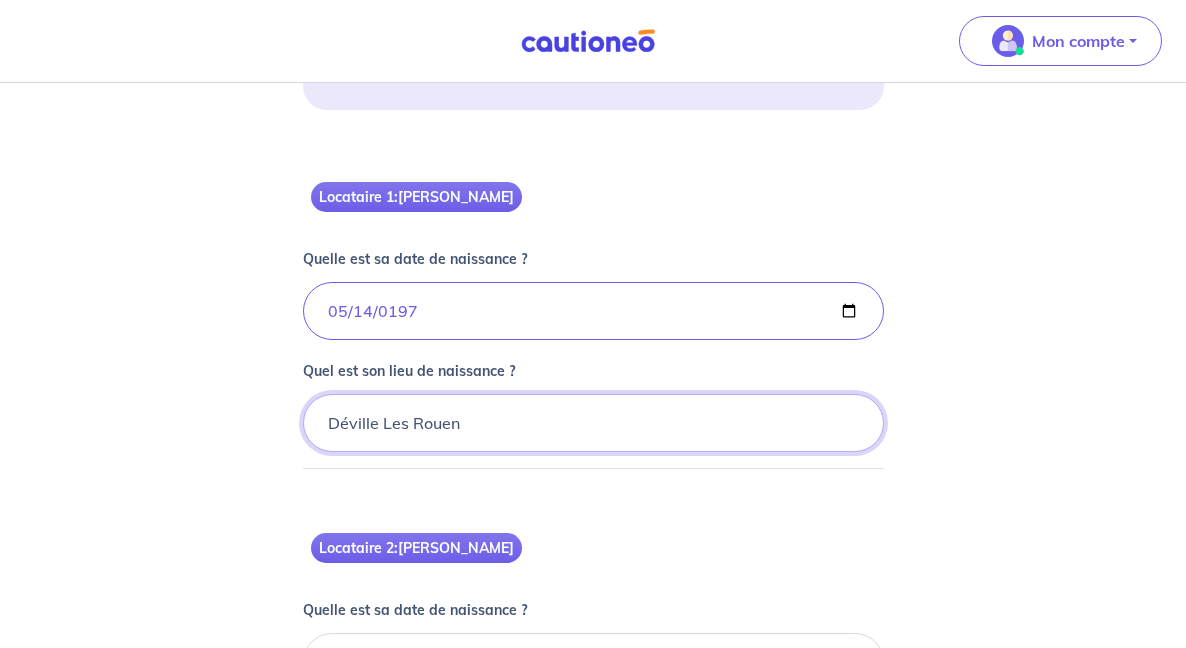 click on "Déville Les Rouen" at bounding box center [593, 423] 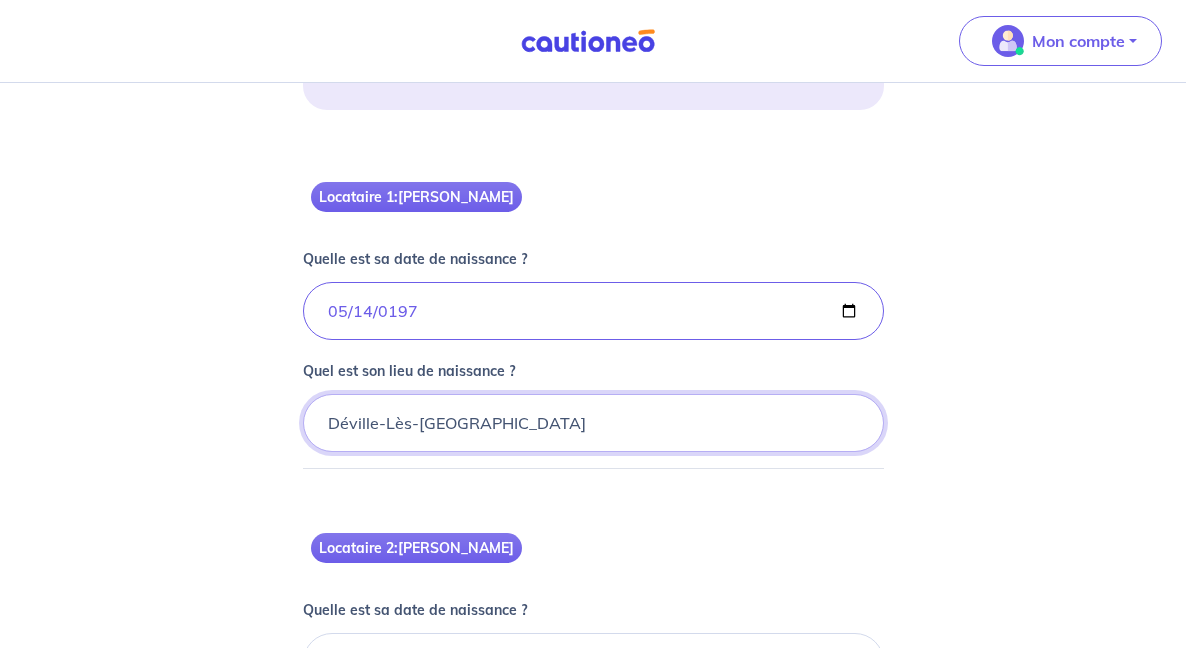 type on "Déville-Lès-[GEOGRAPHIC_DATA]" 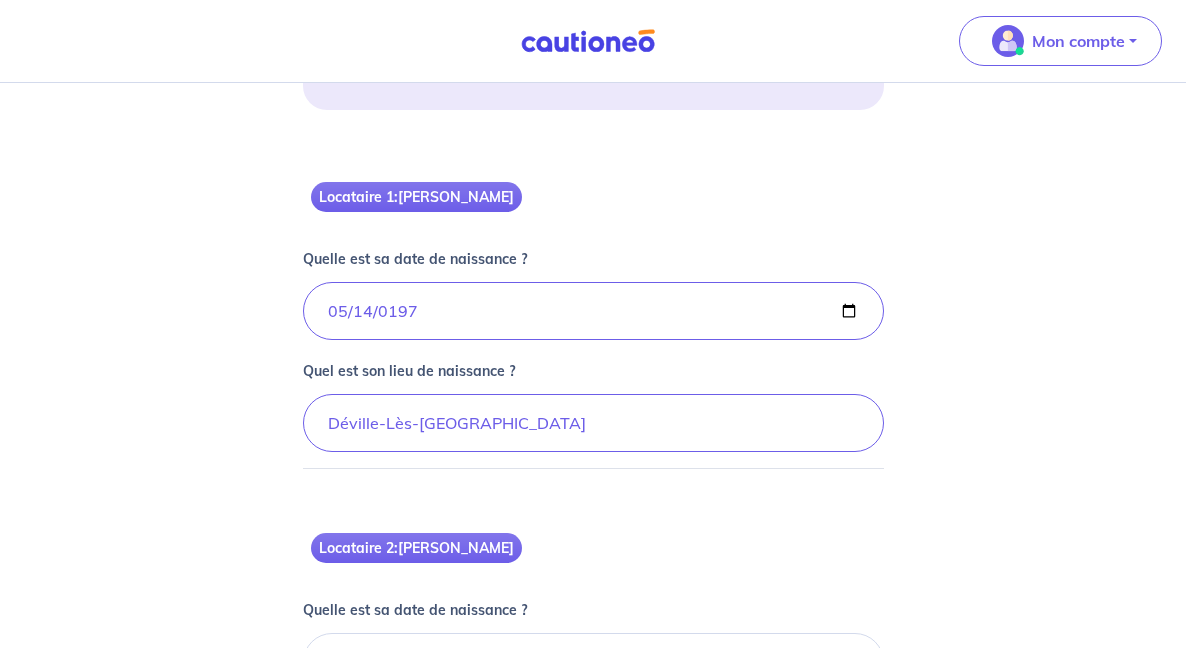 click on "Locataire 2  :  [PERSON_NAME]" at bounding box center [593, 532] 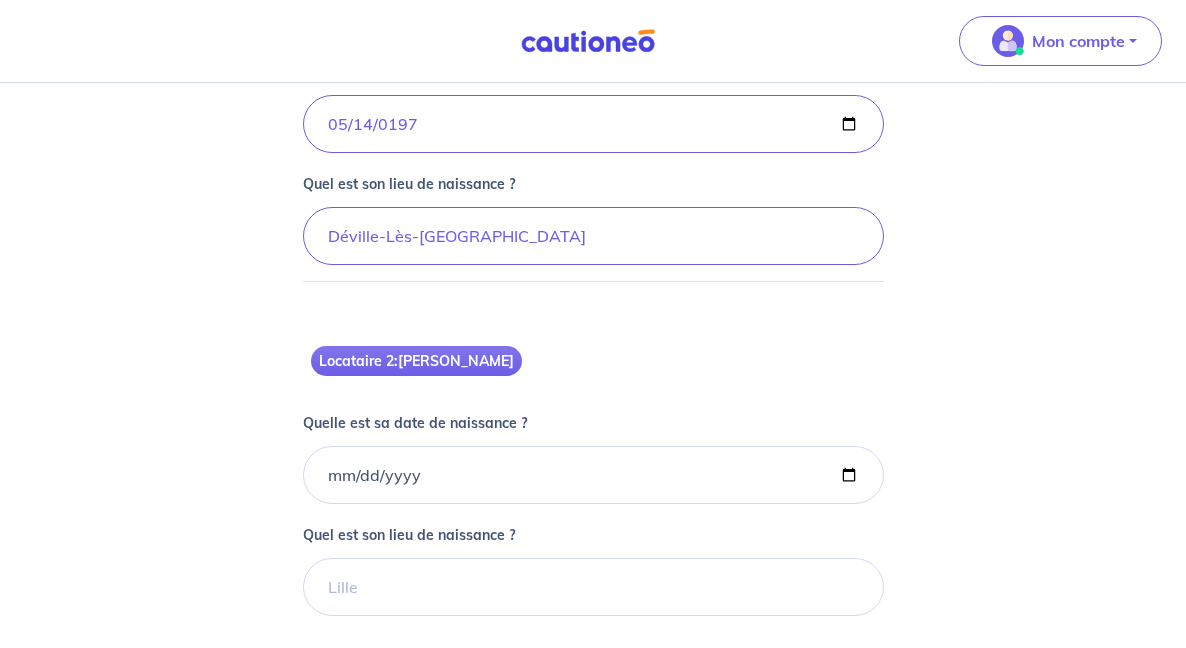 scroll, scrollTop: 880, scrollLeft: 0, axis: vertical 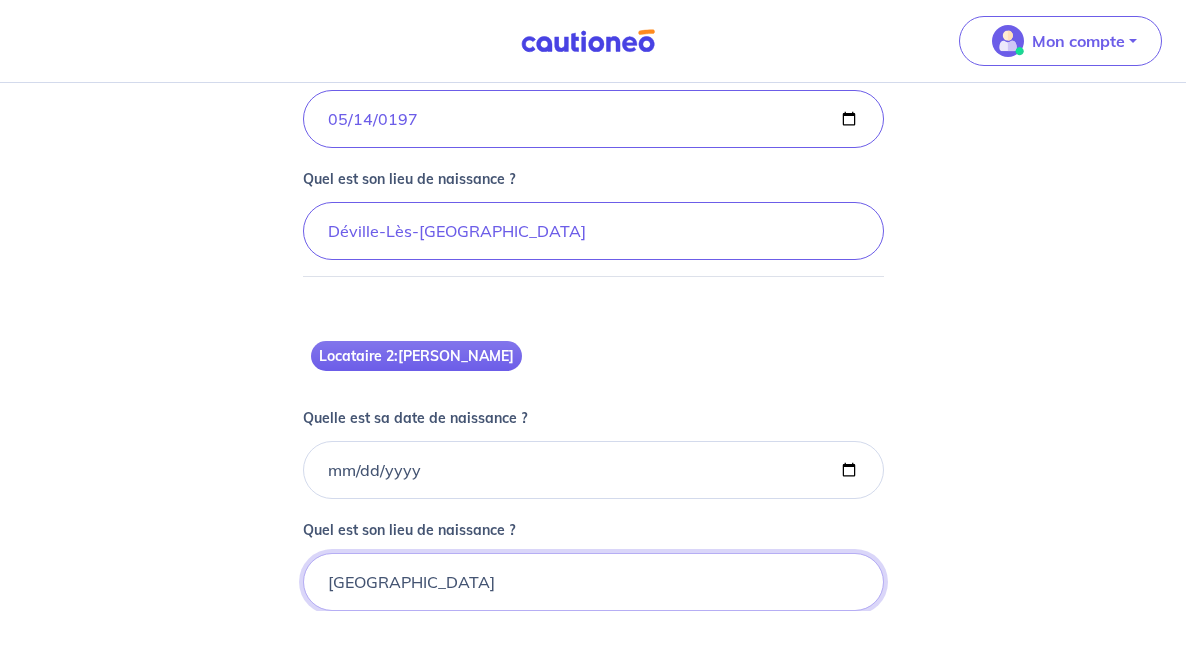 type on "[GEOGRAPHIC_DATA]" 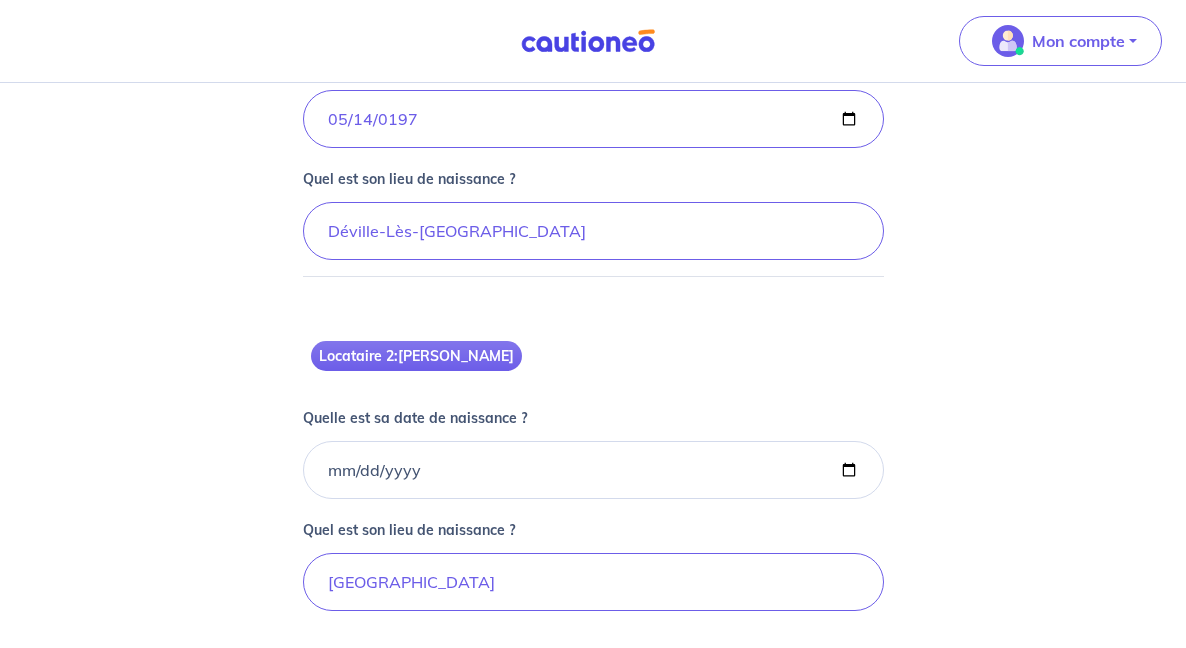 click on "Renseignez les informations nécessaires à la préparation de votre contrat Une fois vos justificatifs validés, vous allez recevoir votre contrat à signer par mail. Pour cela il nous faut encore quelques informations : Indiquez-nous la date d'effet du bail, soit la date d'entrée dans les lieux du locataire : [DATE] LE SAVIEZ-VOUS ? Pour information, vous serez protégé dès la signature du bail conforme.
Une fois le bail signé, le locataire s’engage. S’il souhaite annuler le bail, il a au minimum 1 mois de préavis. S’il ne vous verse pas le loyer, nous sommes là 😉. Locataire 1  :  [PERSON_NAME] Quelle est sa date de naissance ? [DEMOGRAPHIC_DATA] Quel est son lieu de naissance ? Déville-Lès-[GEOGRAPHIC_DATA] Locataire 2  :  [PERSON_NAME] Quelle est sa date de naissance ? Quel est son lieu de naissance ? Rouen Je valide Besoin d’aide pour compléter votre demande : Contactez-nous X" at bounding box center (593, -29) 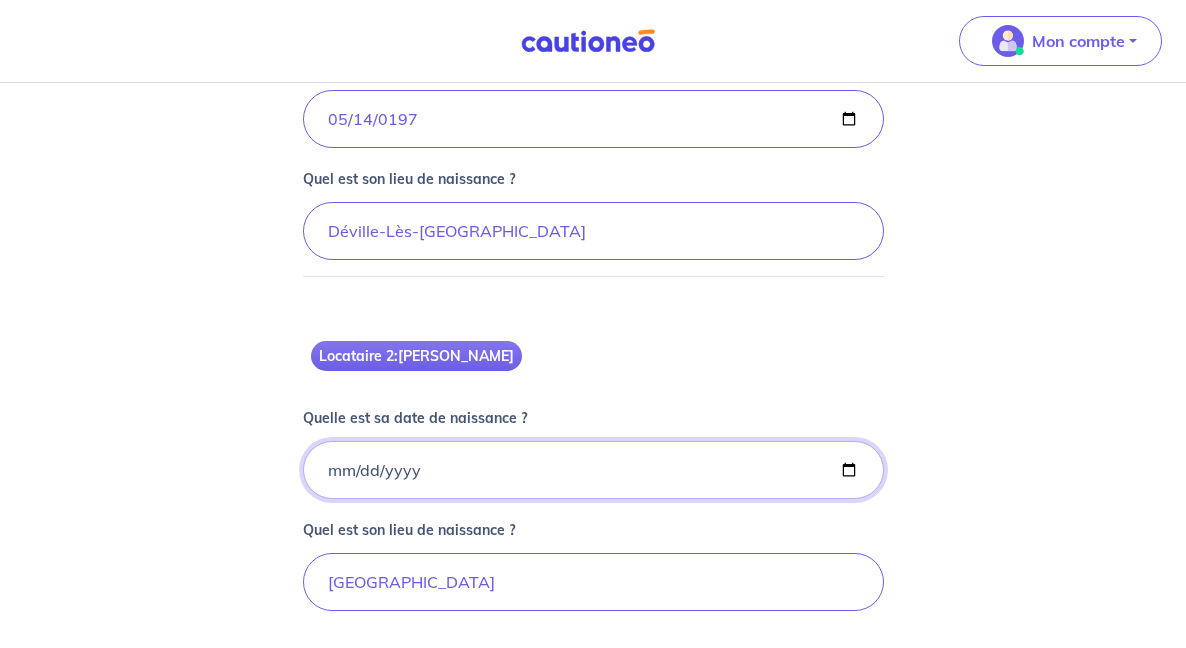 click on "Quelle est sa date de naissance ?" at bounding box center (593, 119) 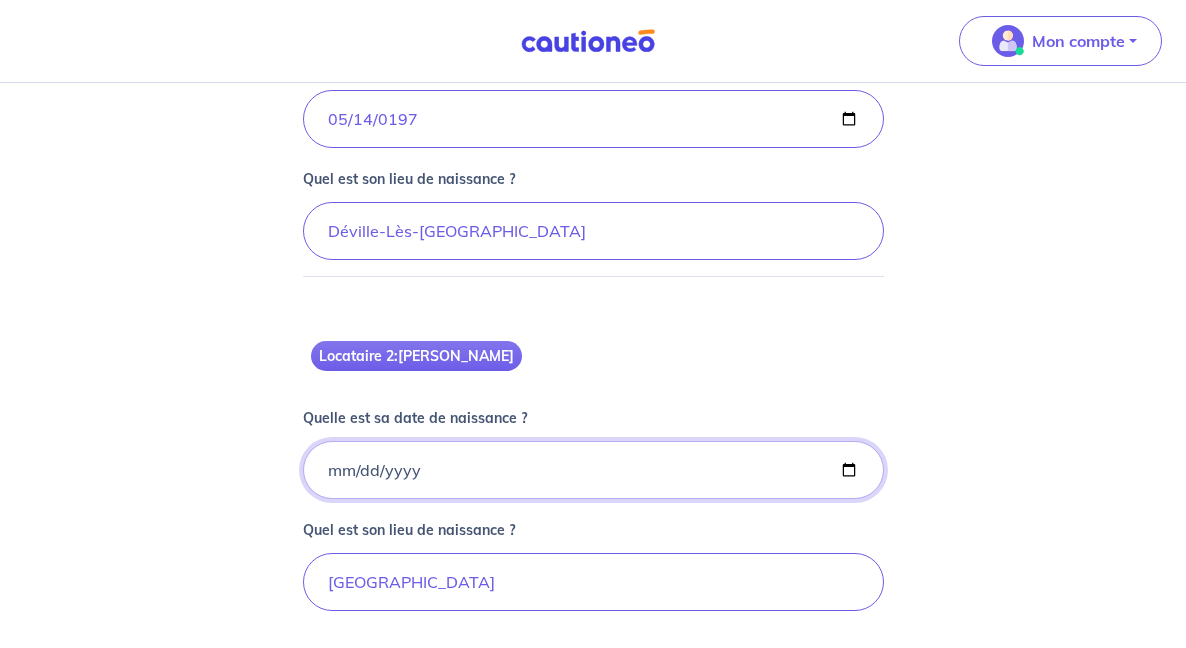 type on "0003-01-29" 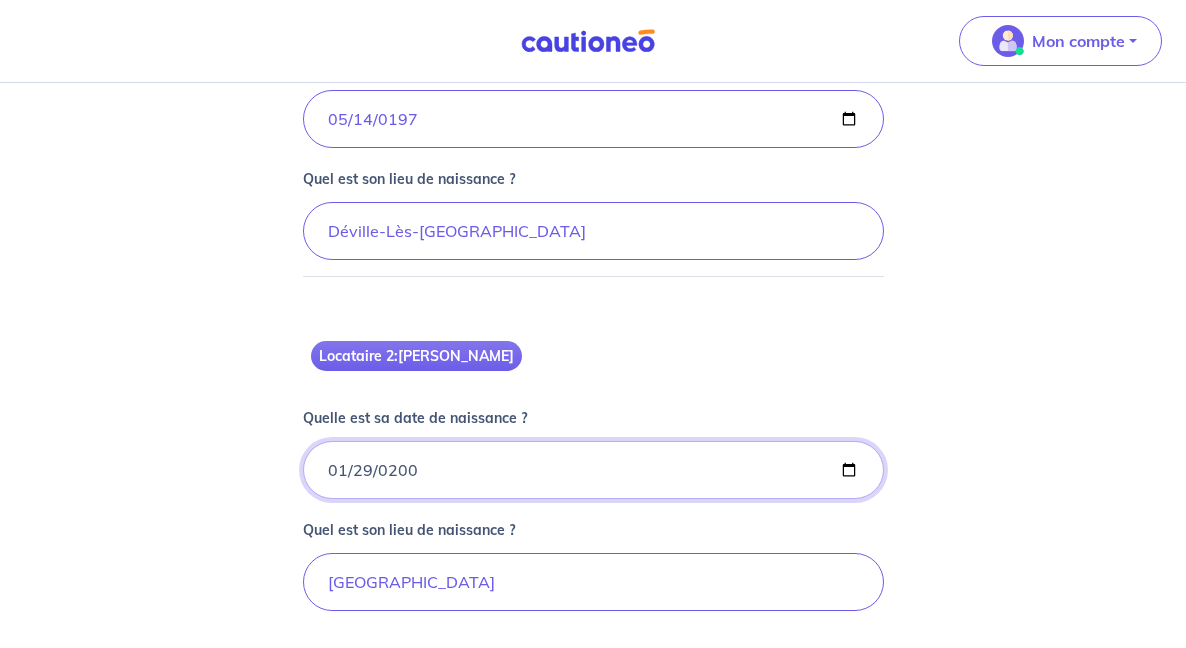 type on "0007-01-29" 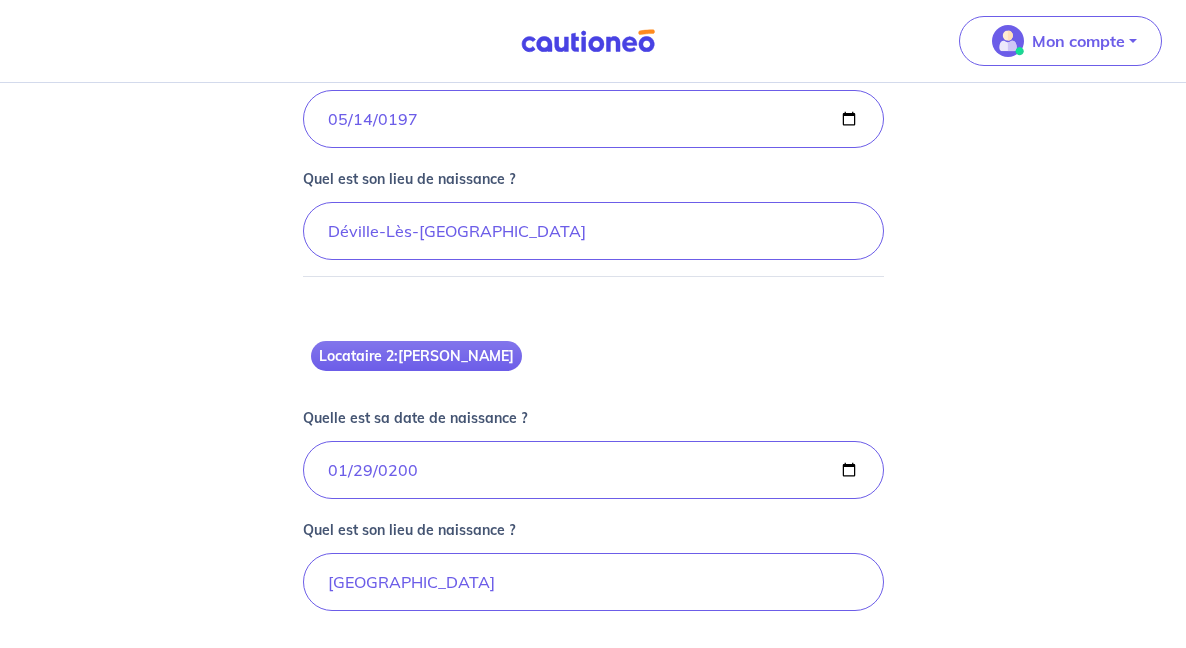 click on "Renseignez les informations nécessaires à la préparation de votre contrat Une fois vos justificatifs validés, vous allez recevoir votre contrat à signer par mail. Pour cela il nous faut encore quelques informations : Indiquez-nous la date d'effet du bail, soit la date d'entrée dans les lieux du locataire : [DATE] LE SAVIEZ-VOUS ? Pour information, vous serez protégé dès la signature du bail conforme.
Une fois le bail signé, le locataire s’engage. S’il souhaite annuler le bail, il a au minimum 1 mois de préavis. S’il ne vous verse pas le loyer, nous sommes là 😉. Locataire 1  :  [PERSON_NAME] Quelle est sa date de naissance ? [DEMOGRAPHIC_DATA] Quel est son lieu de naissance ? Déville-Lès-[GEOGRAPHIC_DATA] Locataire 2  :  [PERSON_NAME] Quelle est sa date de naissance ? [DEMOGRAPHIC_DATA] Quel est son lieu de naissance ? Rouen Je valide Besoin d’aide pour compléter votre demande : Contactez-nous X" at bounding box center [593, -29] 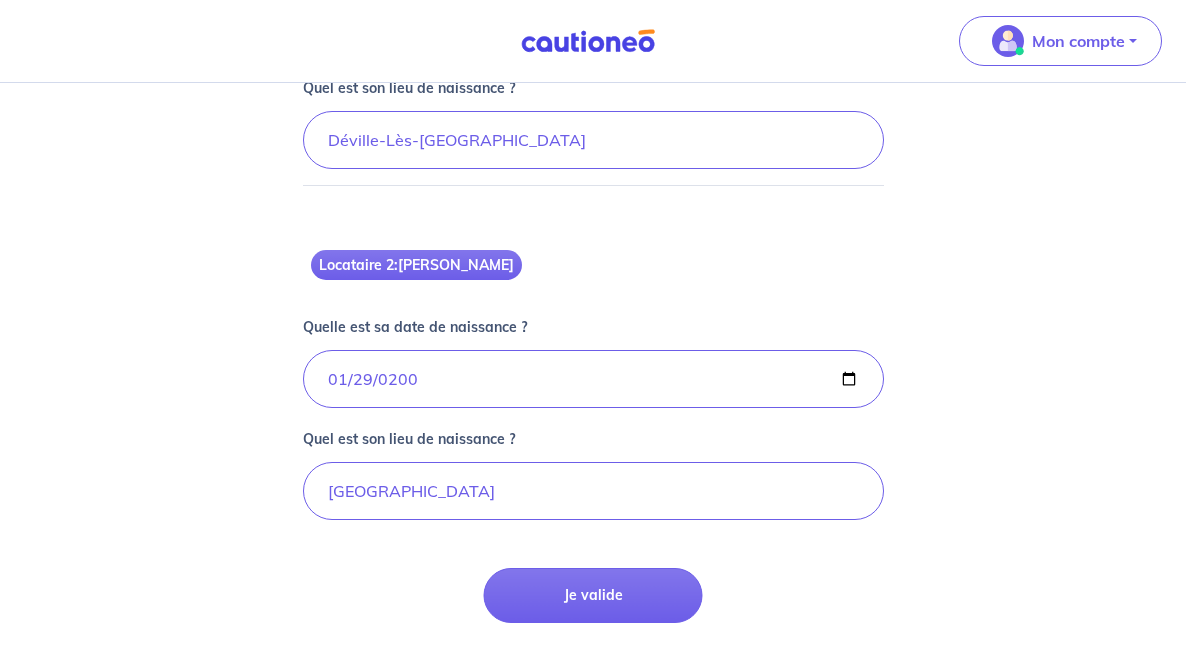 scroll, scrollTop: 970, scrollLeft: 0, axis: vertical 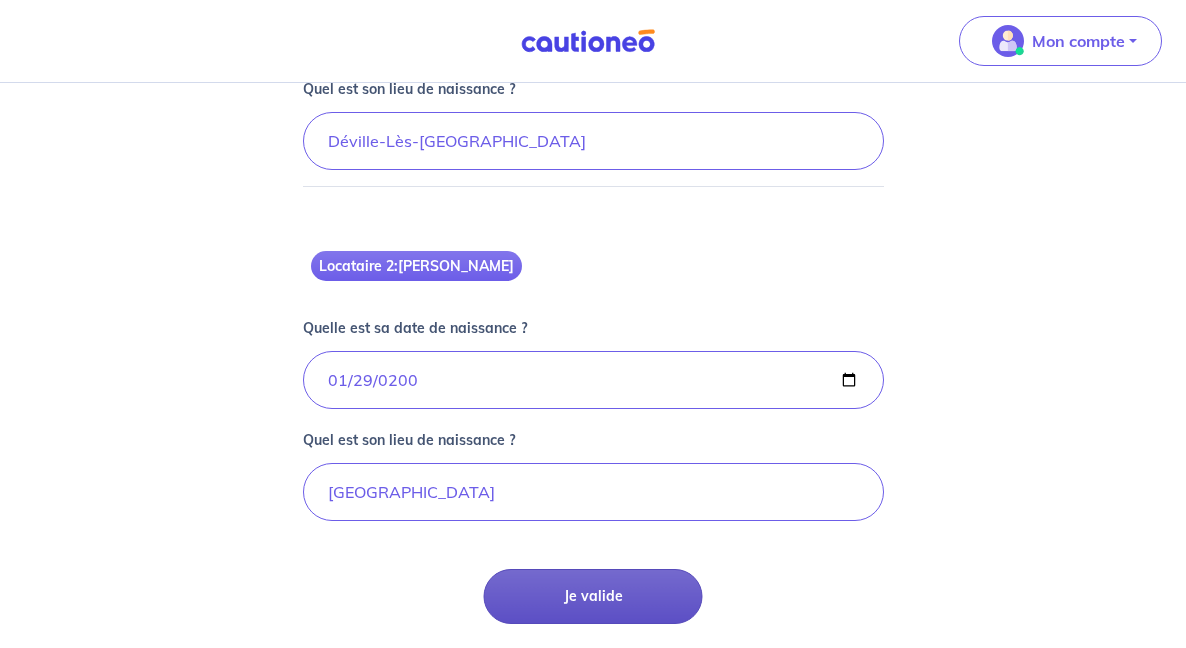 click on "Je valide" at bounding box center (593, 596) 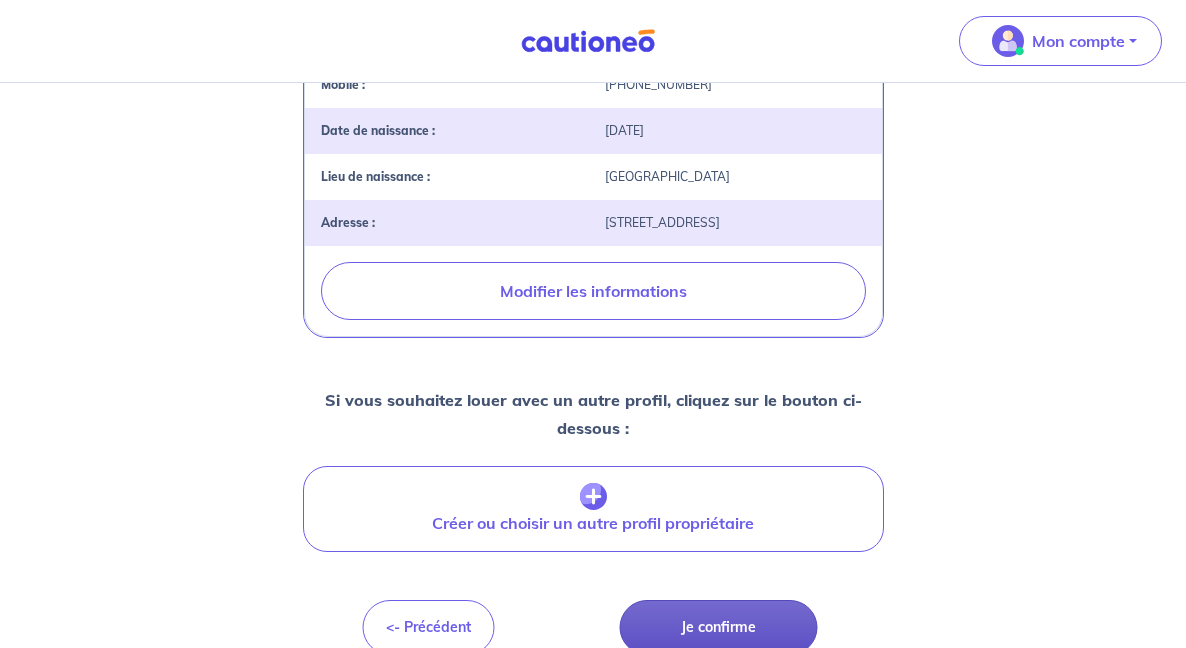 scroll, scrollTop: 600, scrollLeft: 0, axis: vertical 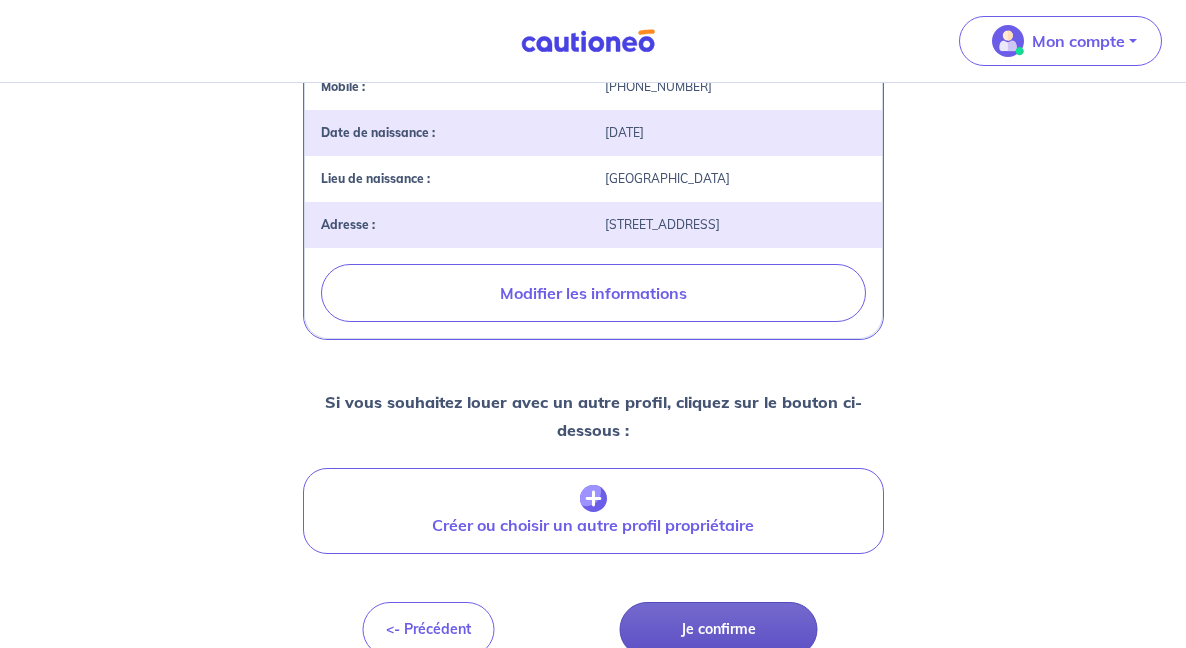 click on "Je confirme" at bounding box center (719, 629) 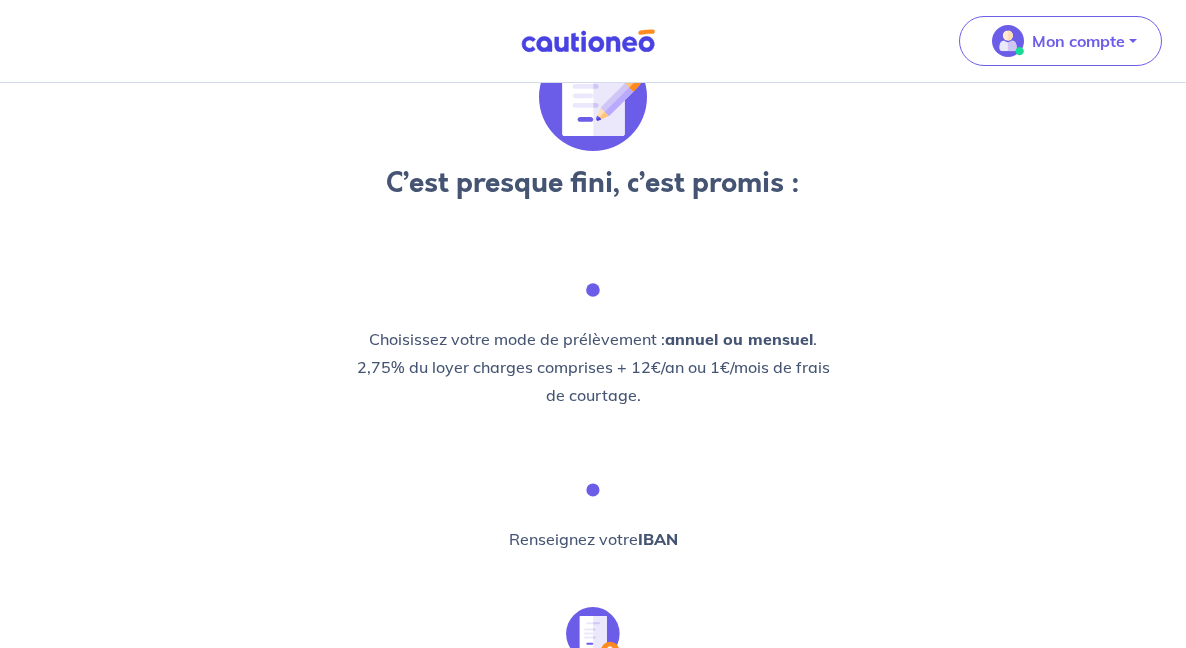 scroll, scrollTop: 84, scrollLeft: 0, axis: vertical 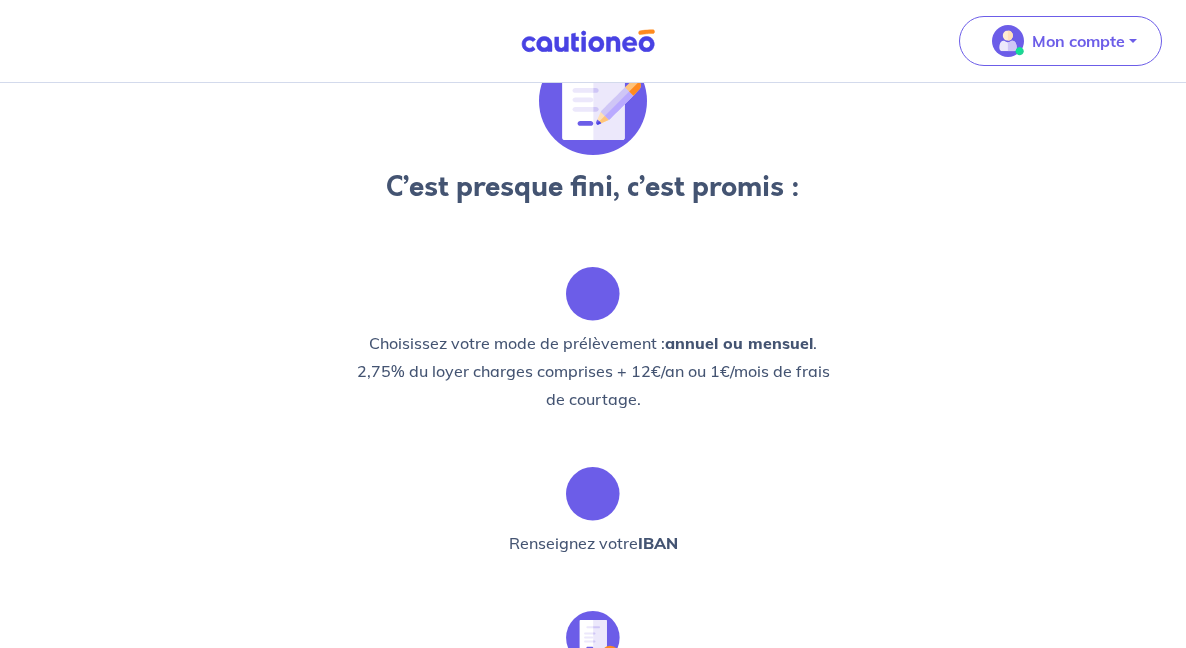click on "annuel ou mensuel" at bounding box center [739, 343] 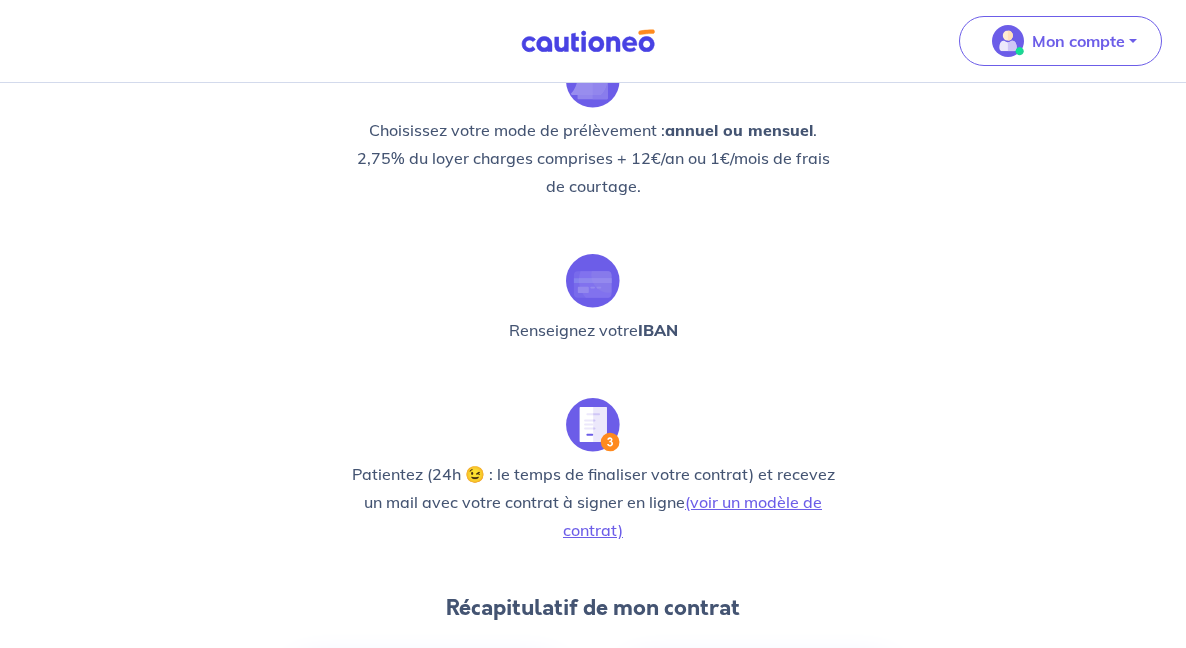 scroll, scrollTop: 328, scrollLeft: 0, axis: vertical 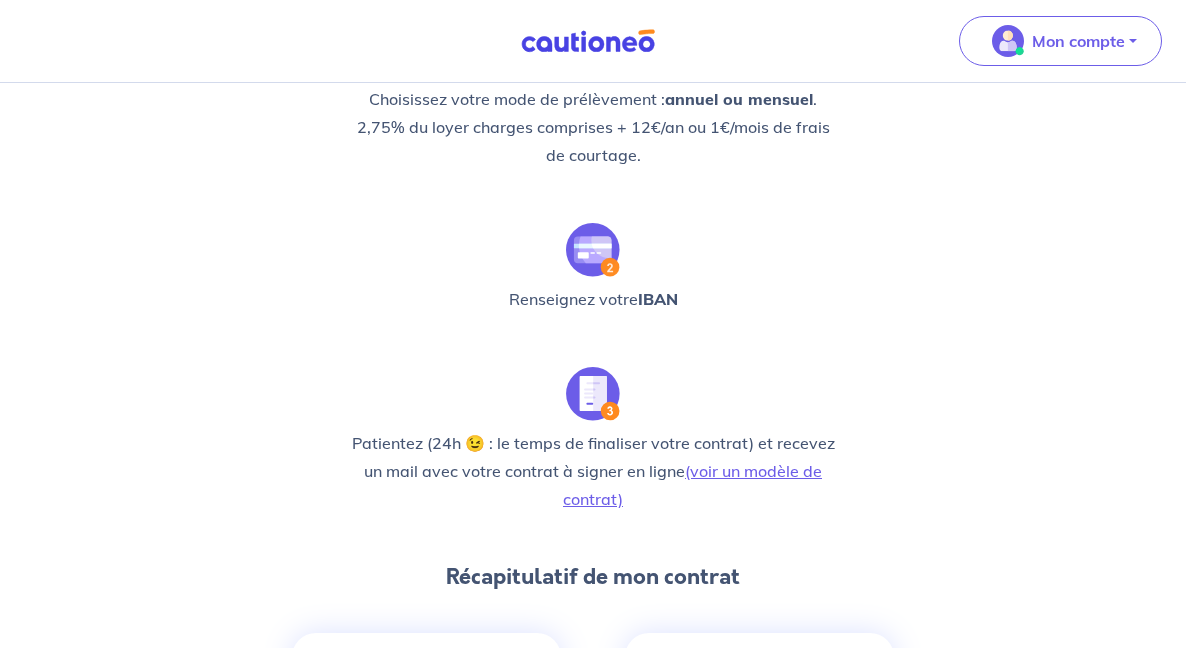 click on "Renseignez votre  IBAN" at bounding box center [593, 299] 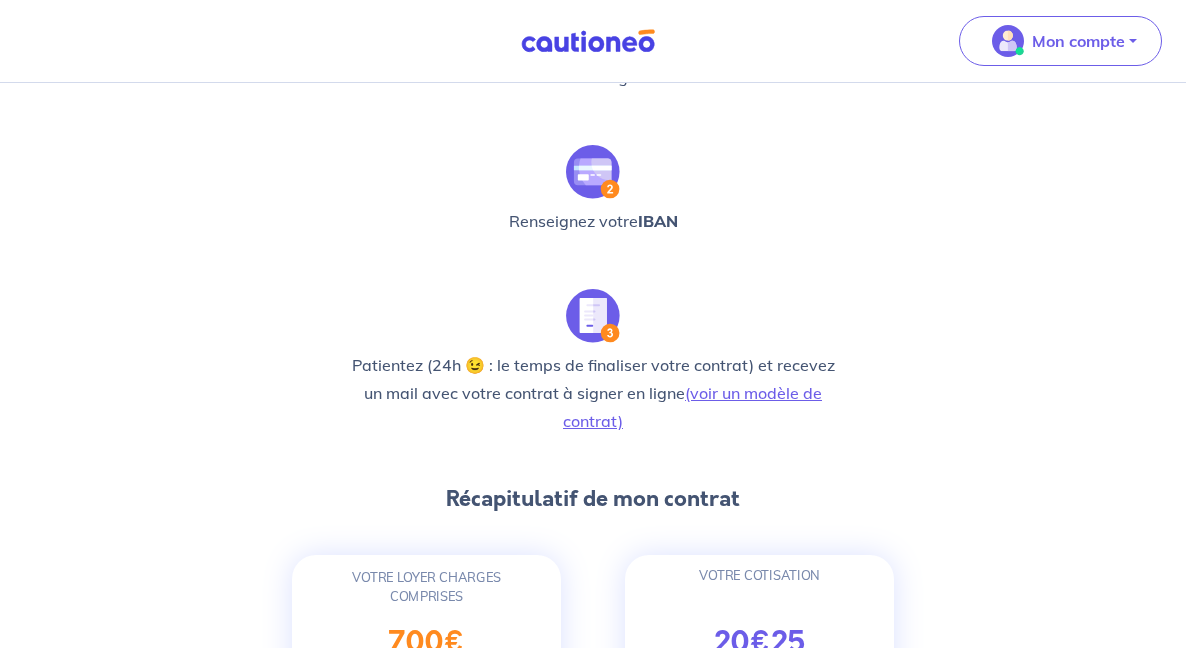 scroll, scrollTop: 426, scrollLeft: 0, axis: vertical 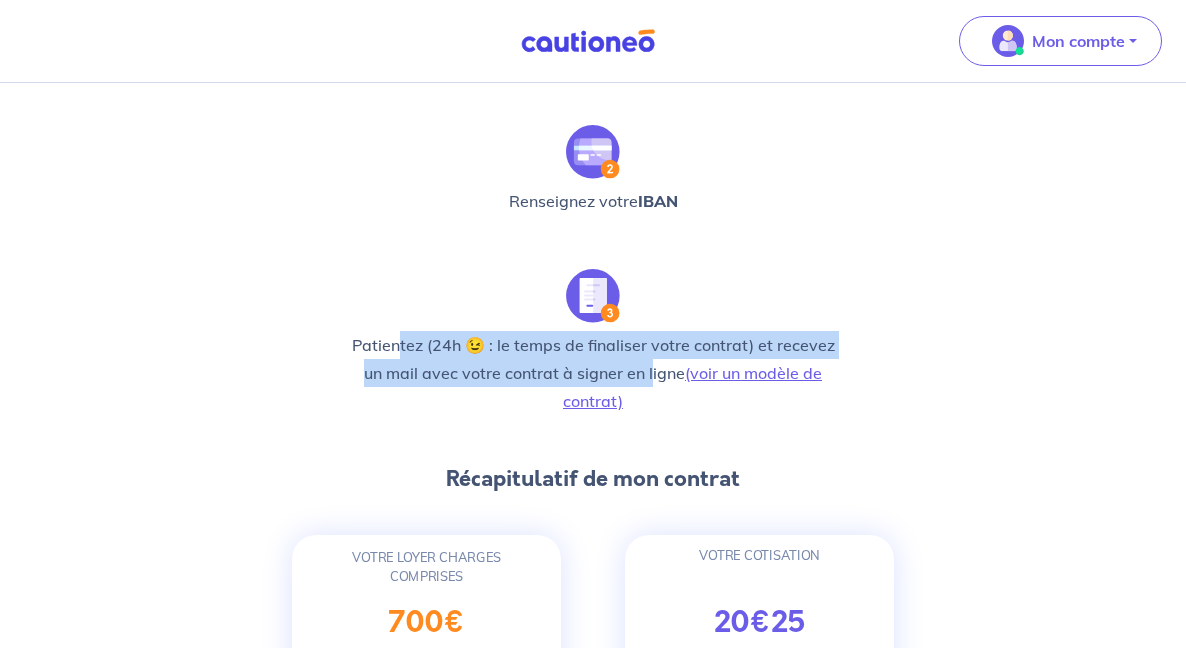 drag, startPoint x: 398, startPoint y: 343, endPoint x: 653, endPoint y: 367, distance: 256.12692 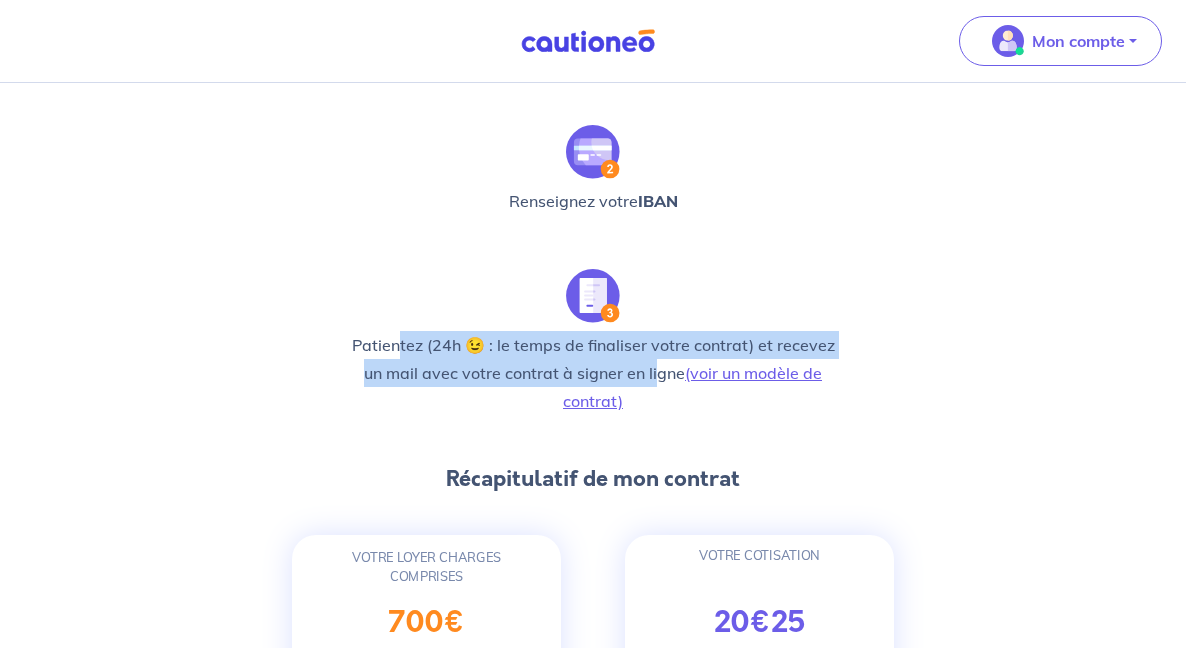 click on "Patientez (24h 😉 : le temps de finaliser votre contrat) et recevez un mail avec votre contrat à signer en ligne  (voir un modèle de contrat)" at bounding box center (593, 373) 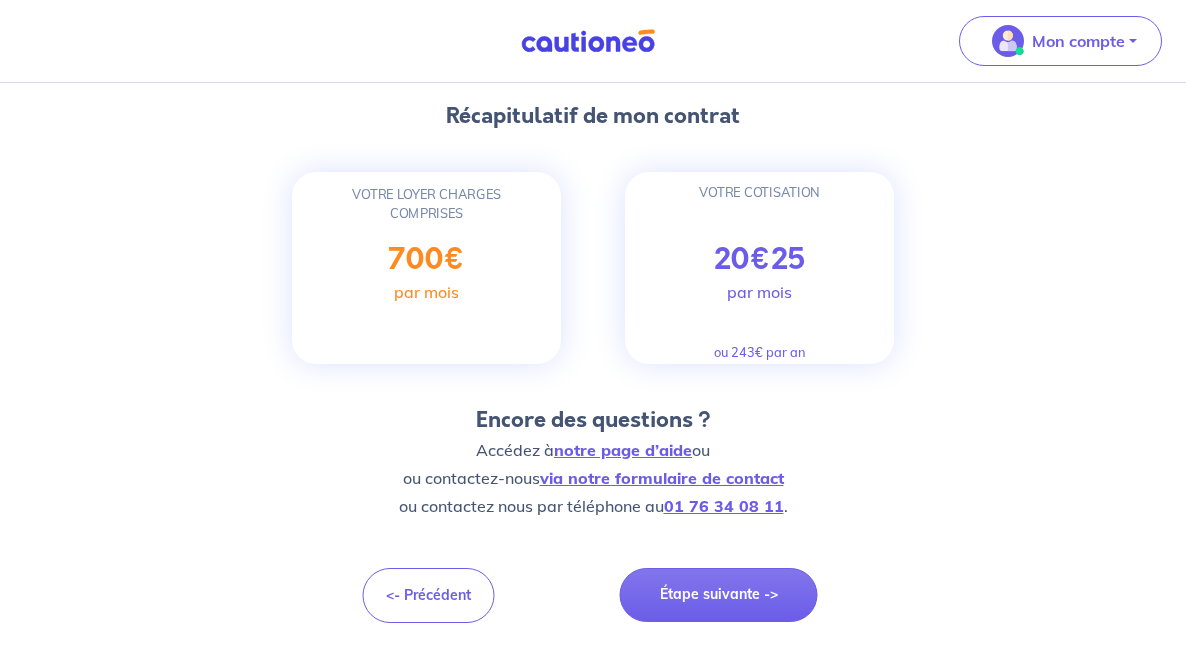 scroll, scrollTop: 788, scrollLeft: 0, axis: vertical 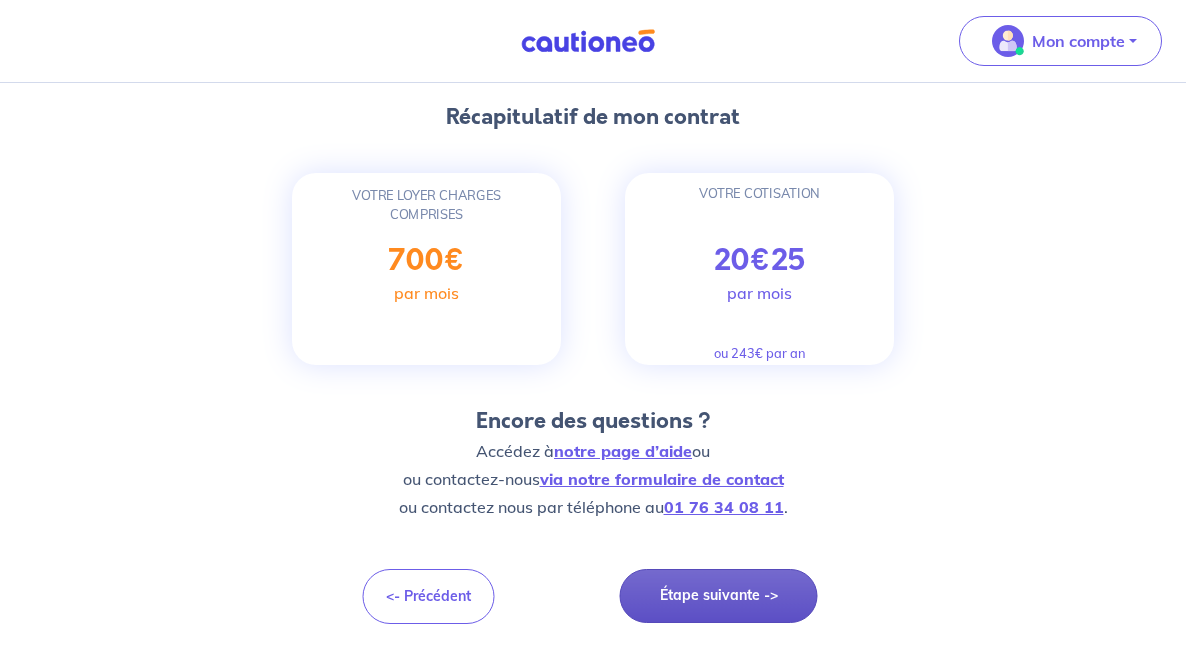 click on "Étape suivante ->" at bounding box center [719, 596] 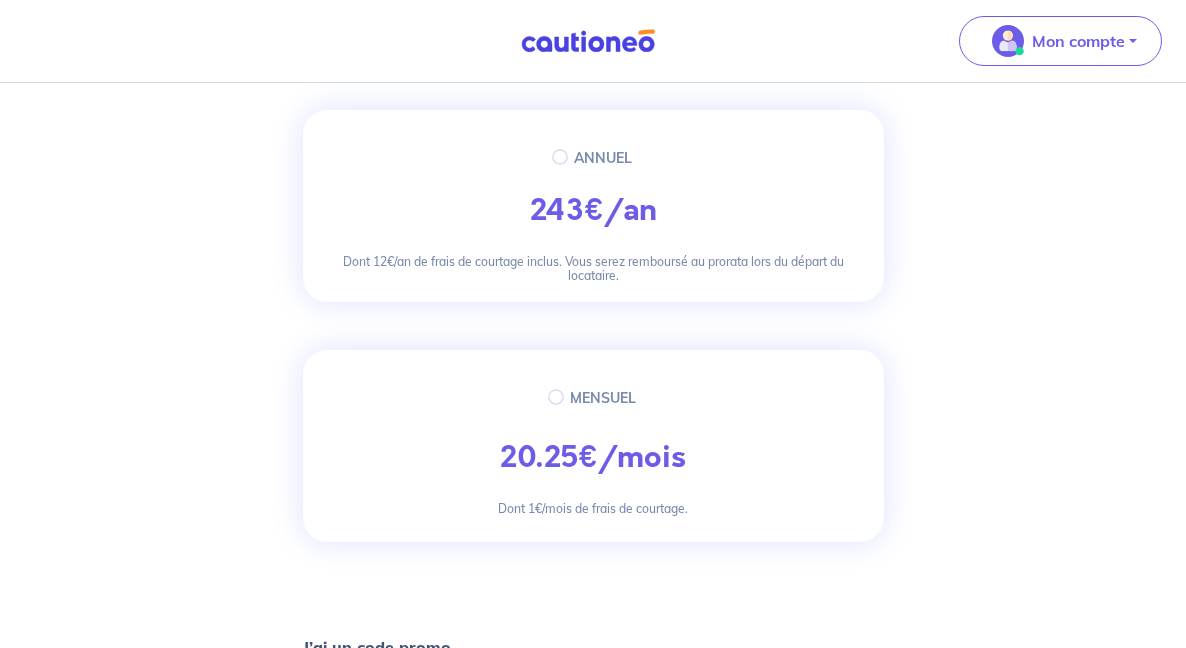 scroll, scrollTop: 228, scrollLeft: 0, axis: vertical 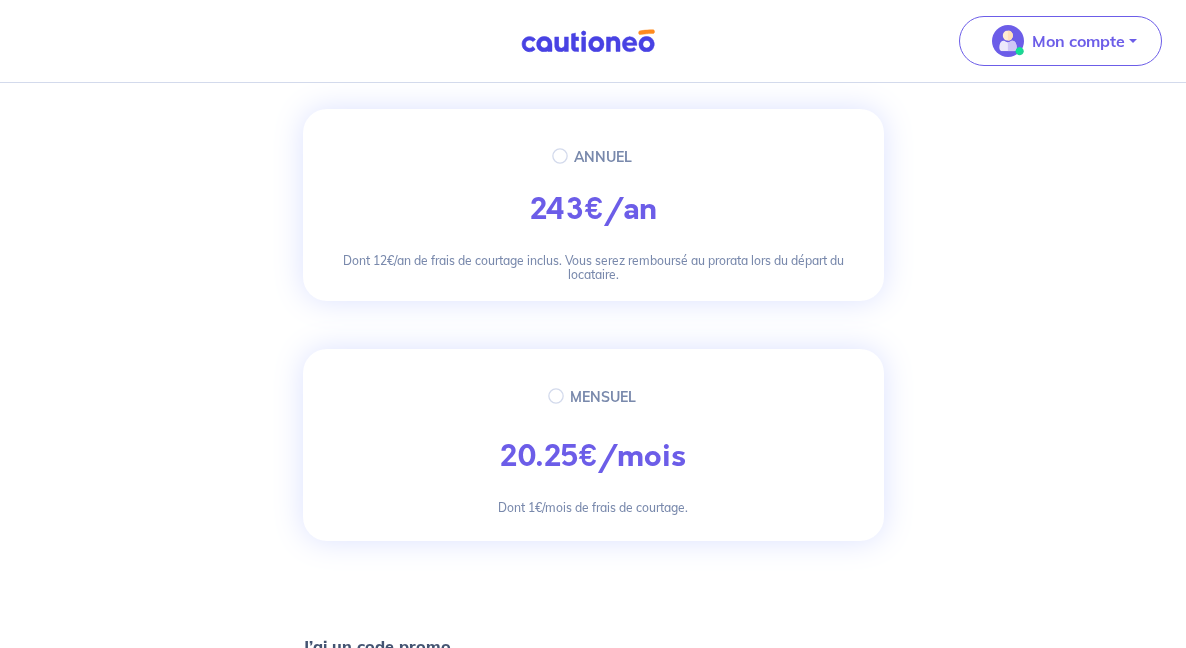 click on "MENSUEL" at bounding box center (556, 396) 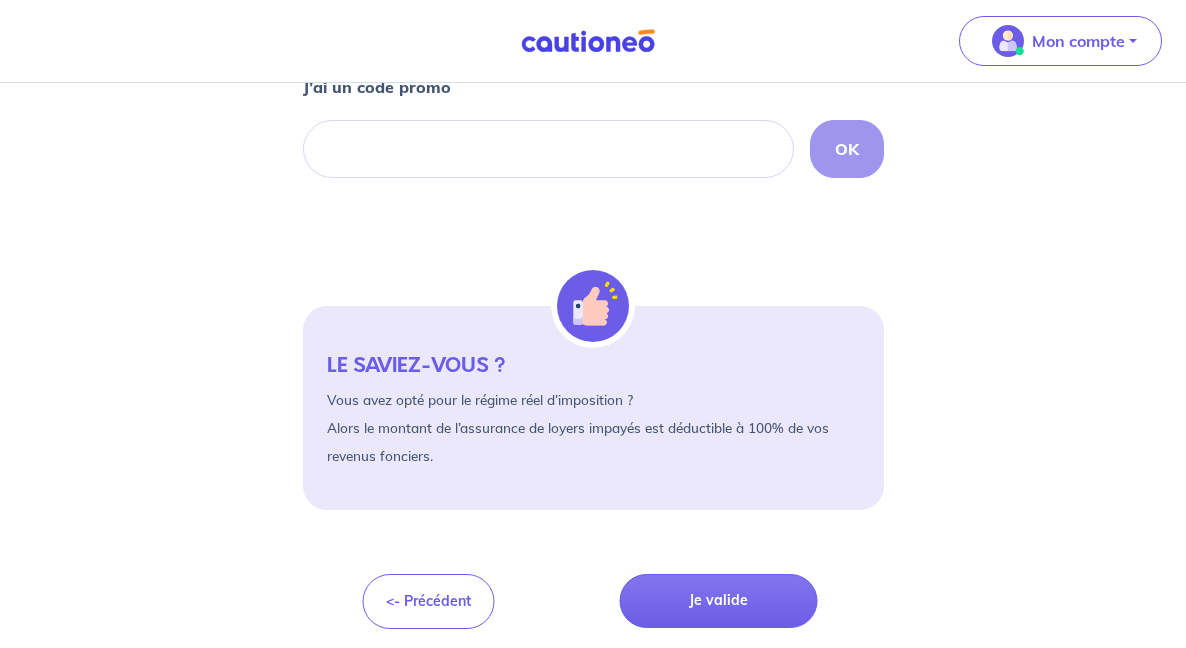 scroll, scrollTop: 787, scrollLeft: 0, axis: vertical 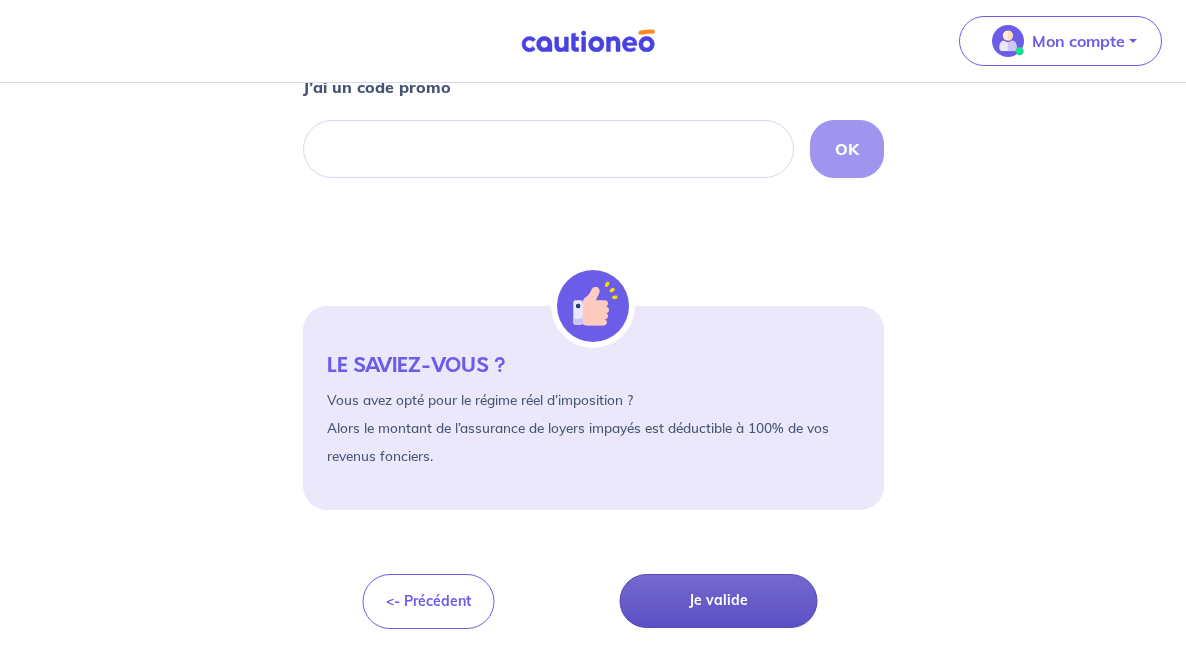 click on "Je valide" at bounding box center (719, 601) 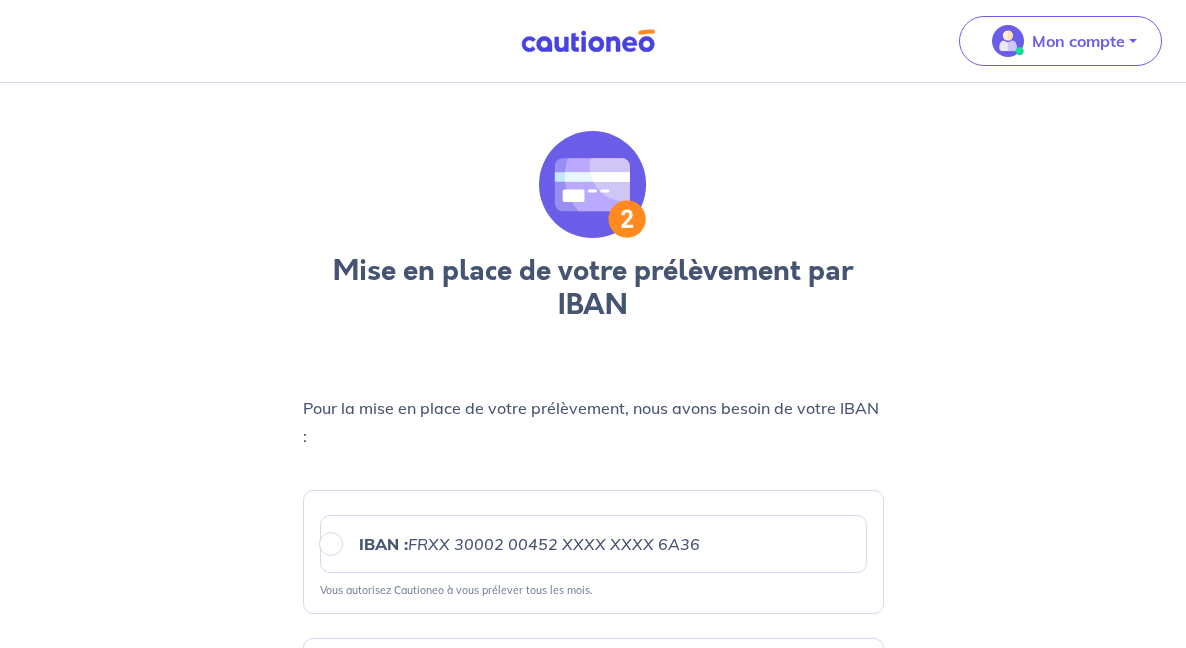 scroll, scrollTop: 81, scrollLeft: 0, axis: vertical 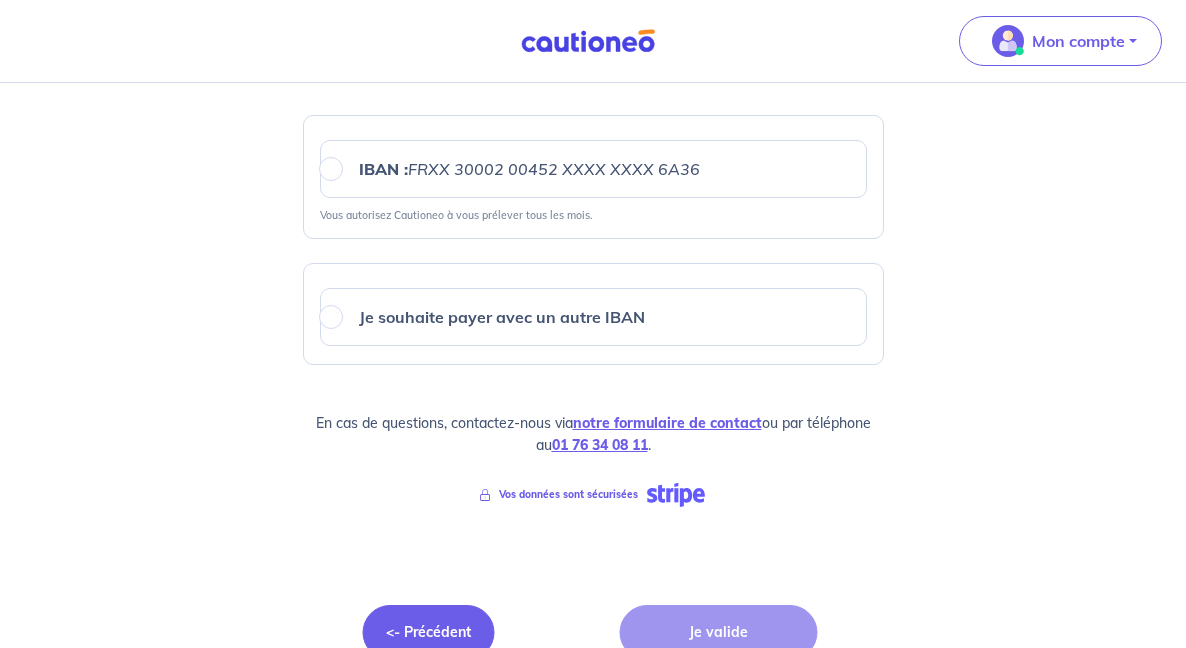 click on "<- Précédent" at bounding box center (428, 632) 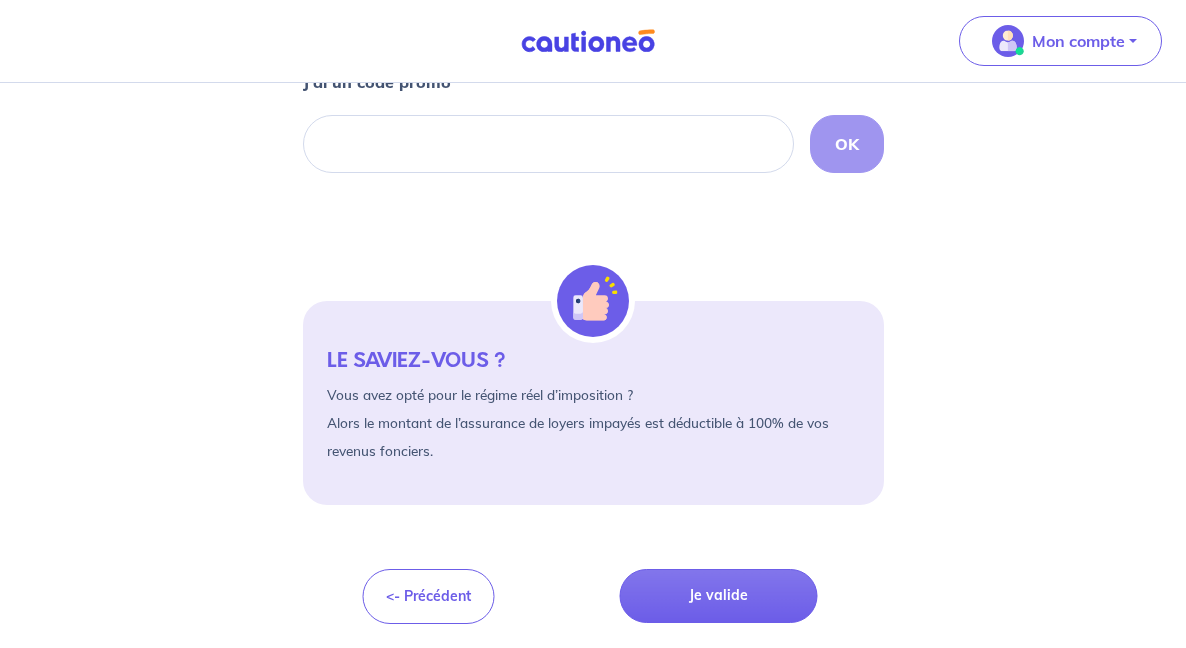 click on "Vous avez opté pour le régime réel d’imposition ?
Alors le montant de l’assurance de loyers impayés est déductible à 100% de vos revenus fonciers." at bounding box center (593, 423) 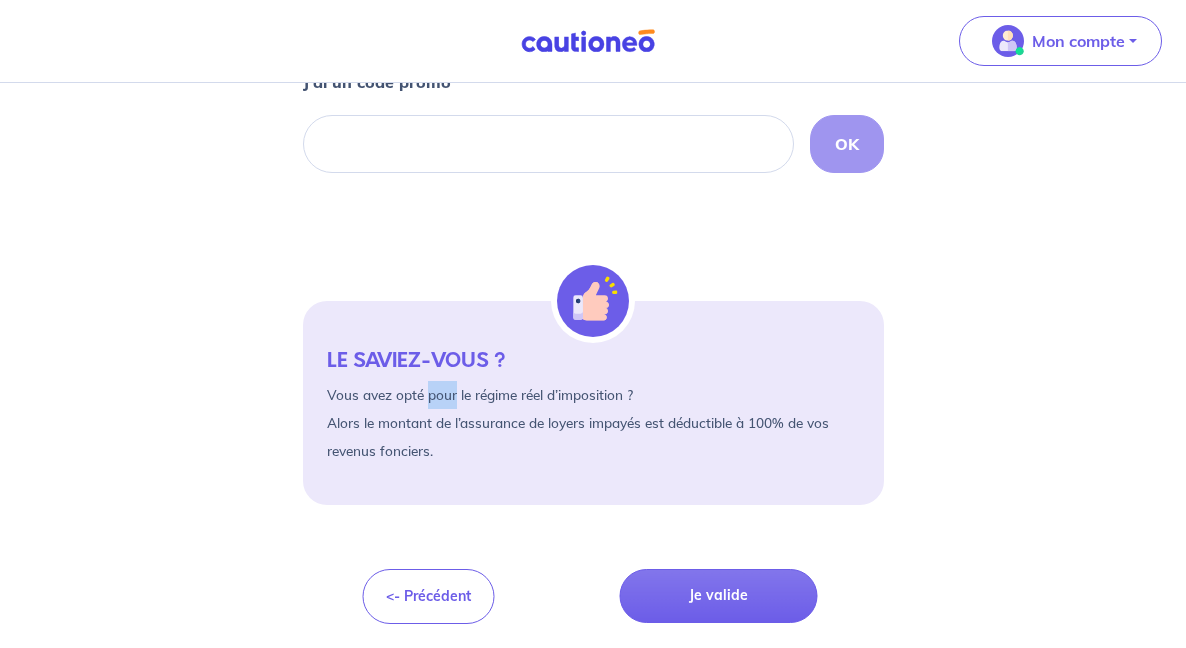 click on "Vous avez opté pour le régime réel d’imposition ?
Alors le montant de l’assurance de loyers impayés est déductible à 100% de vos revenus fonciers." at bounding box center [593, 423] 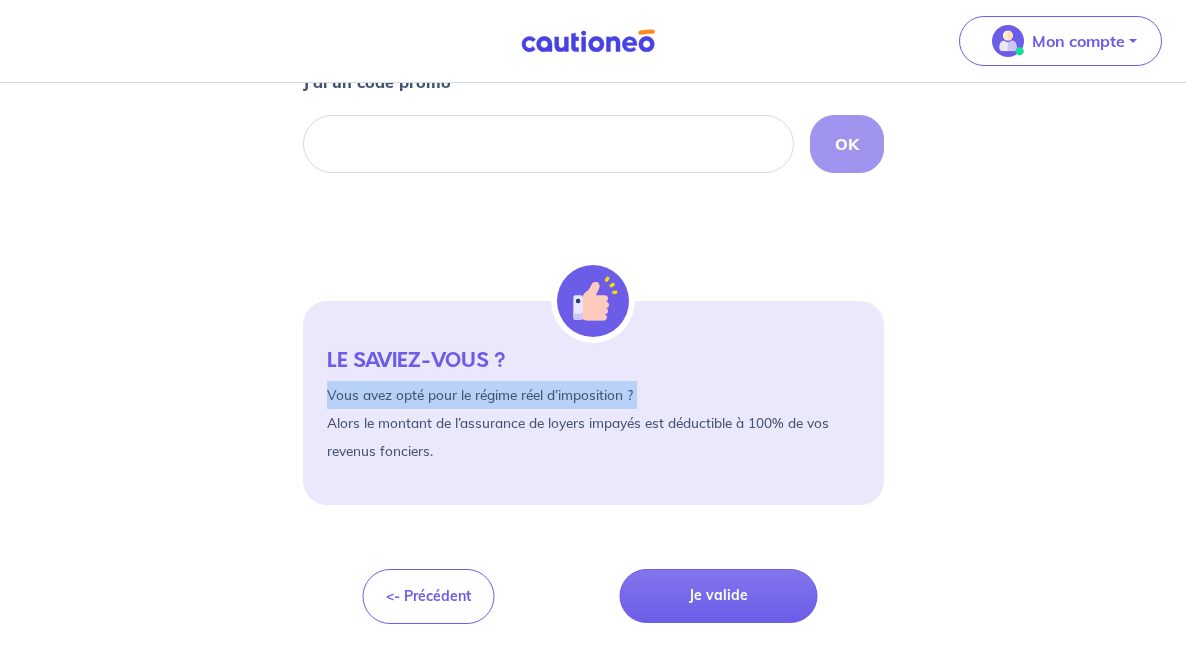 click on "Vous avez opté pour le régime réel d’imposition ?
Alors le montant de l’assurance de loyers impayés est déductible à 100% de vos revenus fonciers." at bounding box center (593, 423) 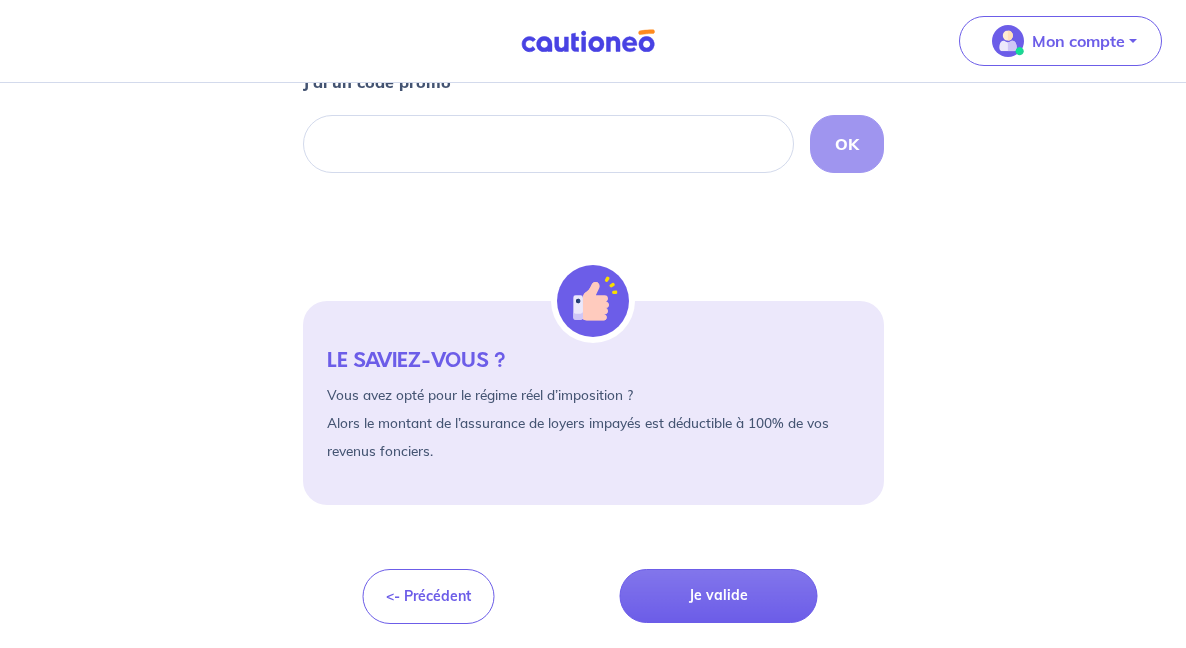 click on "Vous avez opté pour le régime réel d’imposition ?
Alors le montant de l’assurance de loyers impayés est déductible à 100% de vos revenus fonciers." at bounding box center [593, 423] 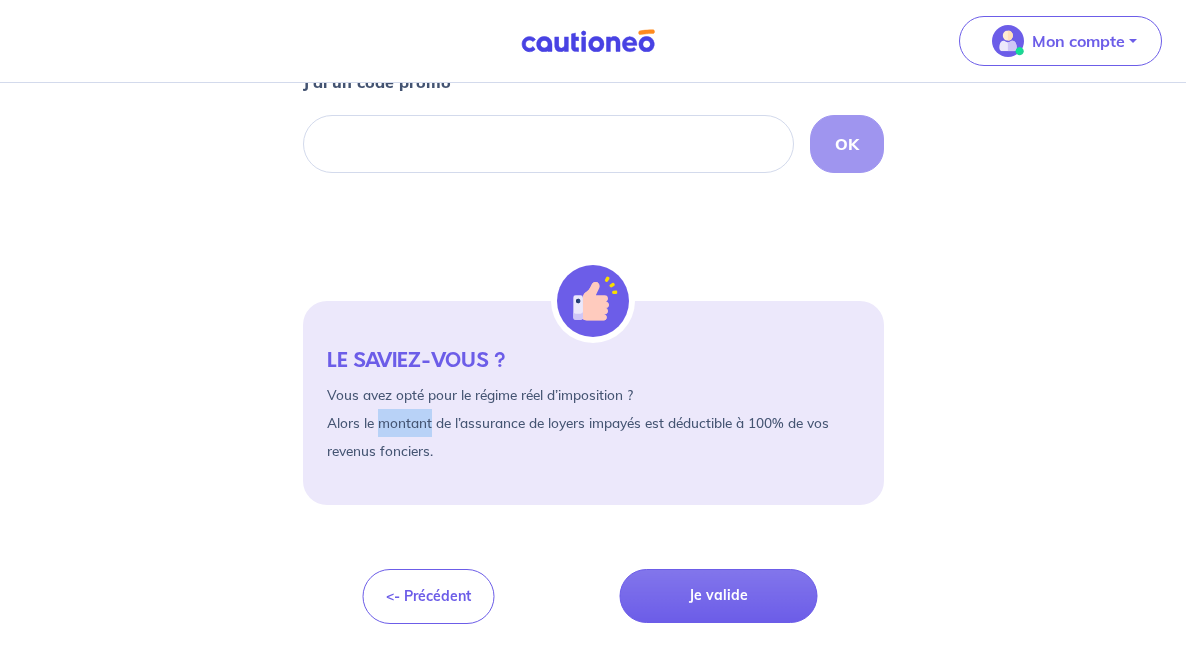 click on "Vous avez opté pour le régime réel d’imposition ?
Alors le montant de l’assurance de loyers impayés est déductible à 100% de vos revenus fonciers." at bounding box center (593, 423) 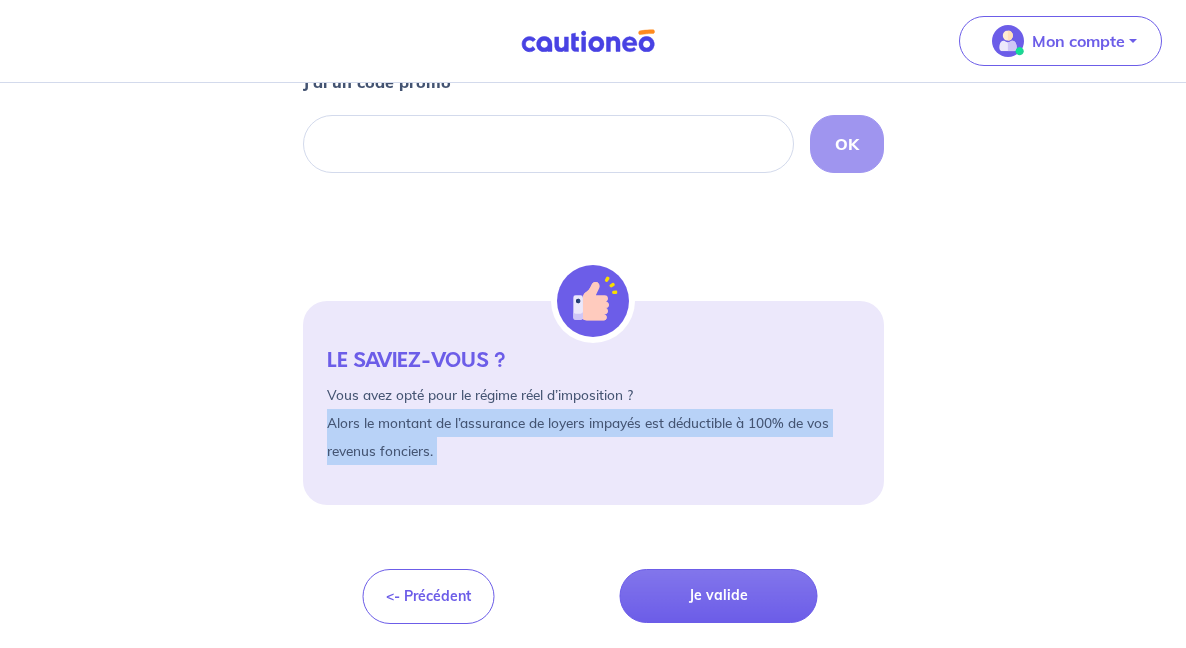 click on "Vous avez opté pour le régime réel d’imposition ?
Alors le montant de l’assurance de loyers impayés est déductible à 100% de vos revenus fonciers." at bounding box center (593, 423) 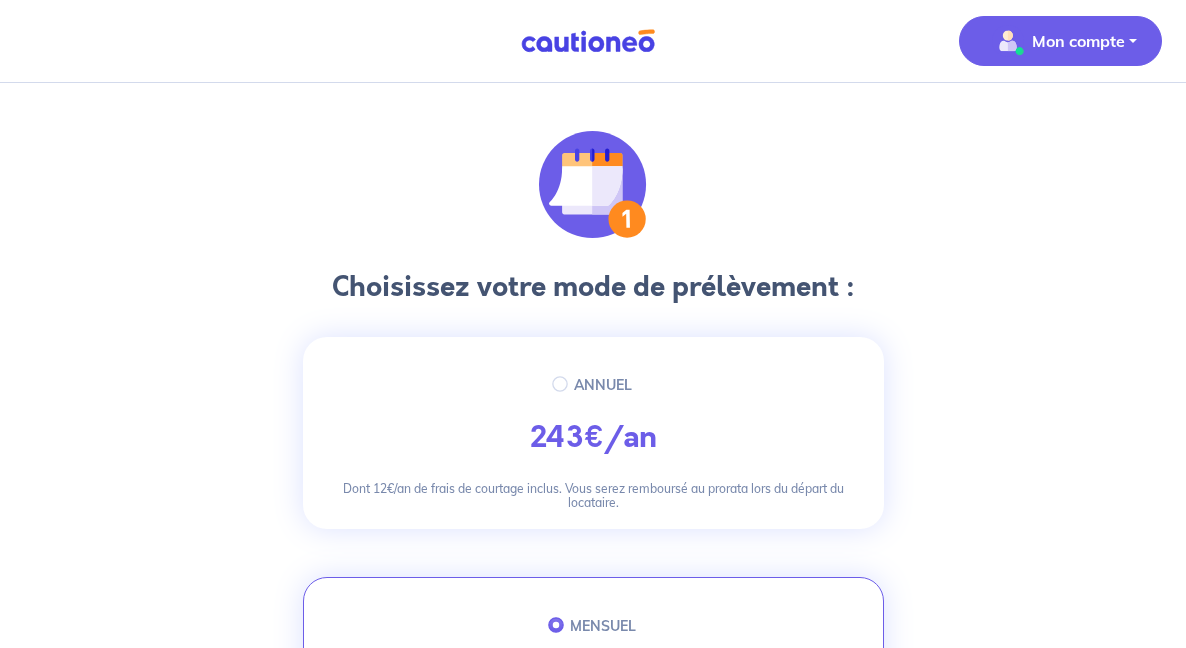 scroll, scrollTop: -1, scrollLeft: 0, axis: vertical 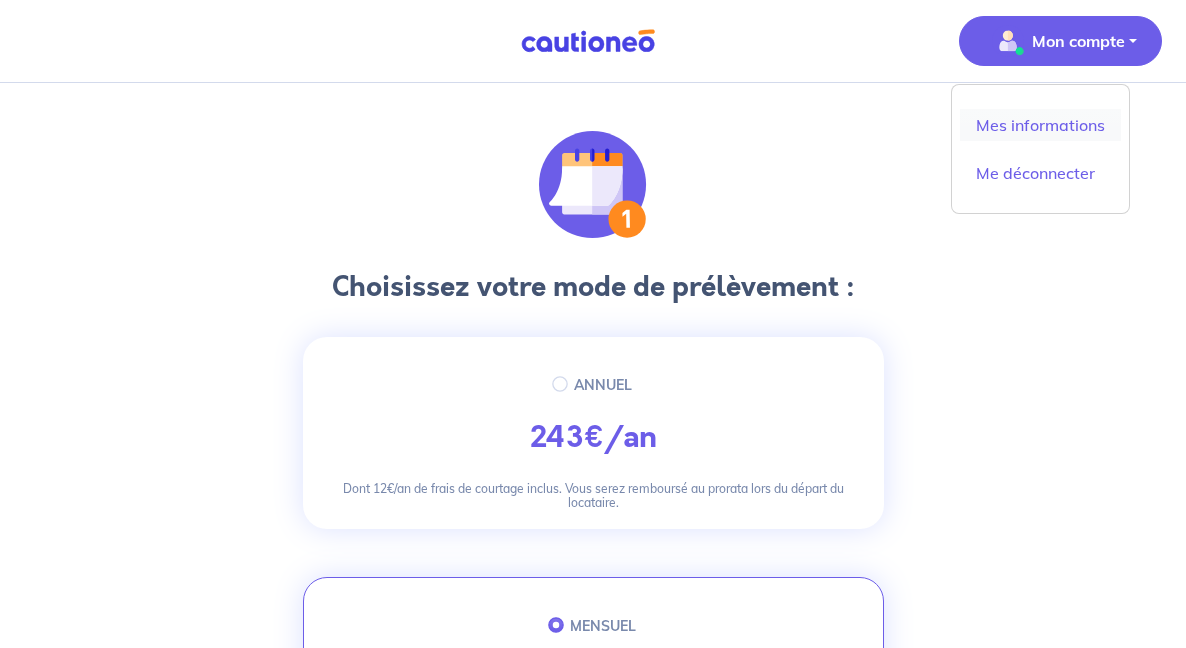 click on "Mes informations" at bounding box center (1040, 125) 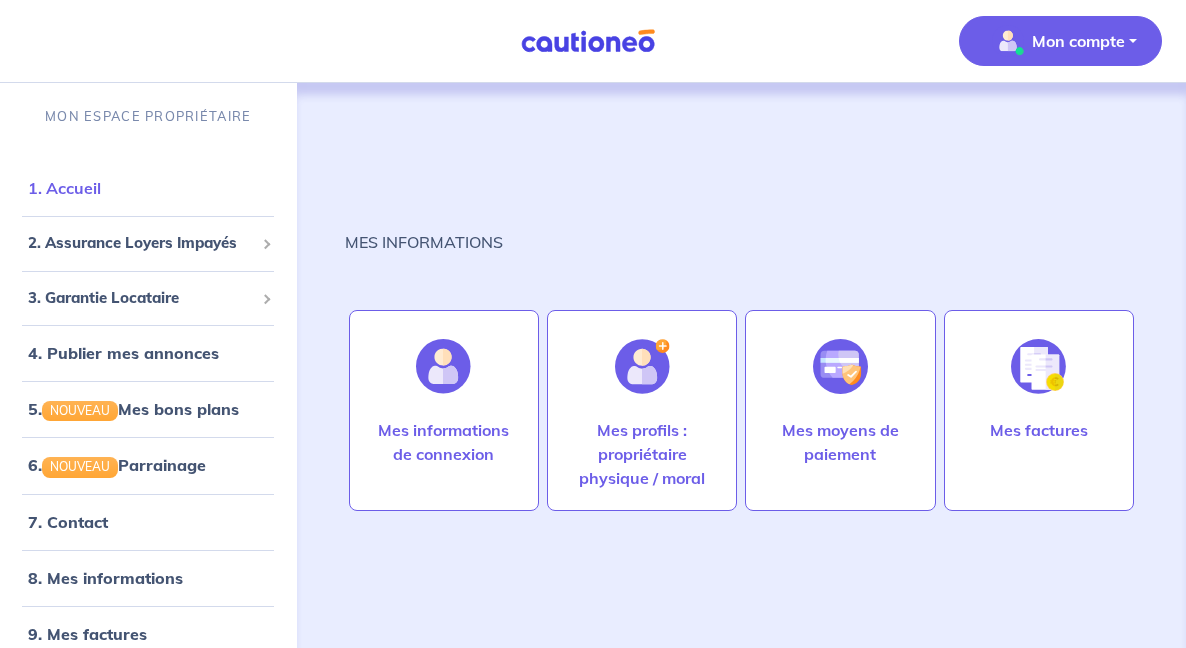 click on "1. Accueil" at bounding box center (64, 188) 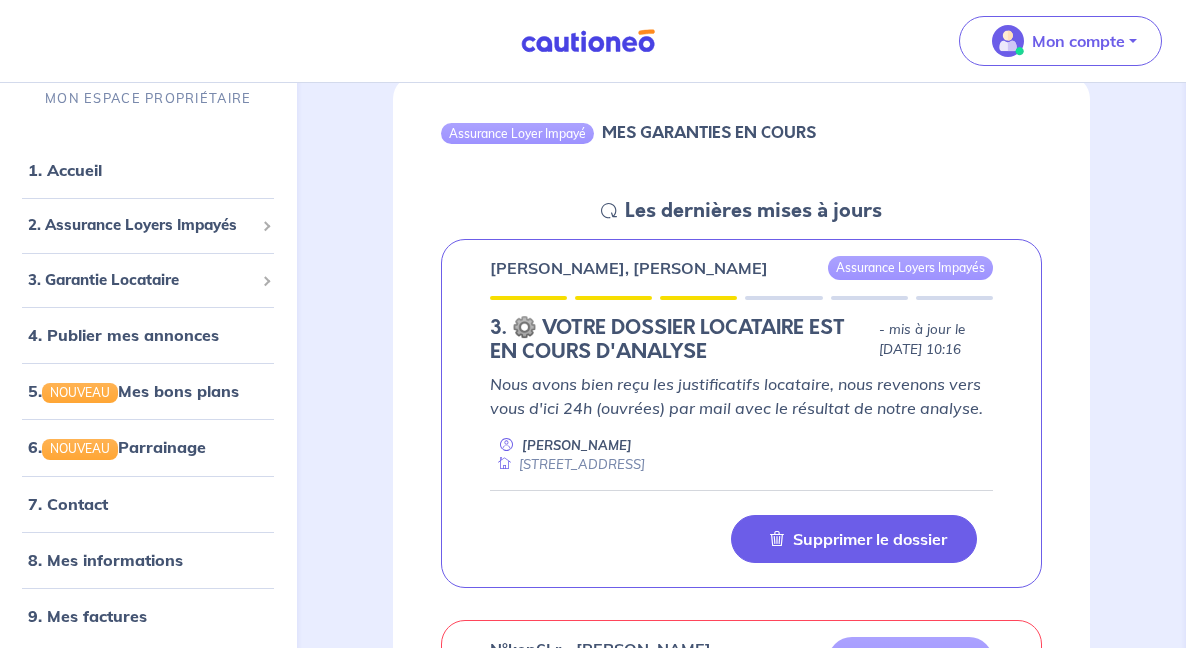 scroll, scrollTop: 239, scrollLeft: 0, axis: vertical 